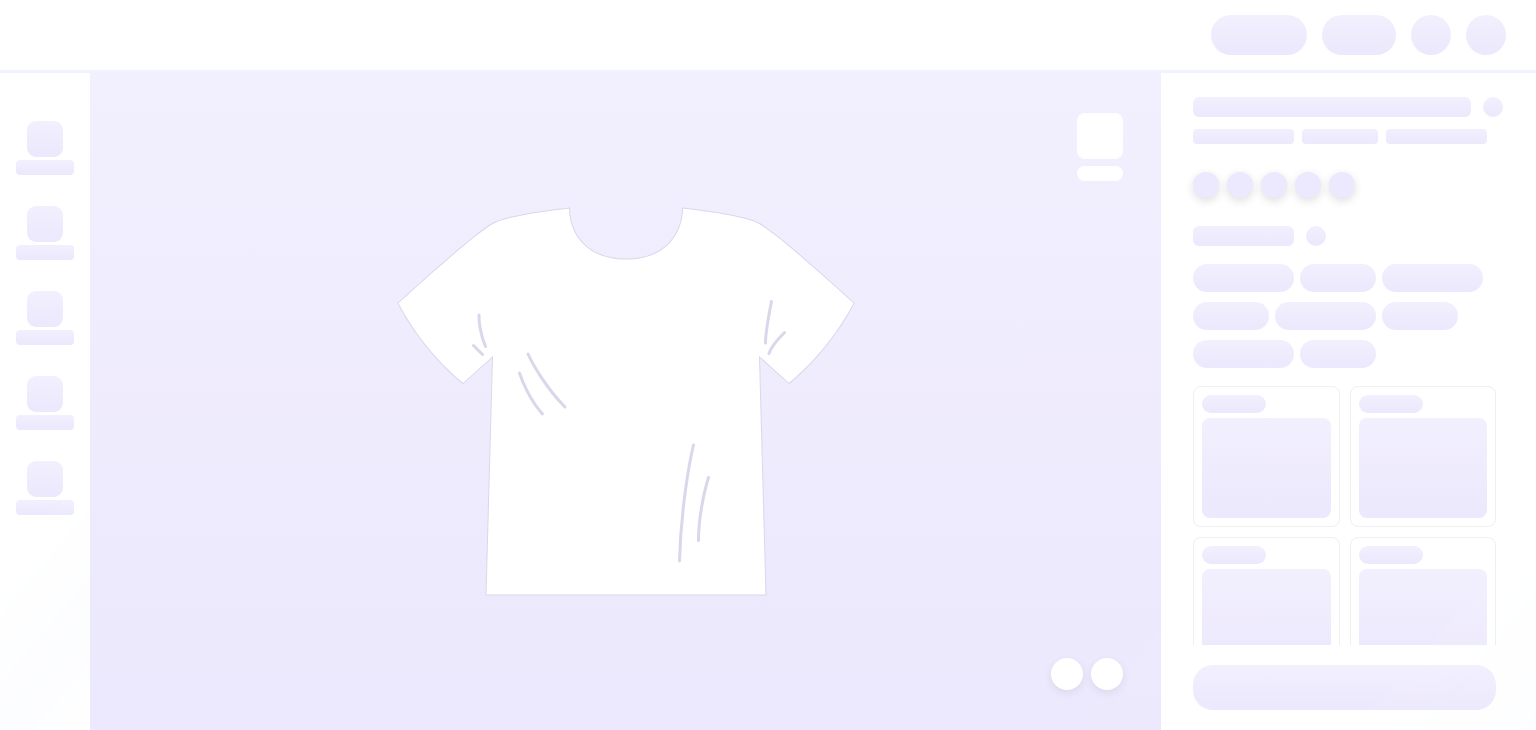 scroll, scrollTop: 0, scrollLeft: 0, axis: both 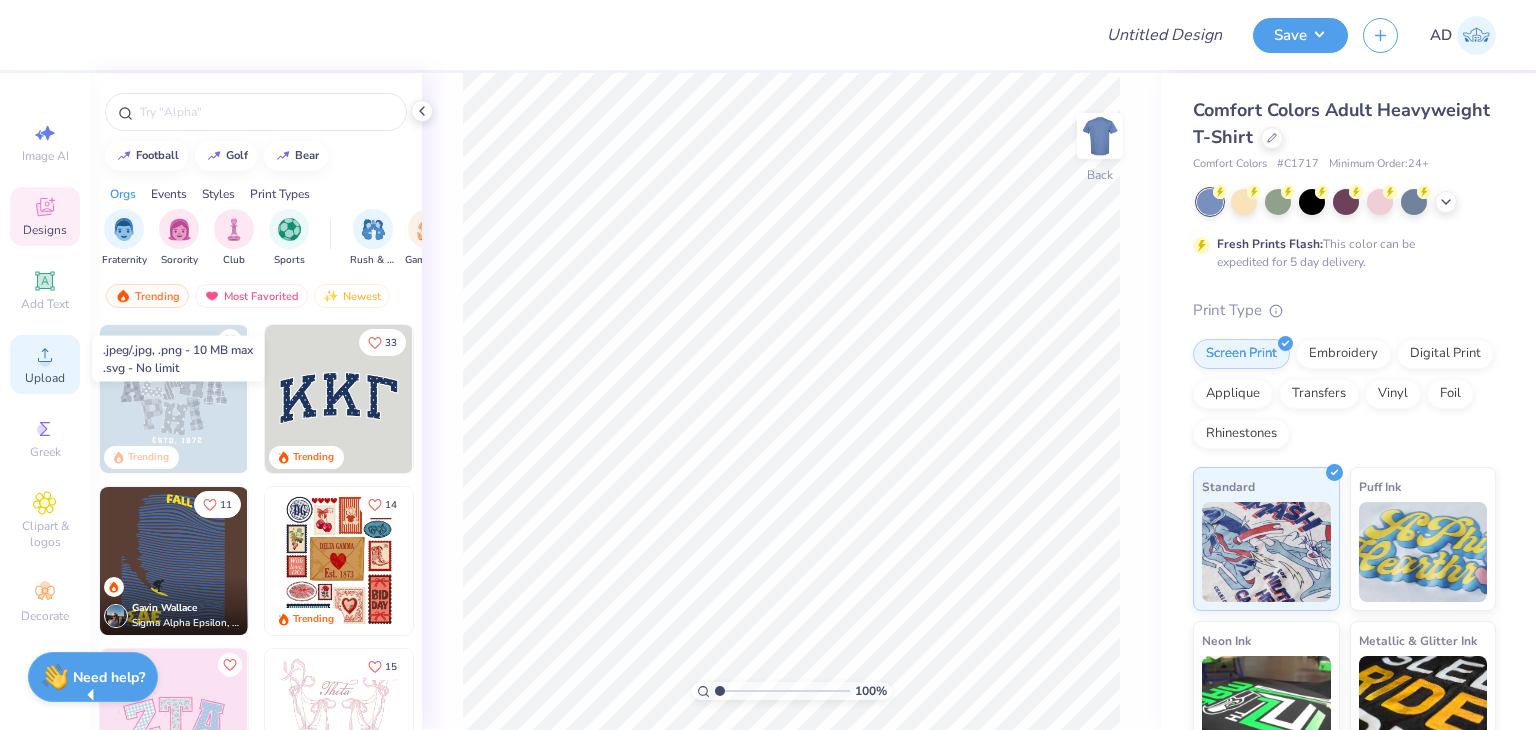 click on "Upload" at bounding box center (45, 378) 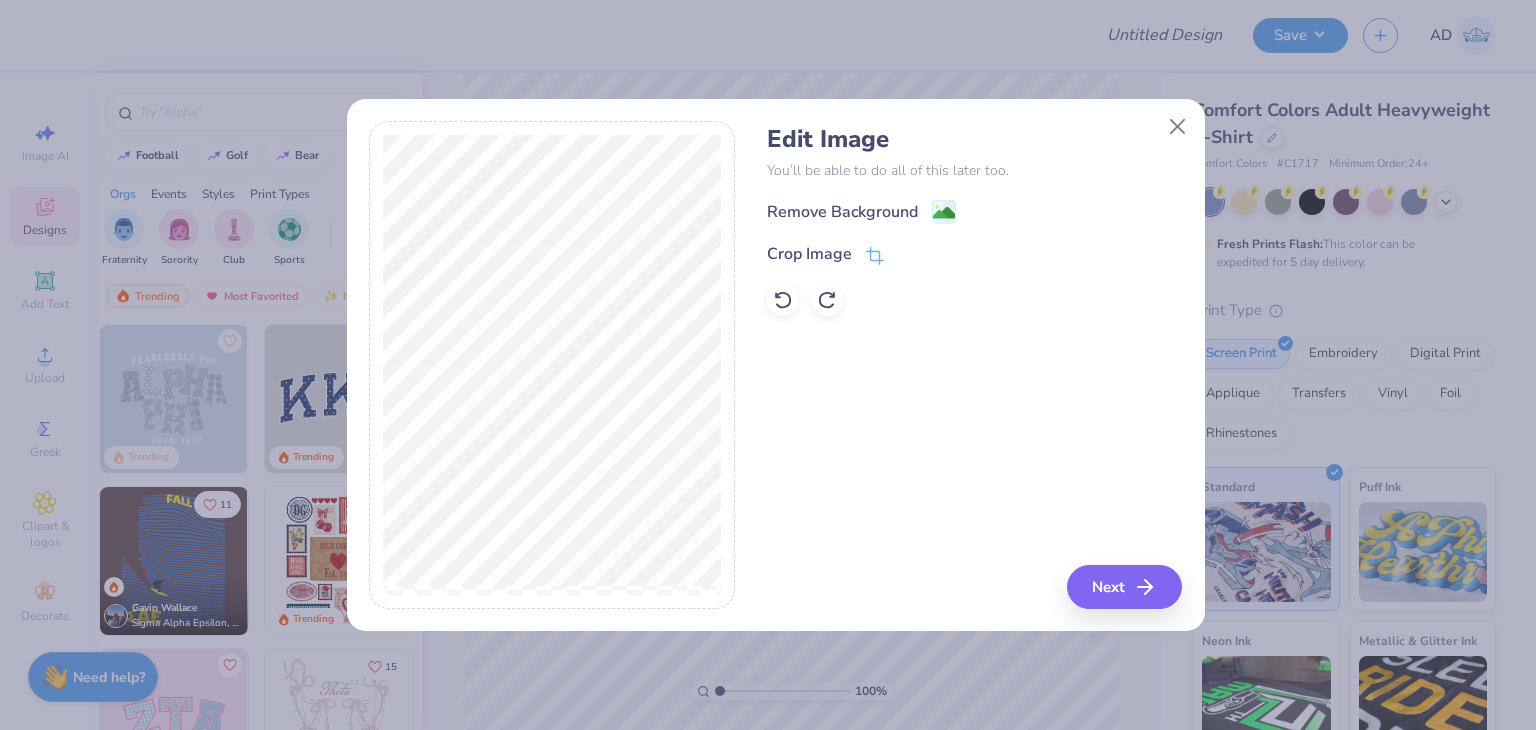 drag, startPoint x: 830, startPoint y: 207, endPoint x: 885, endPoint y: 226, distance: 58.189346 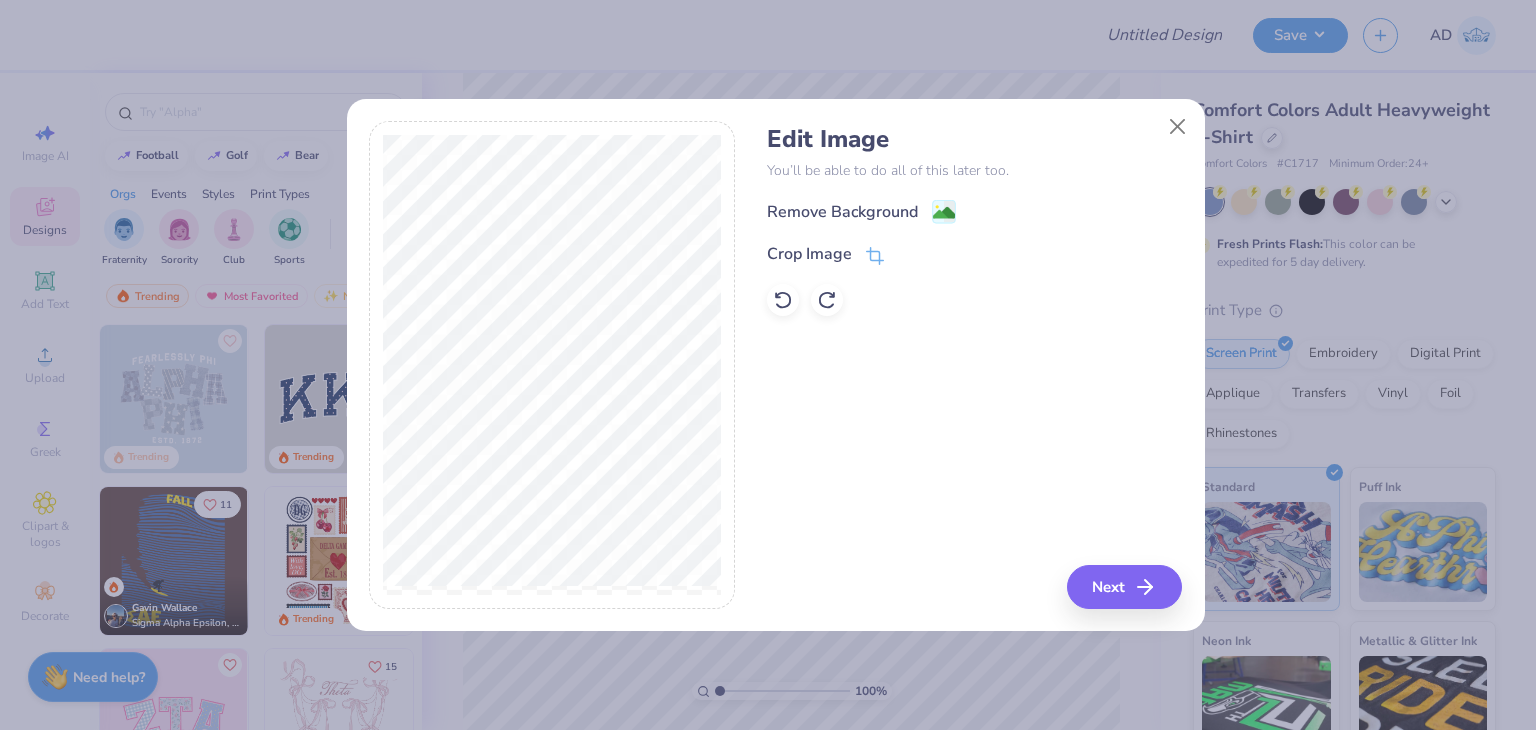 click on "Remove Background" at bounding box center (842, 212) 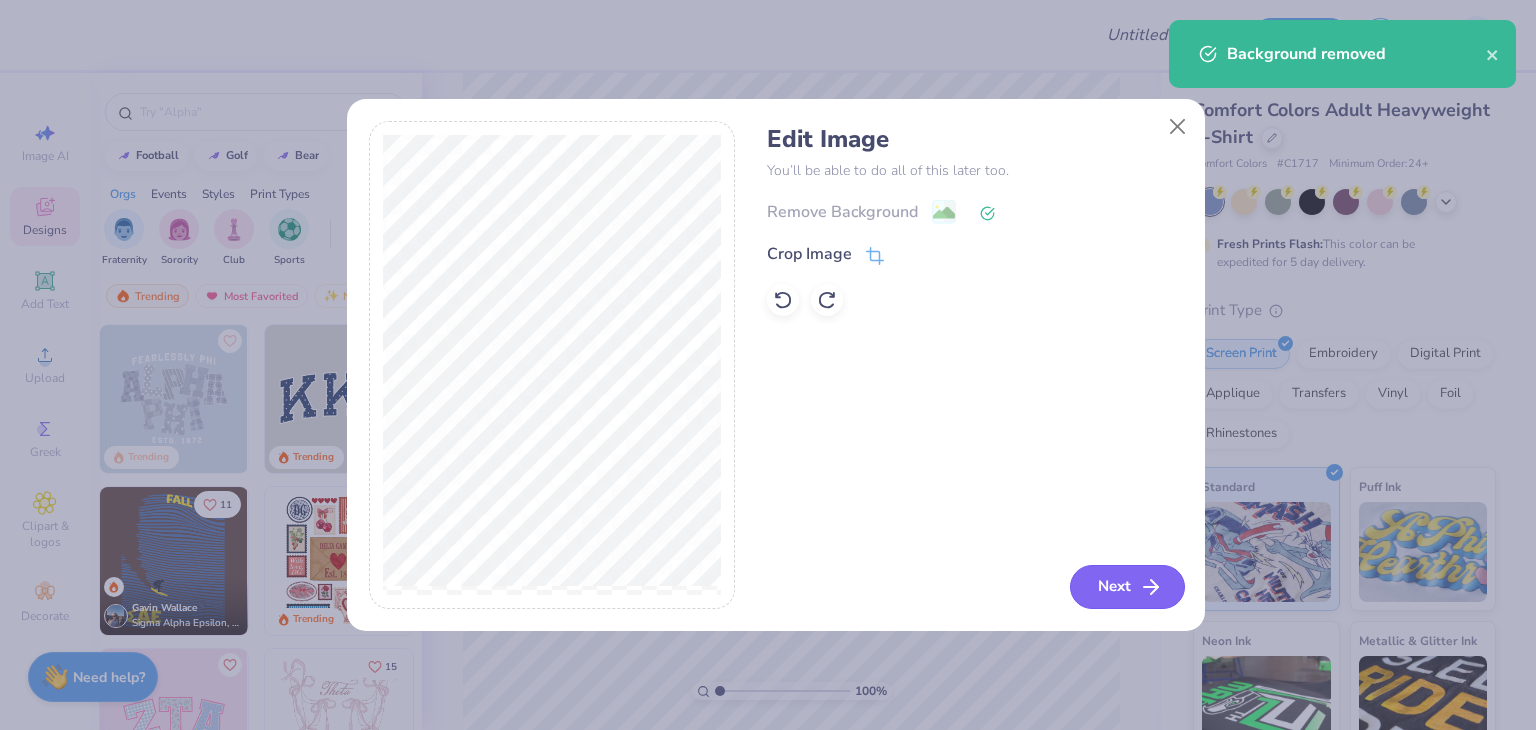 click on "Next" at bounding box center [1127, 587] 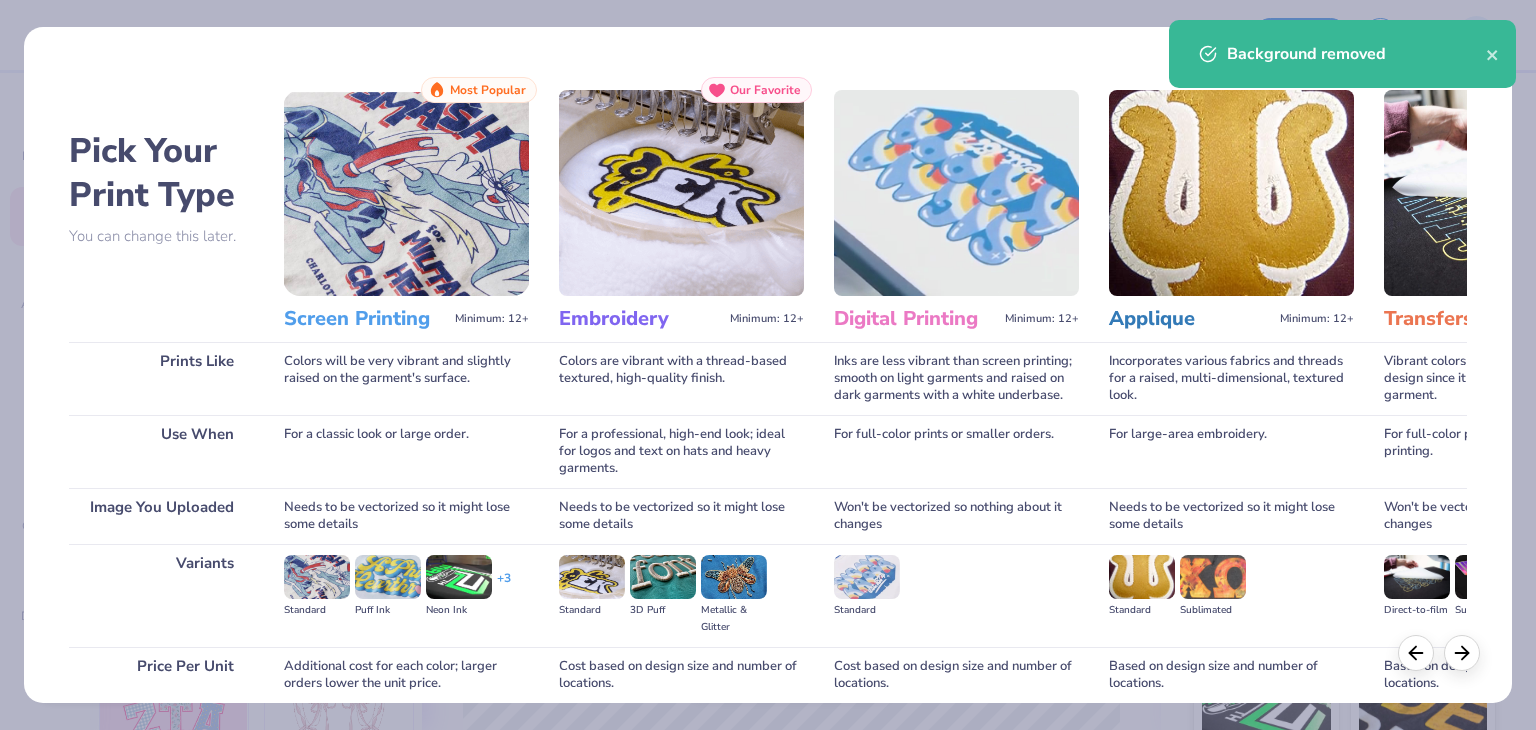 scroll, scrollTop: 167, scrollLeft: 0, axis: vertical 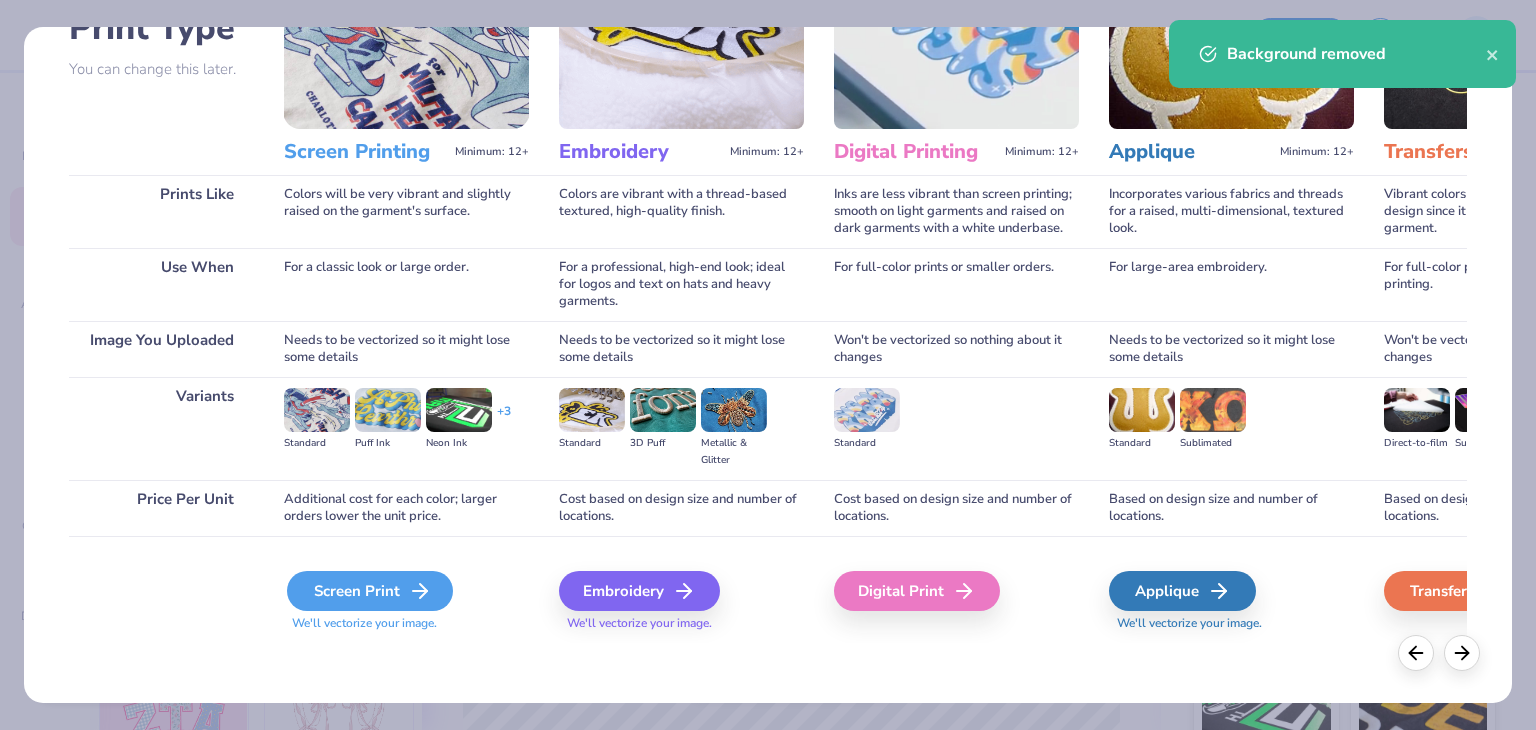 click on "Screen Print" at bounding box center [370, 591] 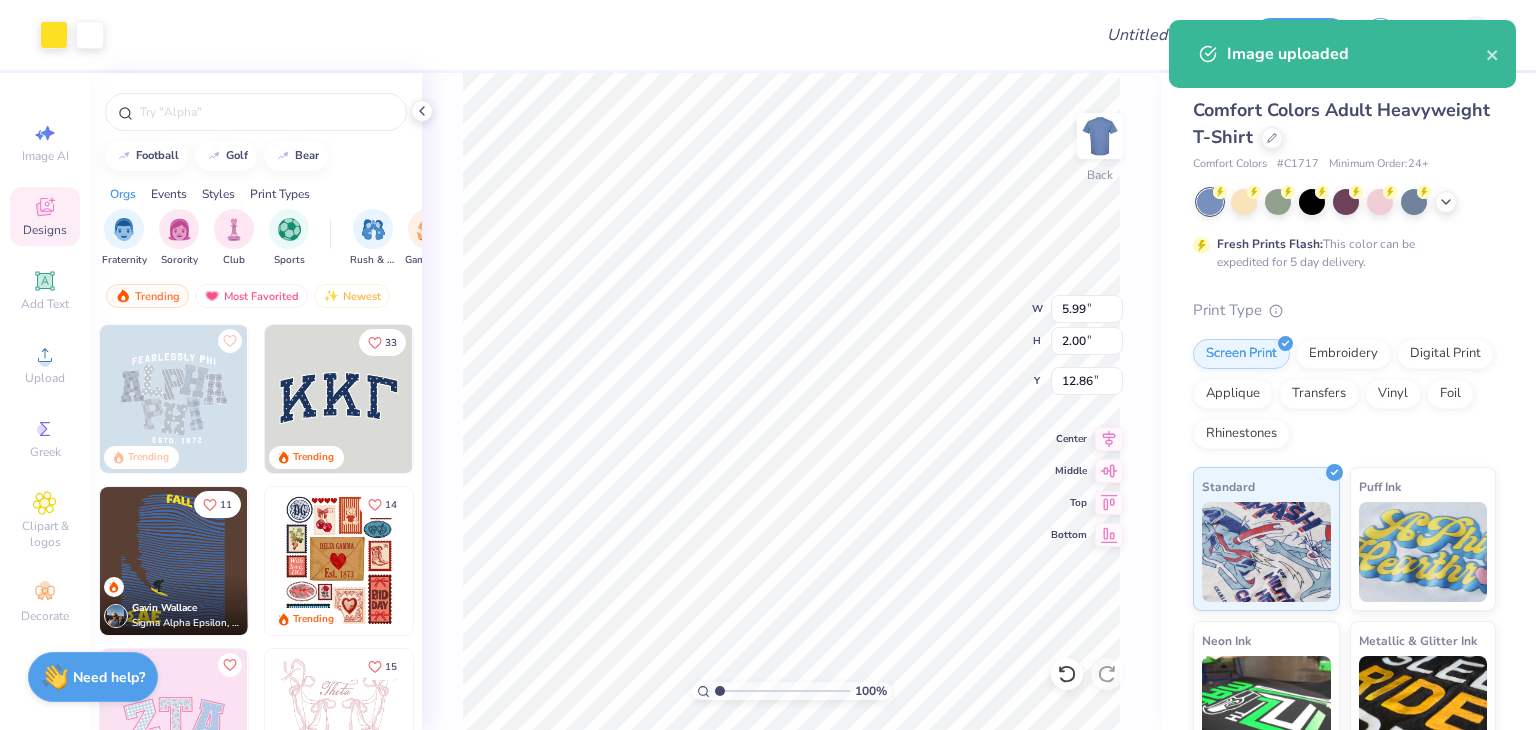 type on "5.99" 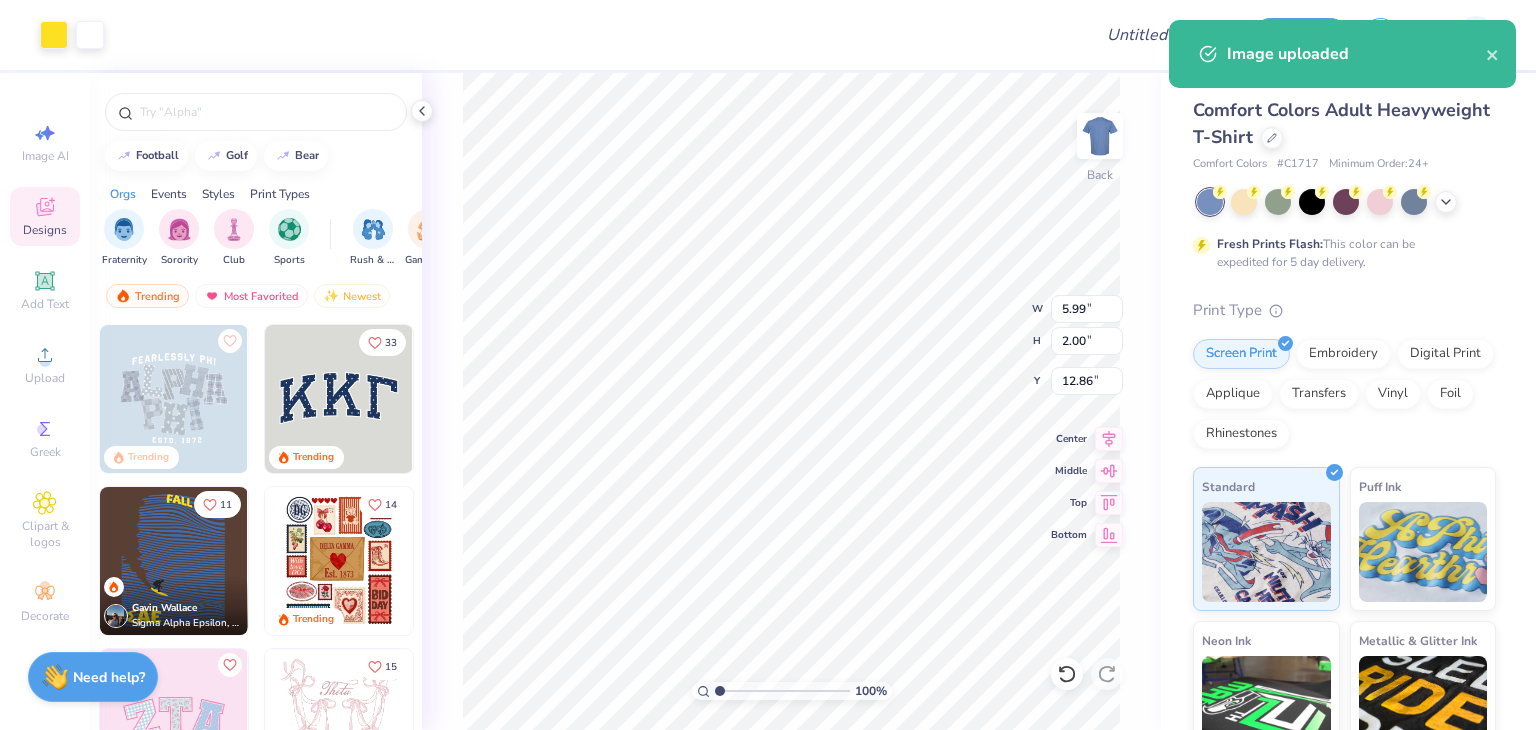 type on "2.00" 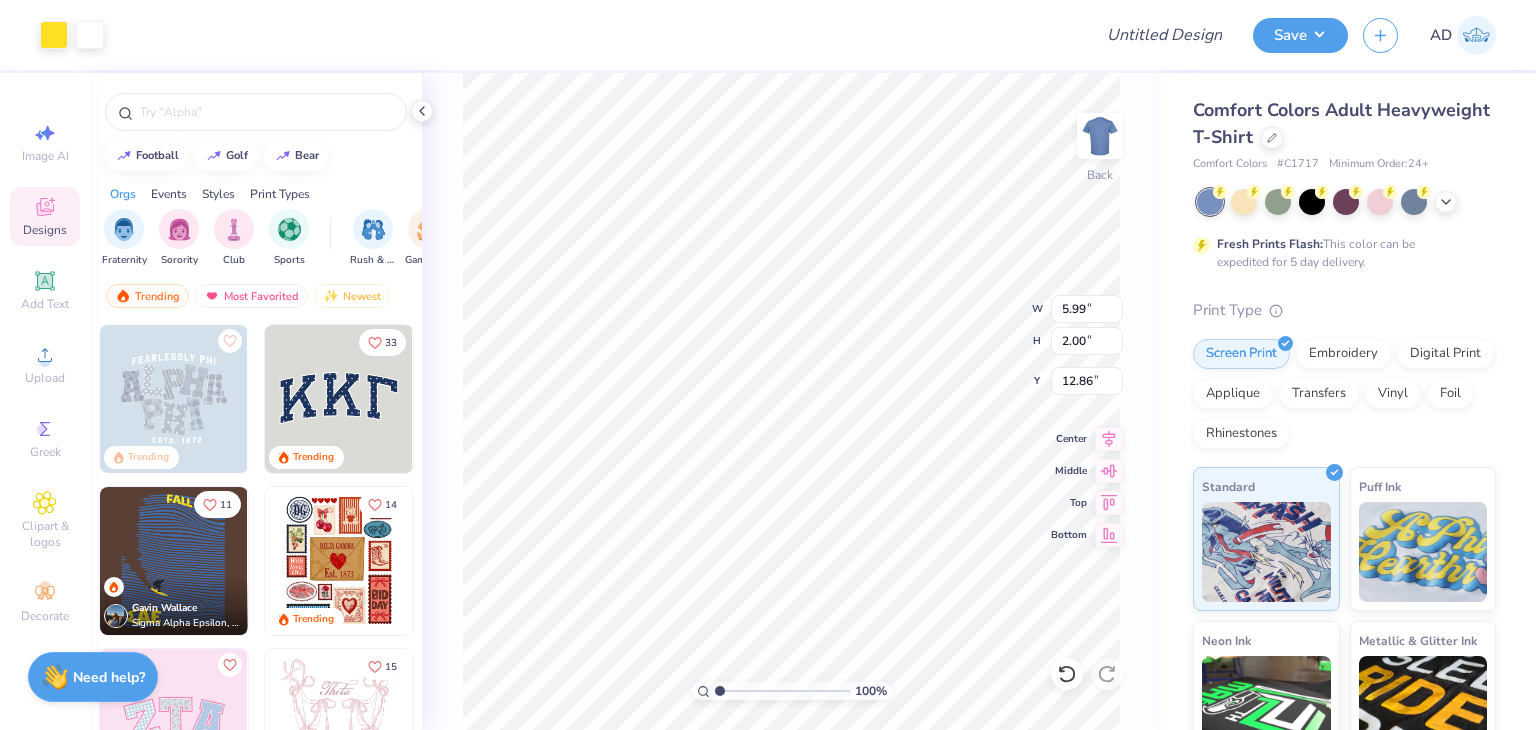 type on "3.00" 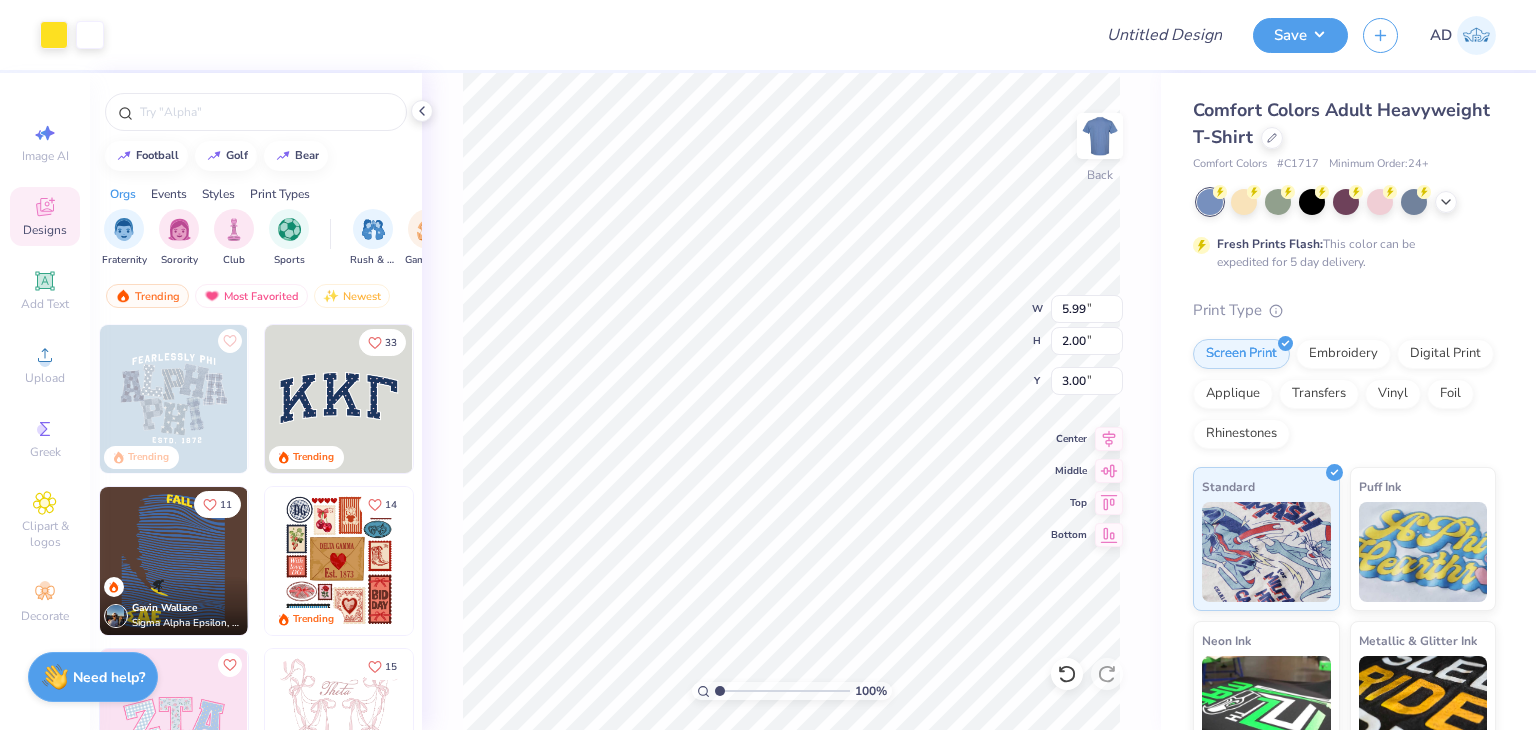 type on "4.70" 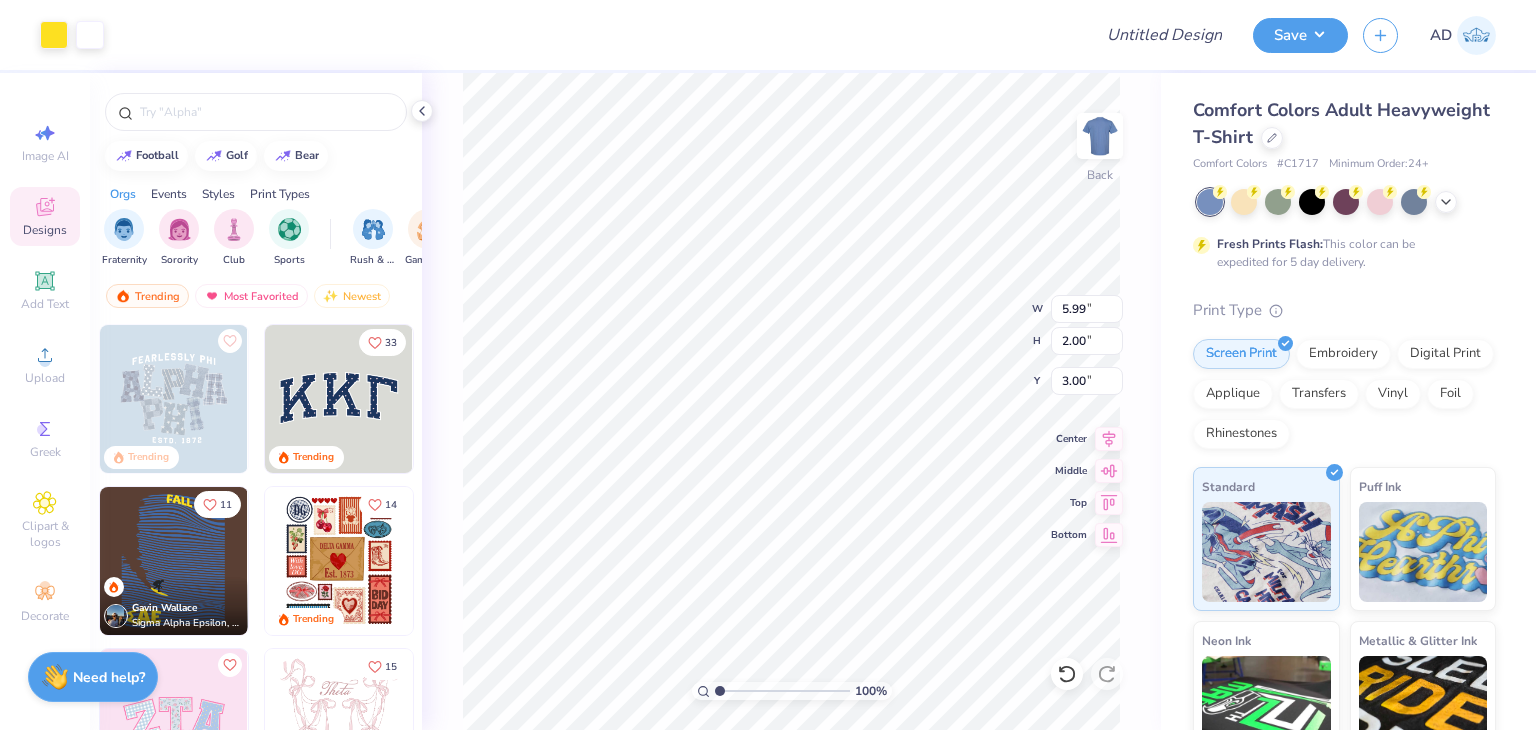 type on "1.57" 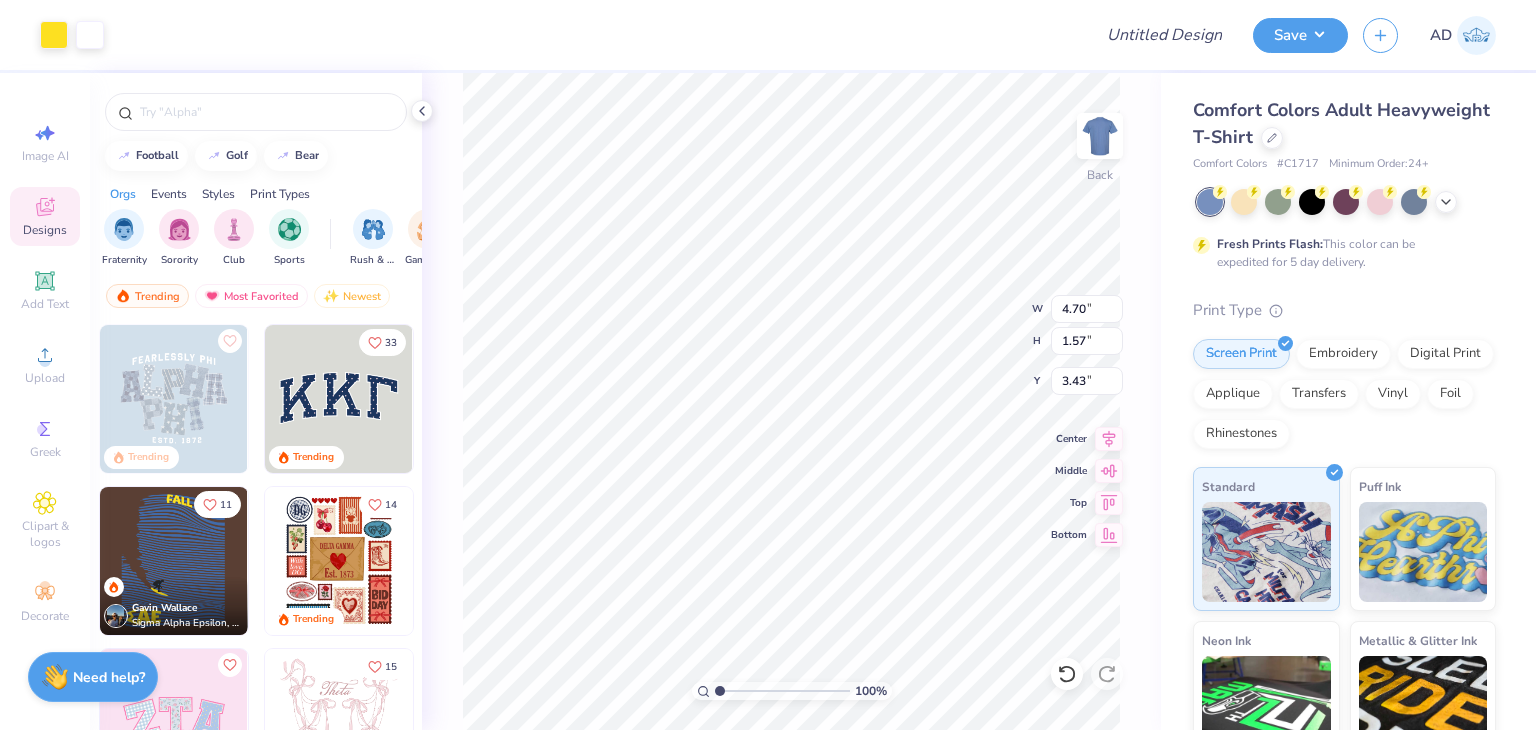 type on "3.00" 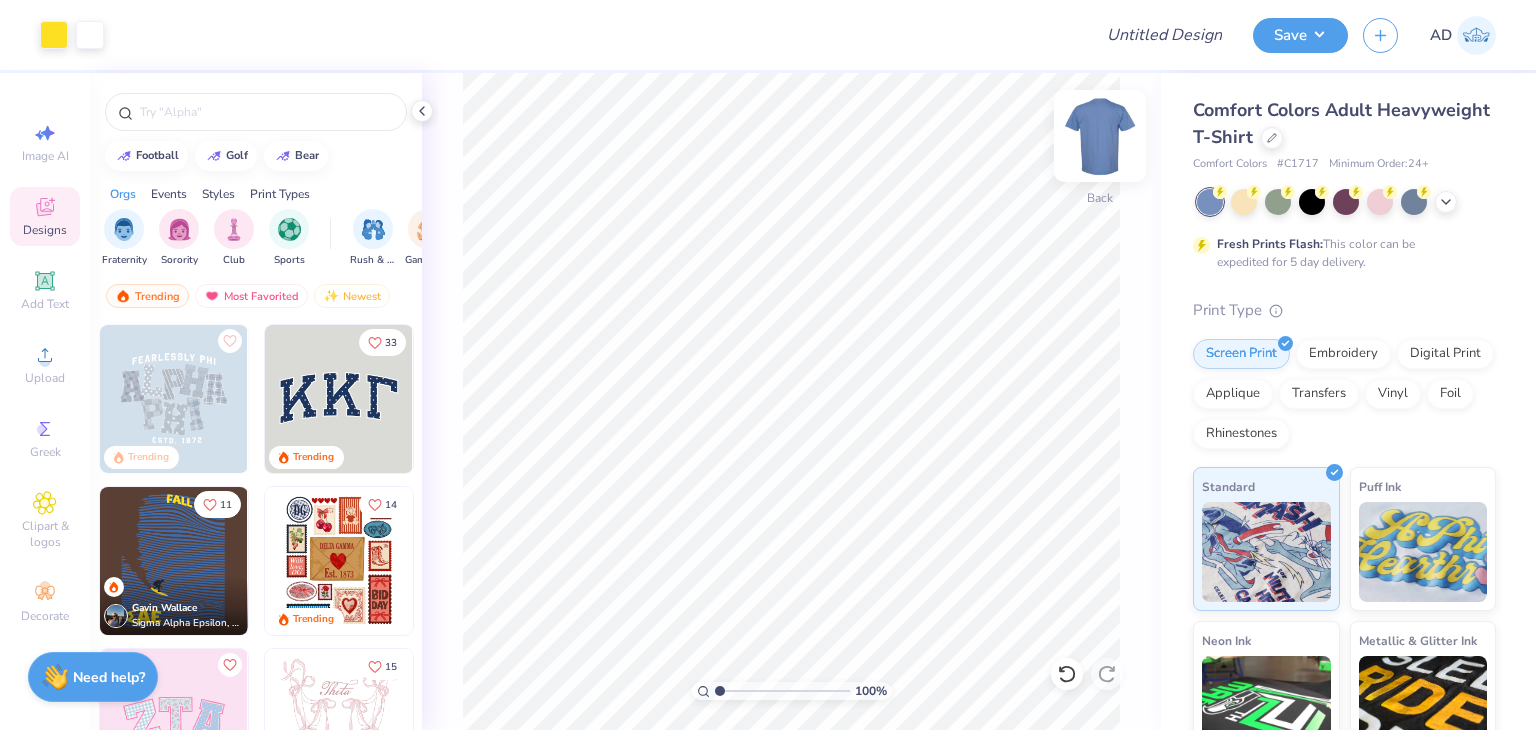 click at bounding box center (1100, 136) 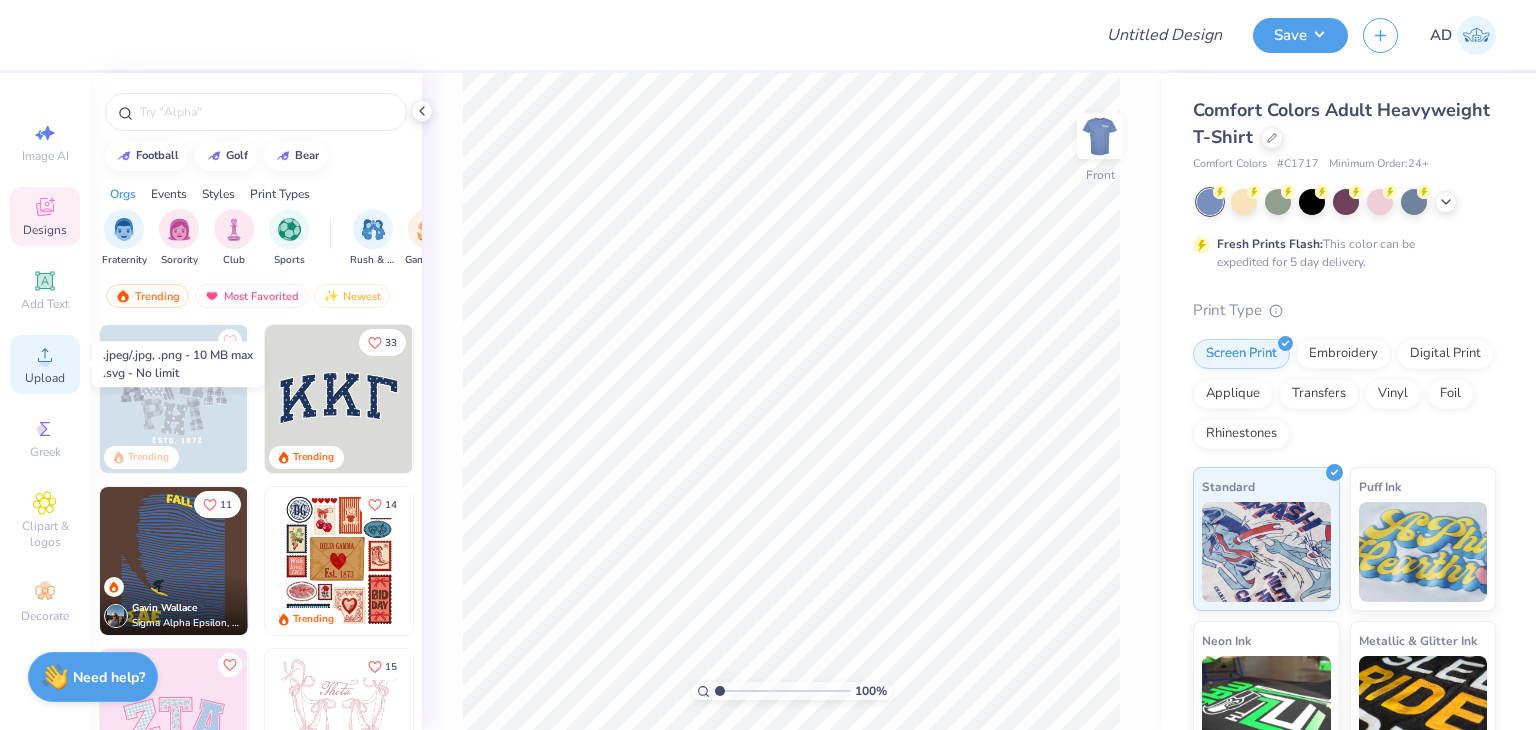 click on "Upload" at bounding box center [45, 364] 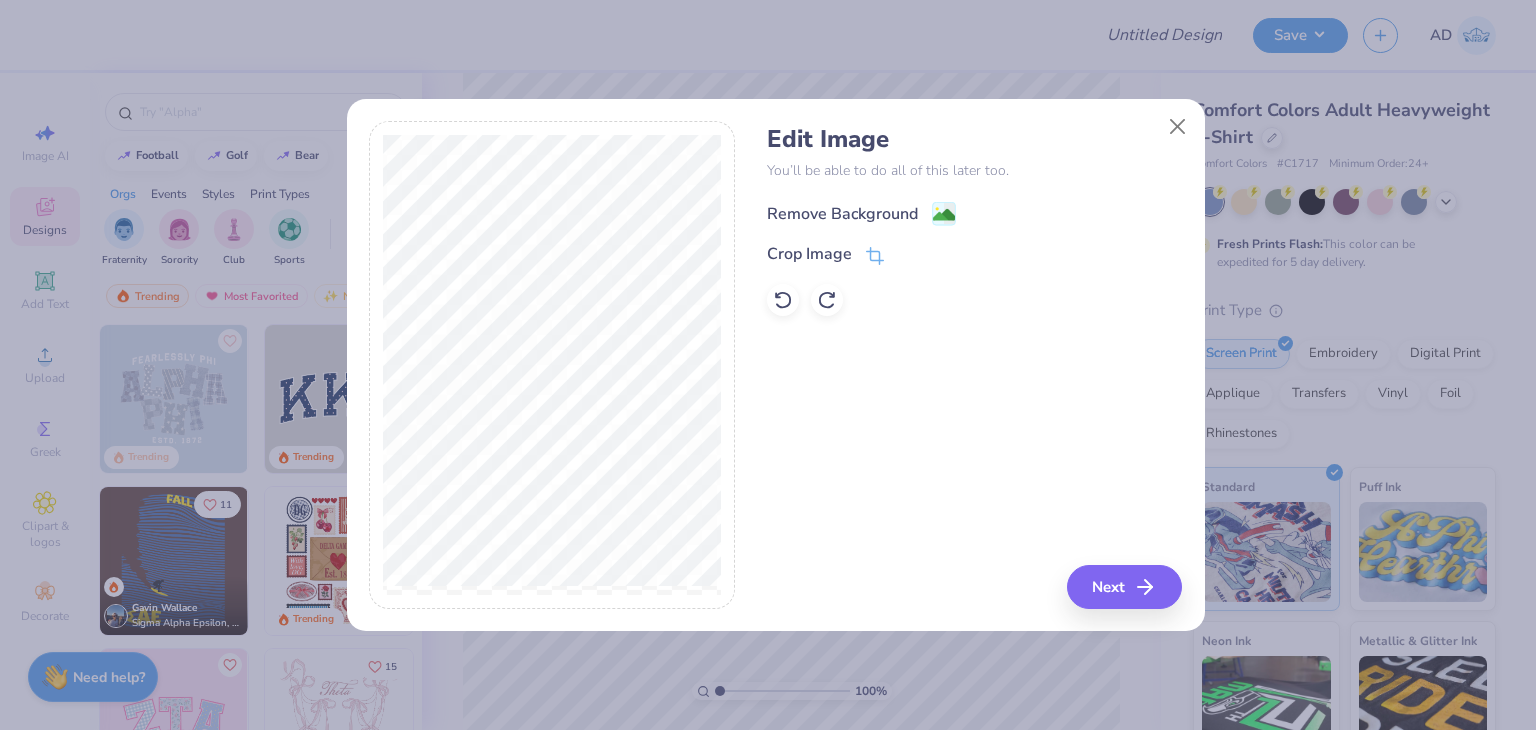 click on "Remove Background" at bounding box center [974, 211] 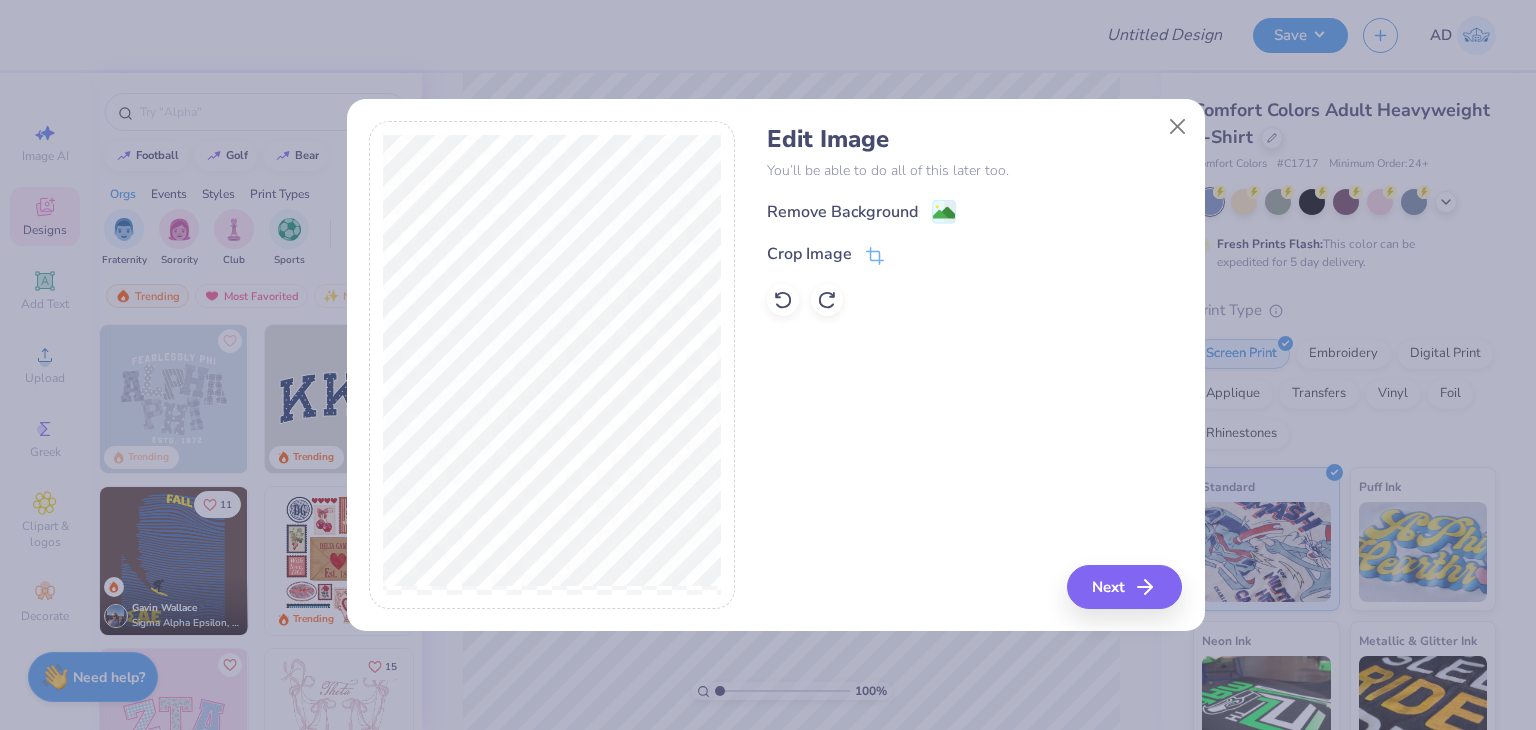click on "Remove Background" at bounding box center [842, 212] 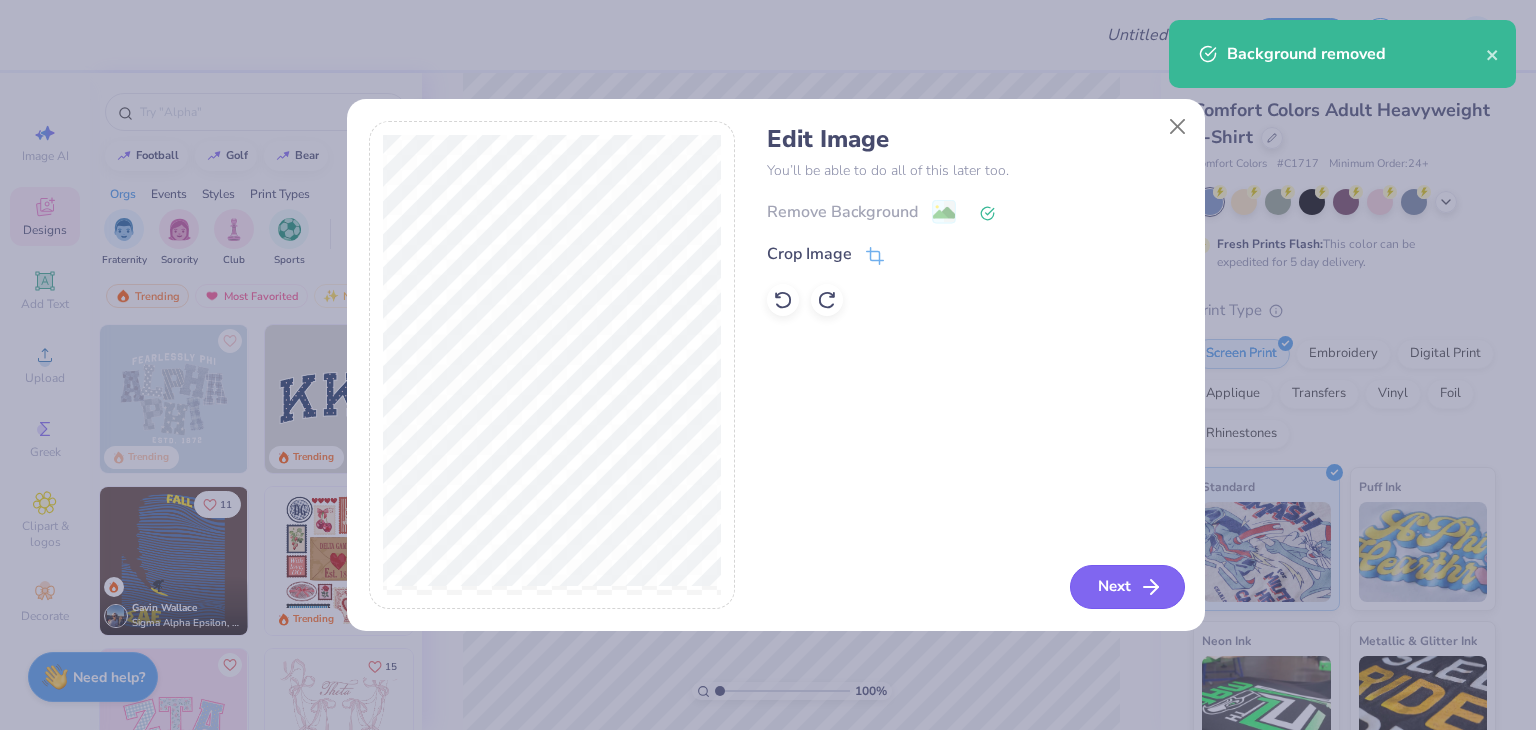 click on "Next" at bounding box center (1127, 587) 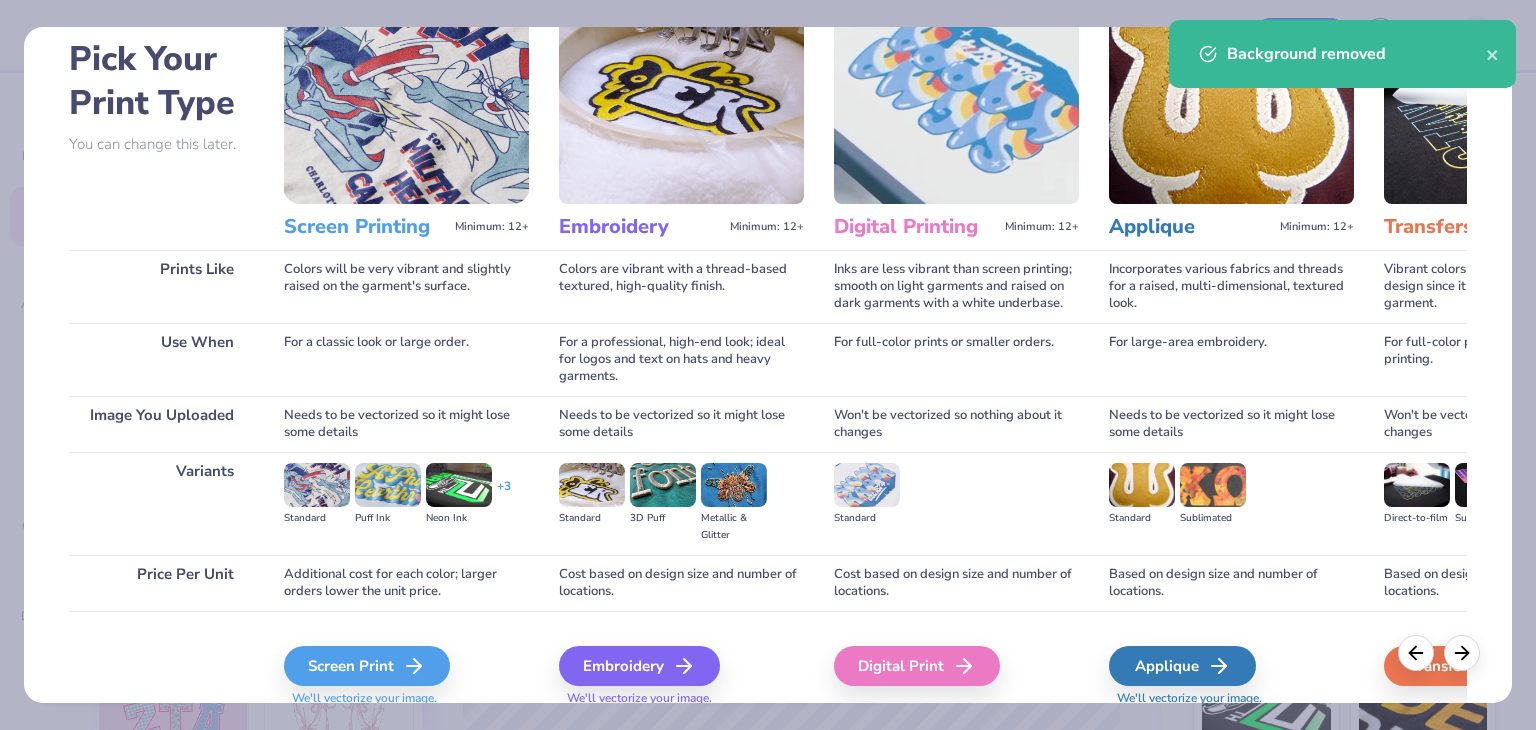 scroll, scrollTop: 167, scrollLeft: 0, axis: vertical 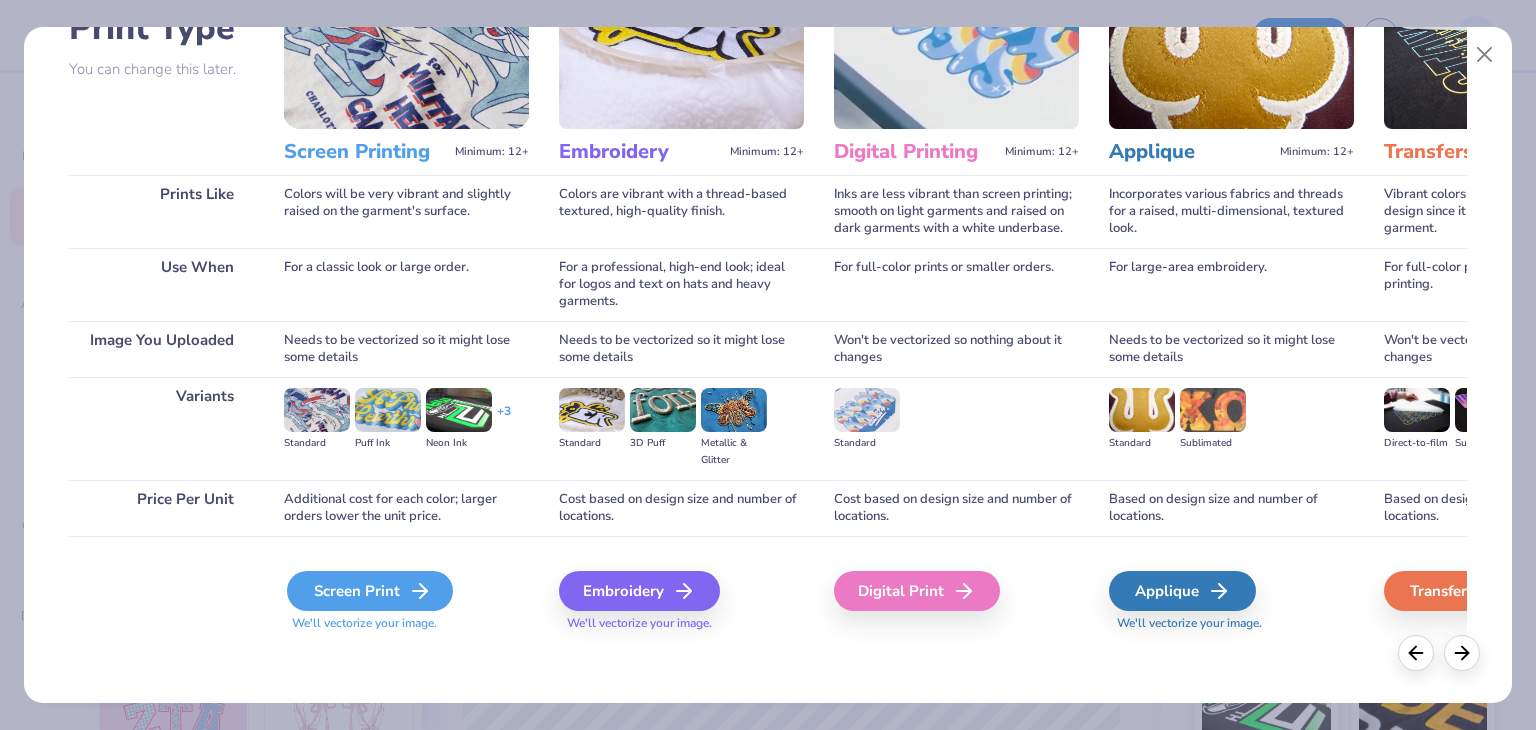click on "Screen Print" at bounding box center [370, 591] 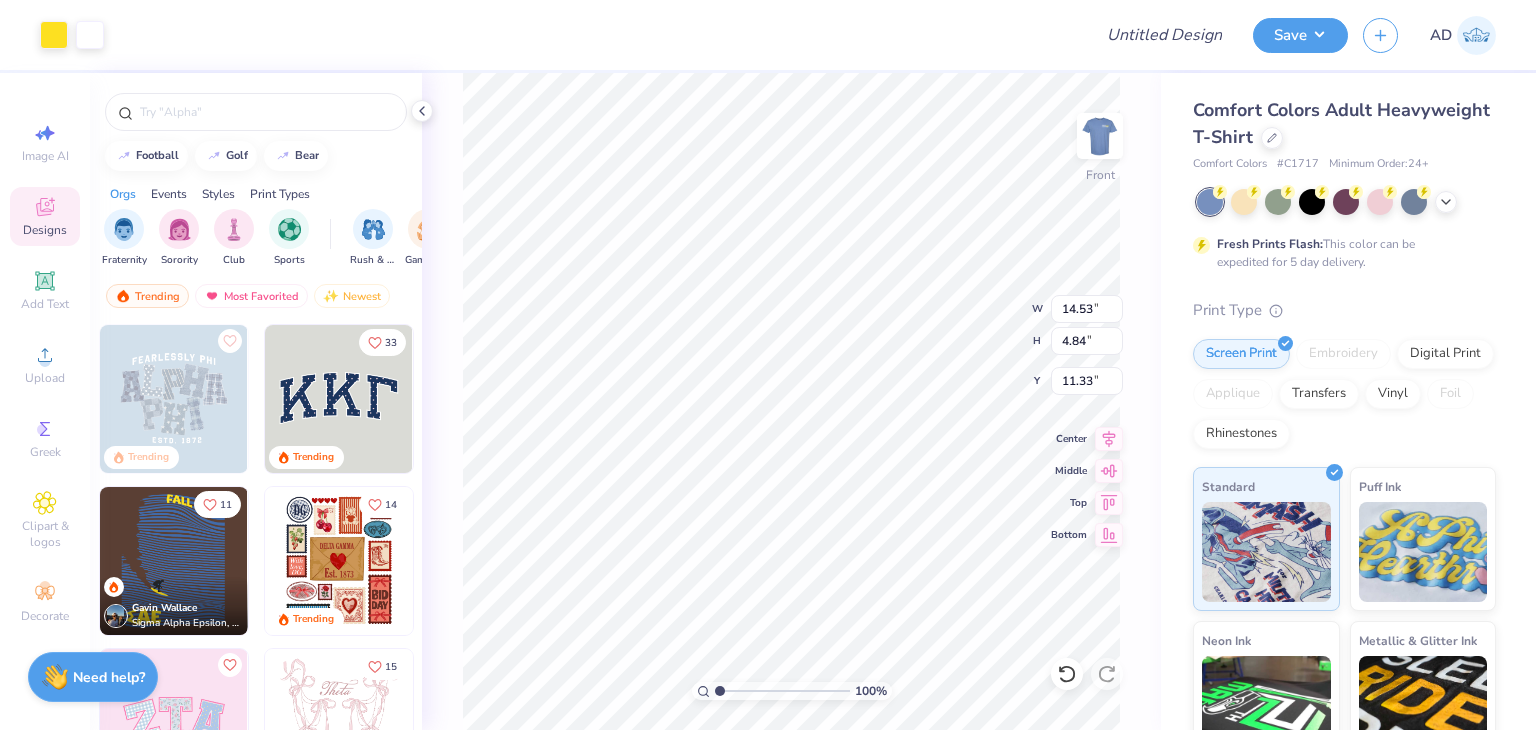 type on "12.65" 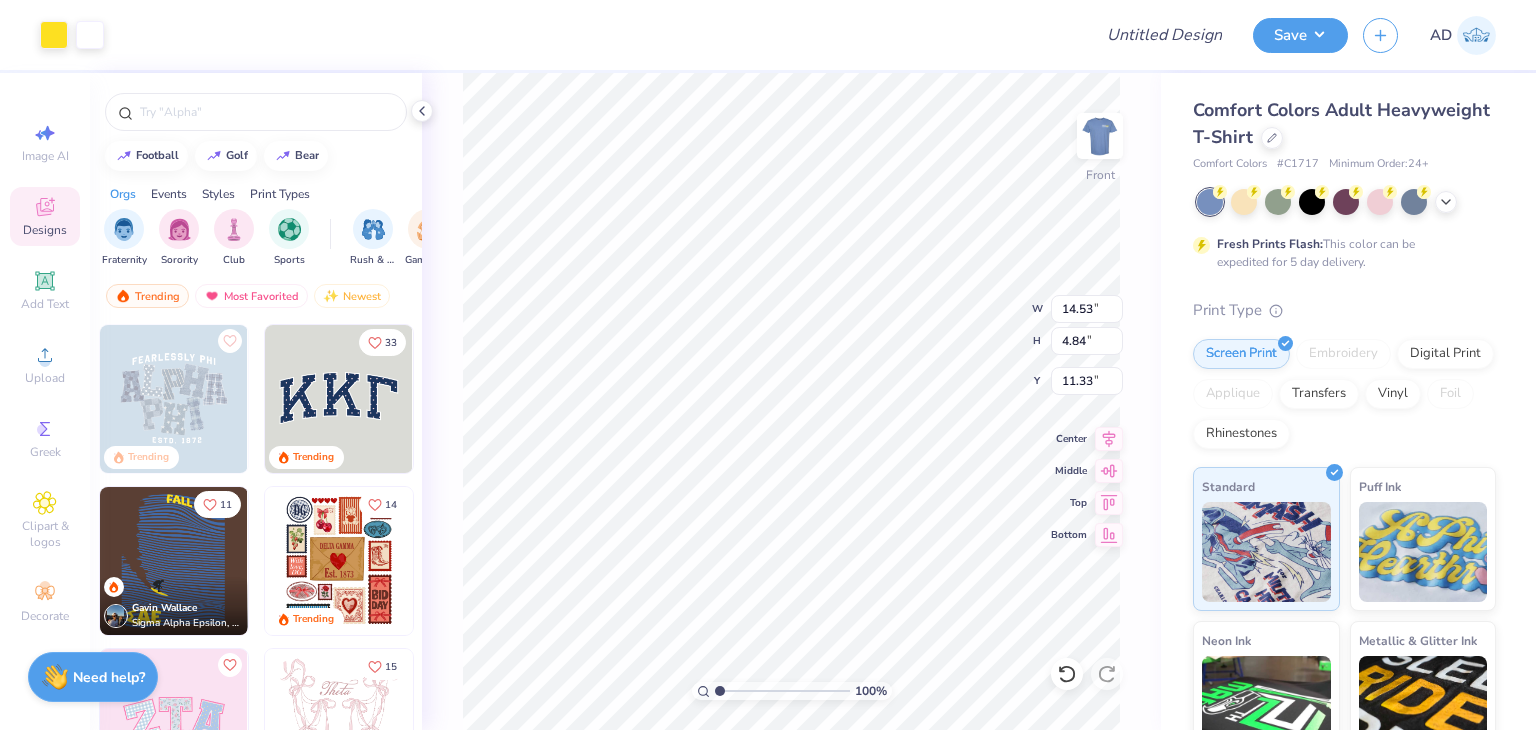 type on "4.21" 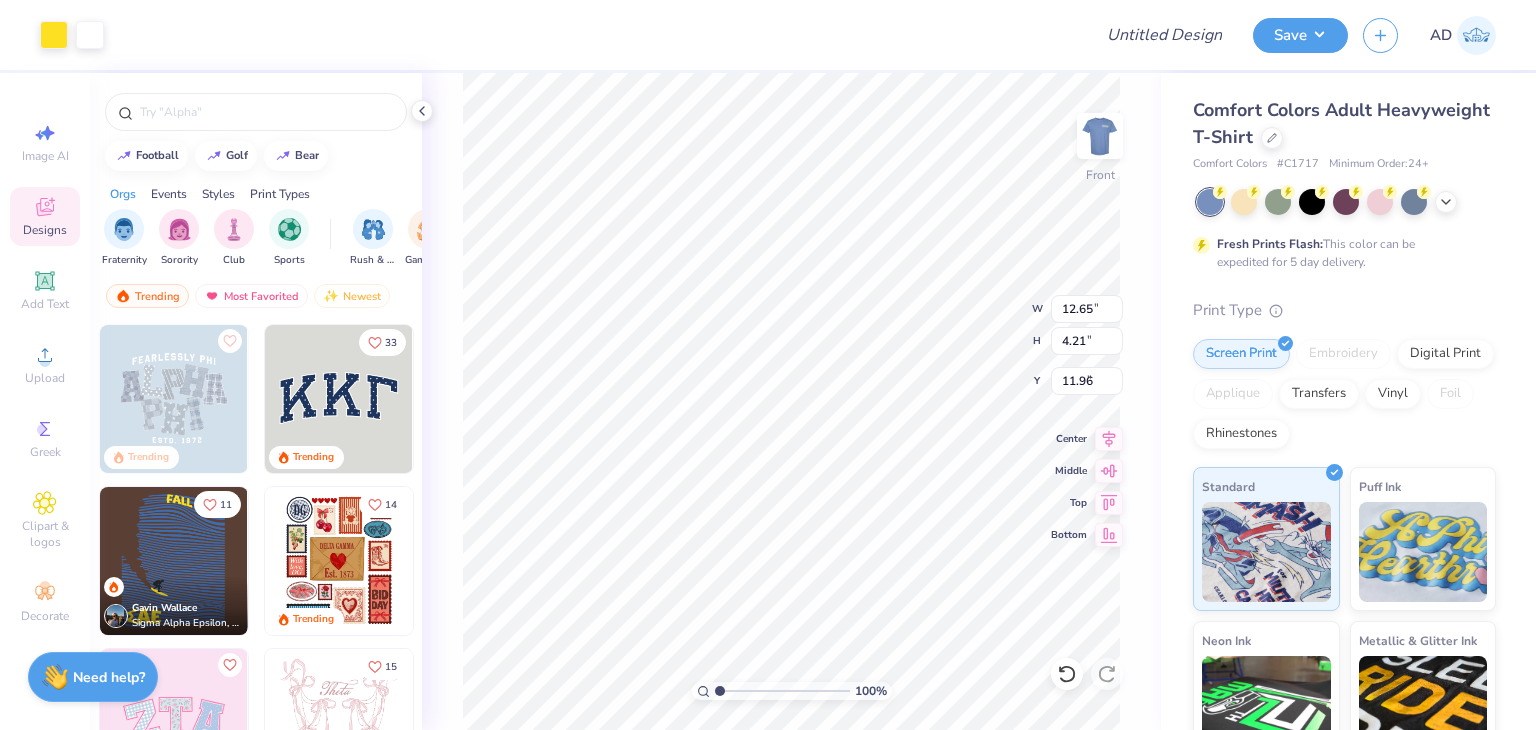 type on "4.69" 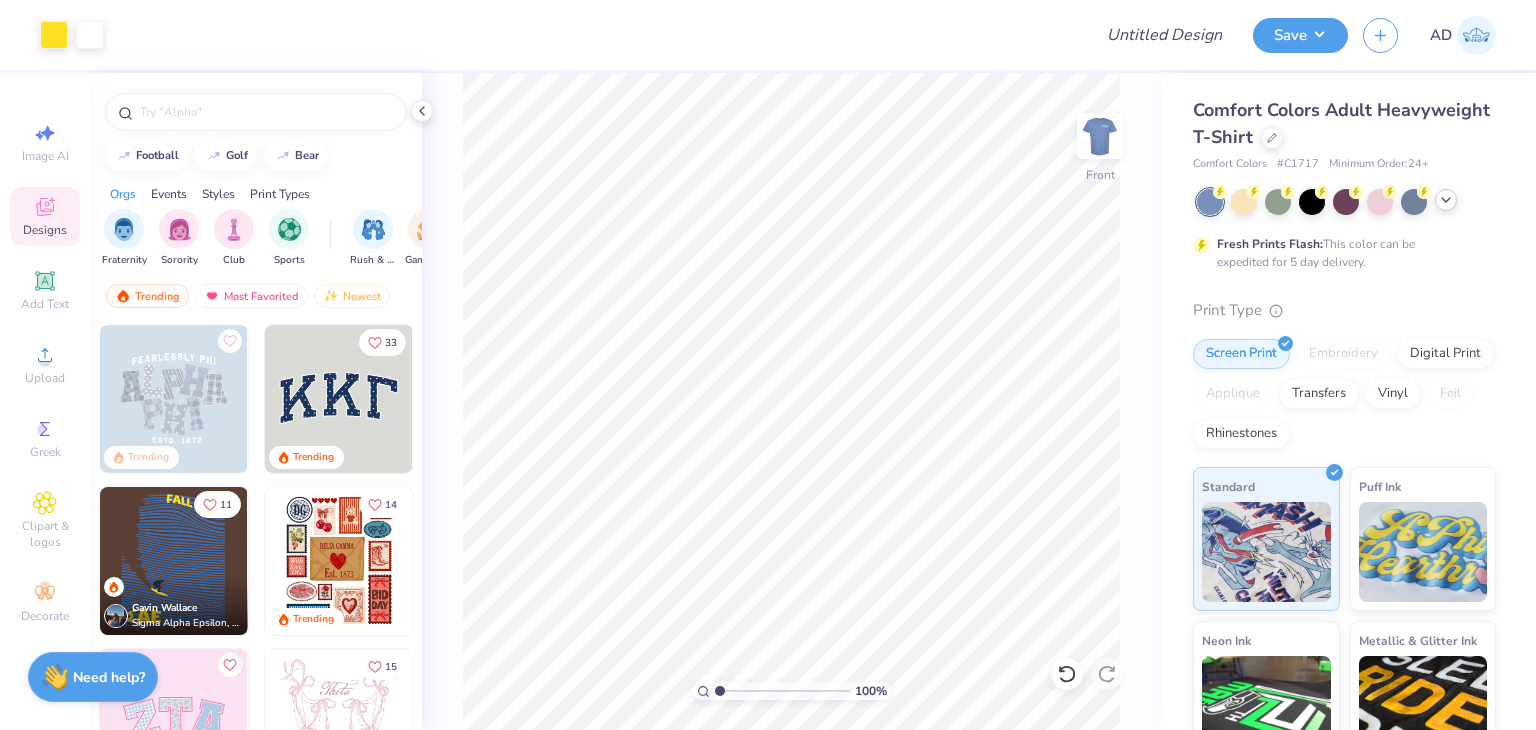 click 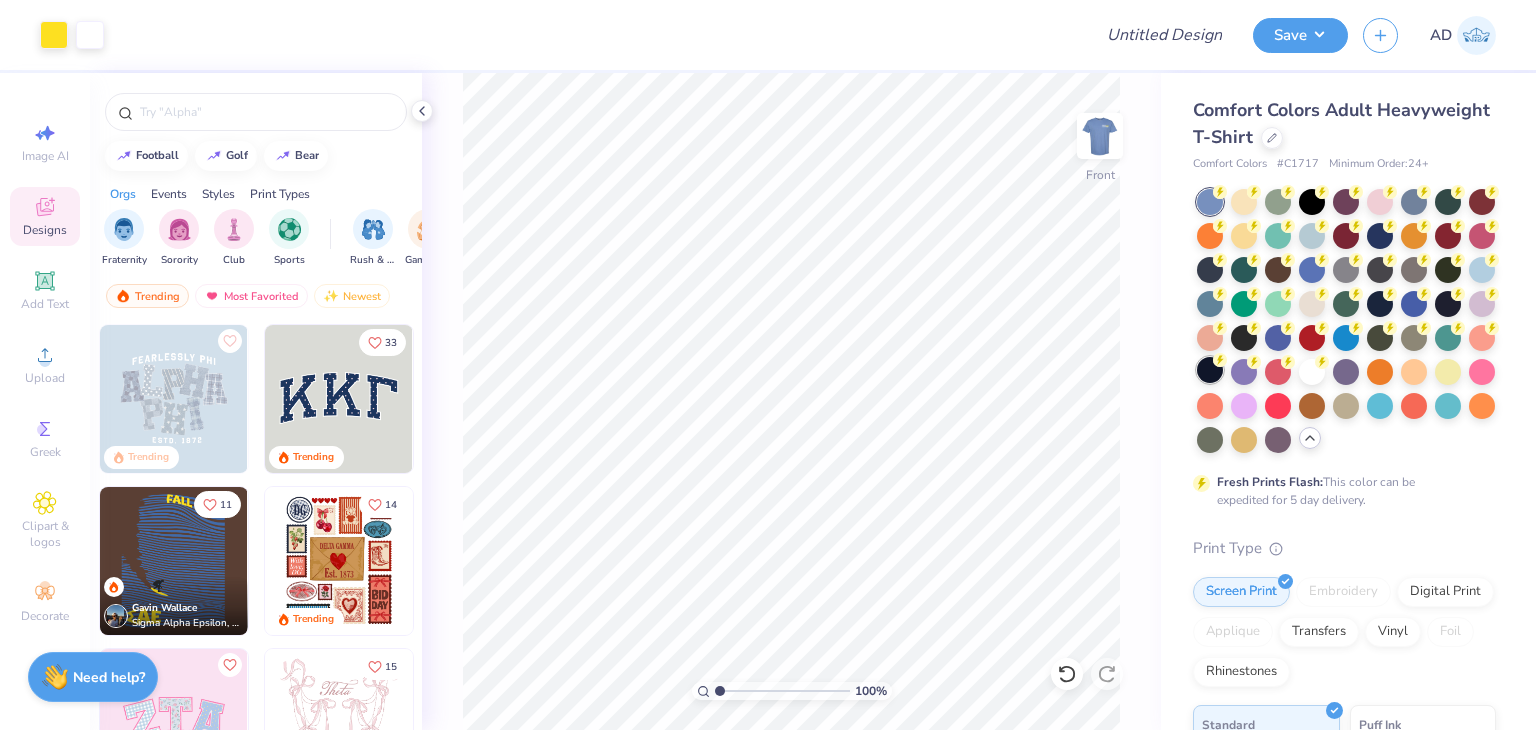 click at bounding box center [1210, 370] 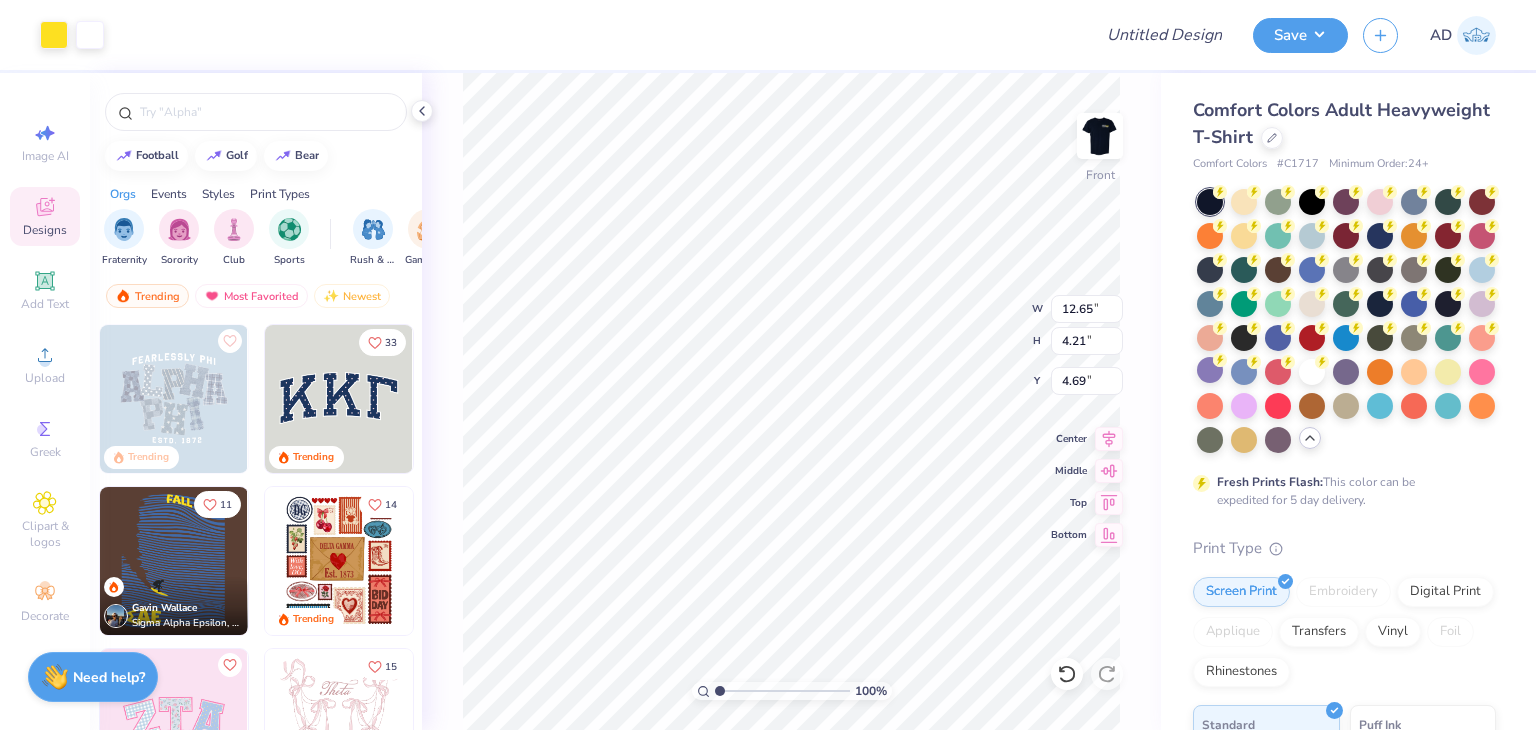 type on "3.98" 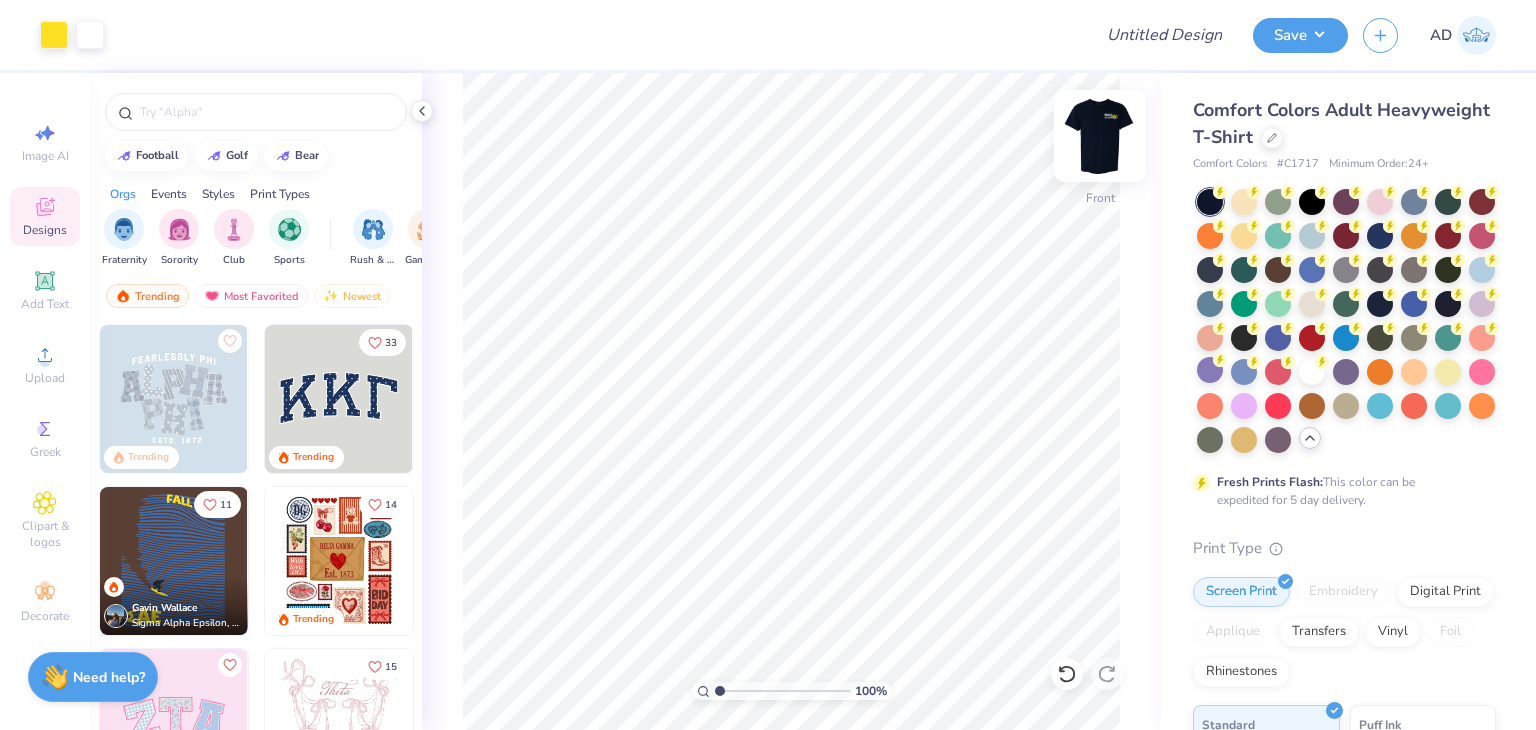 click at bounding box center (1100, 136) 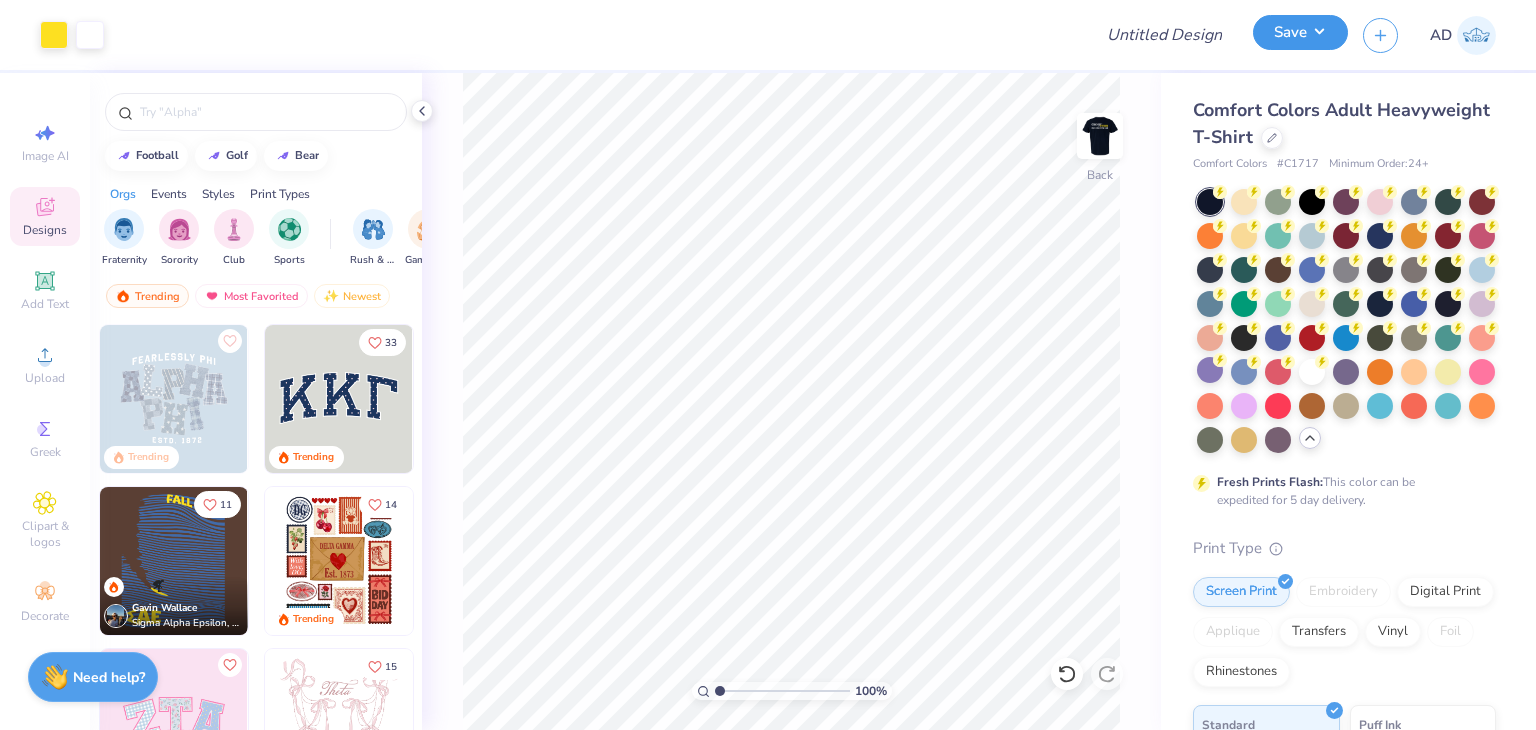 click on "Save" at bounding box center (1300, 32) 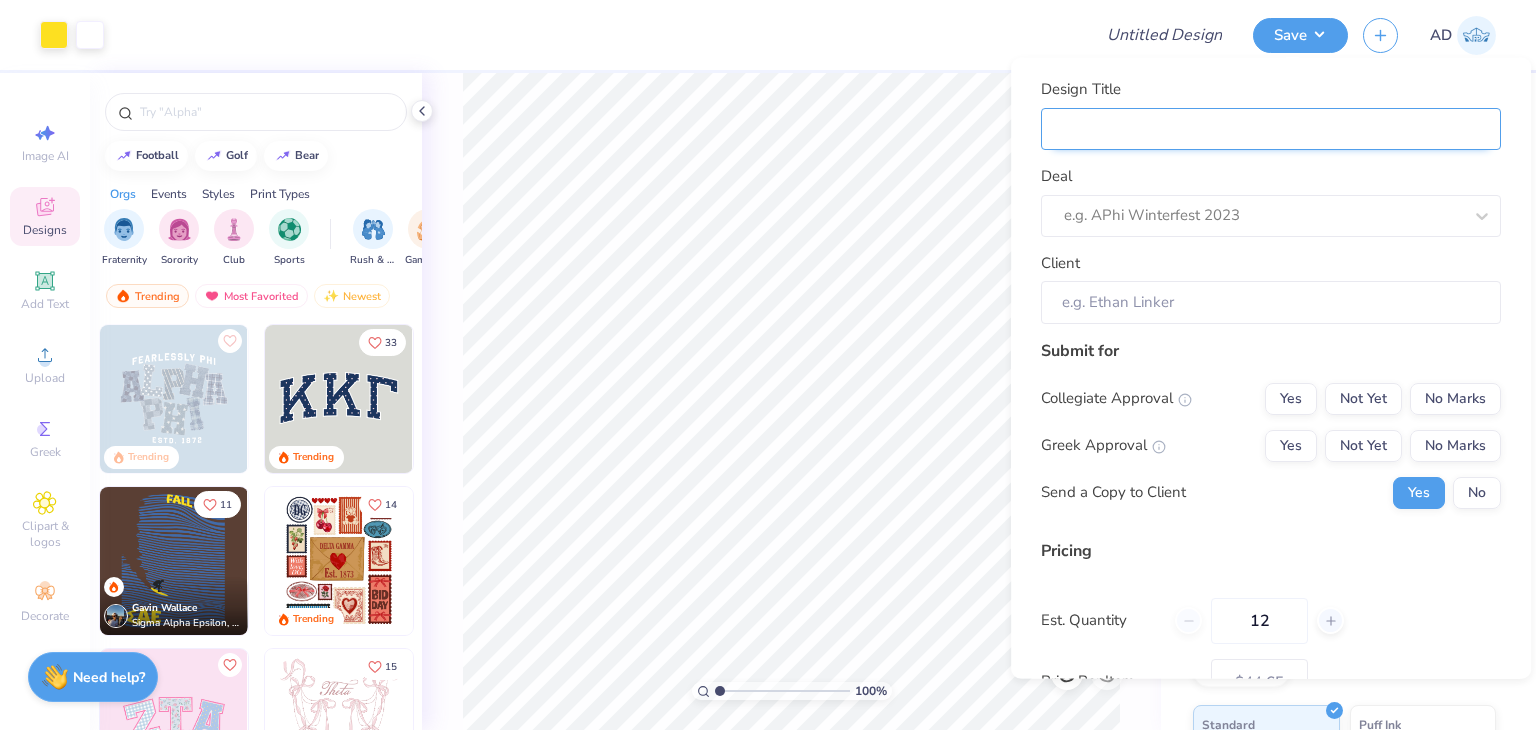 drag, startPoint x: 1162, startPoint y: 129, endPoint x: 1128, endPoint y: 132, distance: 34.132095 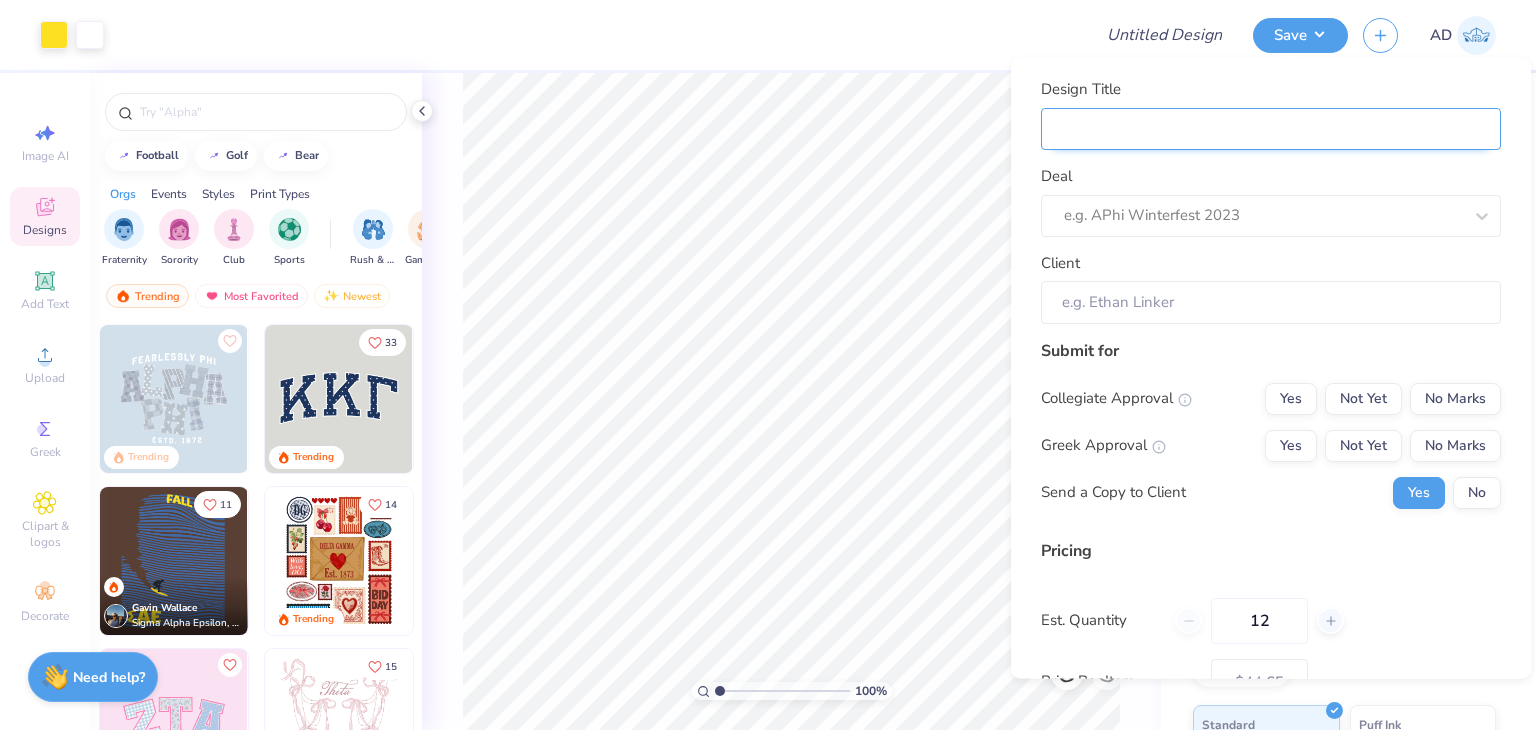 click on "Design Title" at bounding box center (1271, 128) 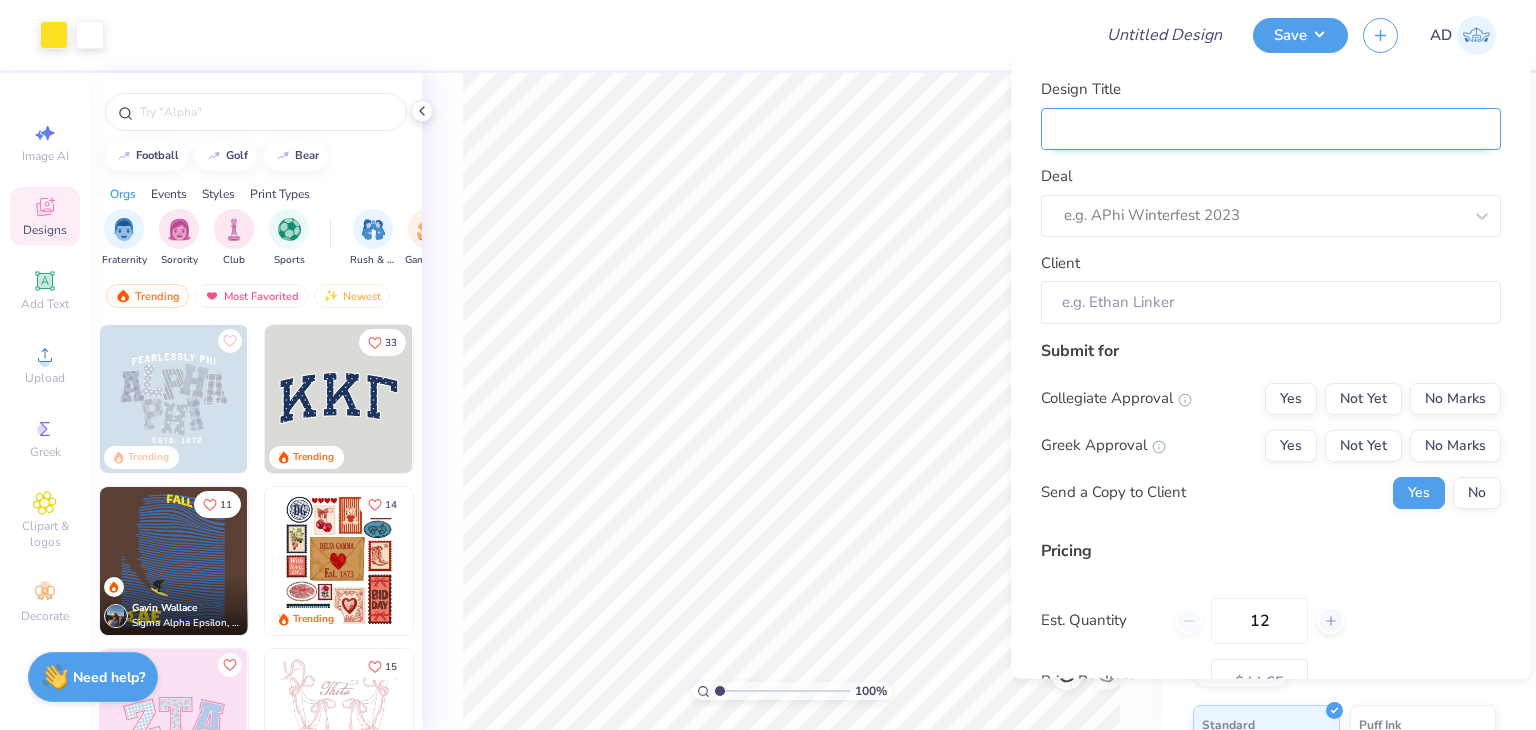 type on "C" 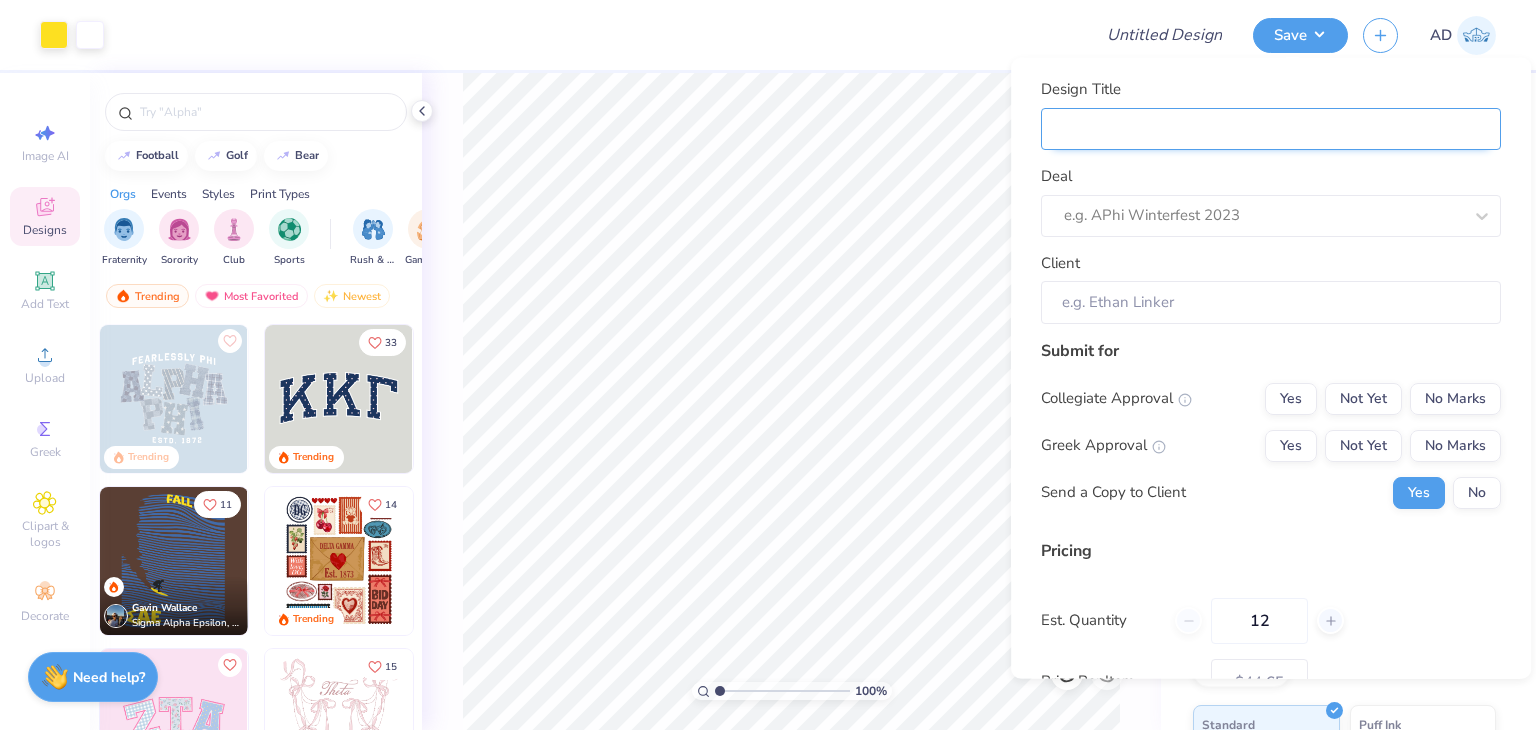 type on "C" 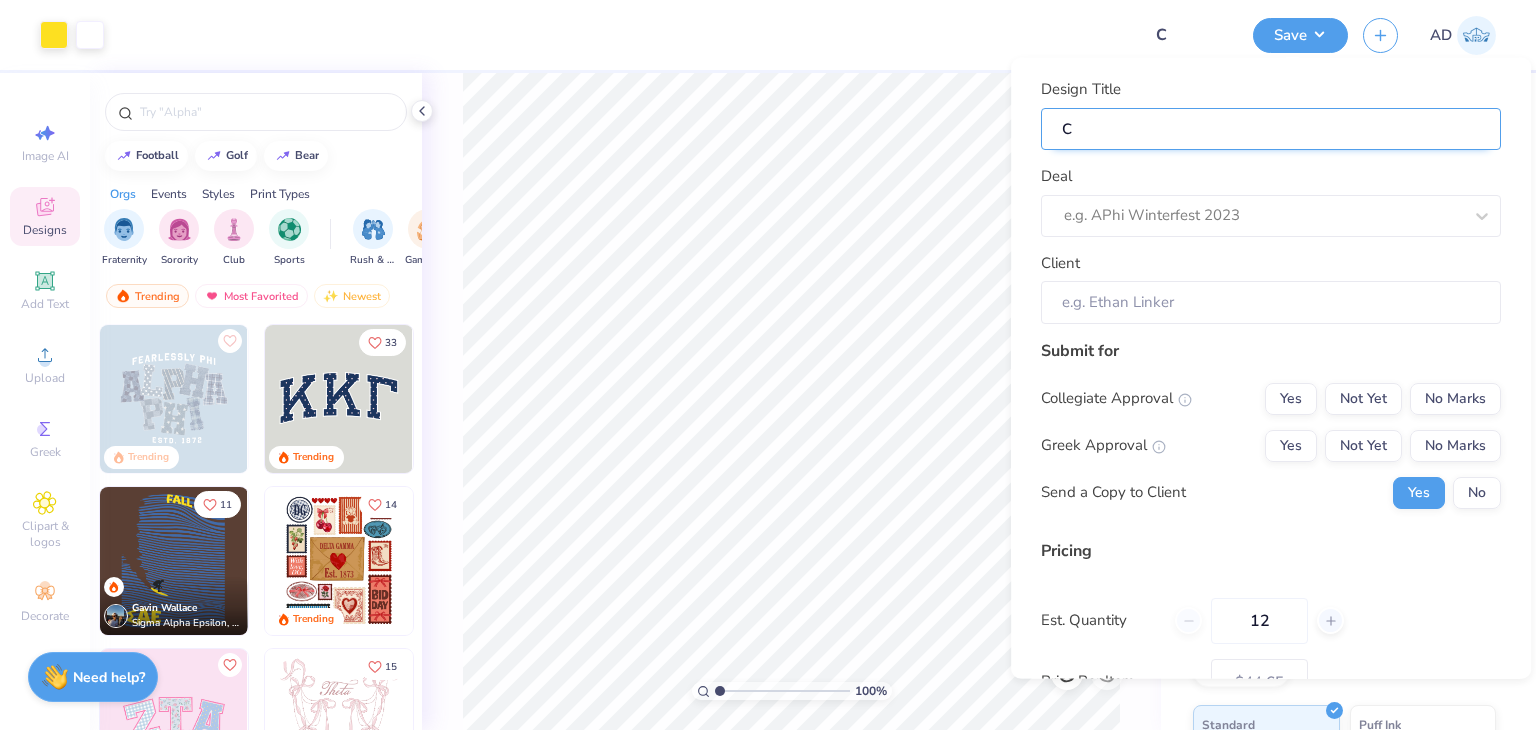 type on "Cr" 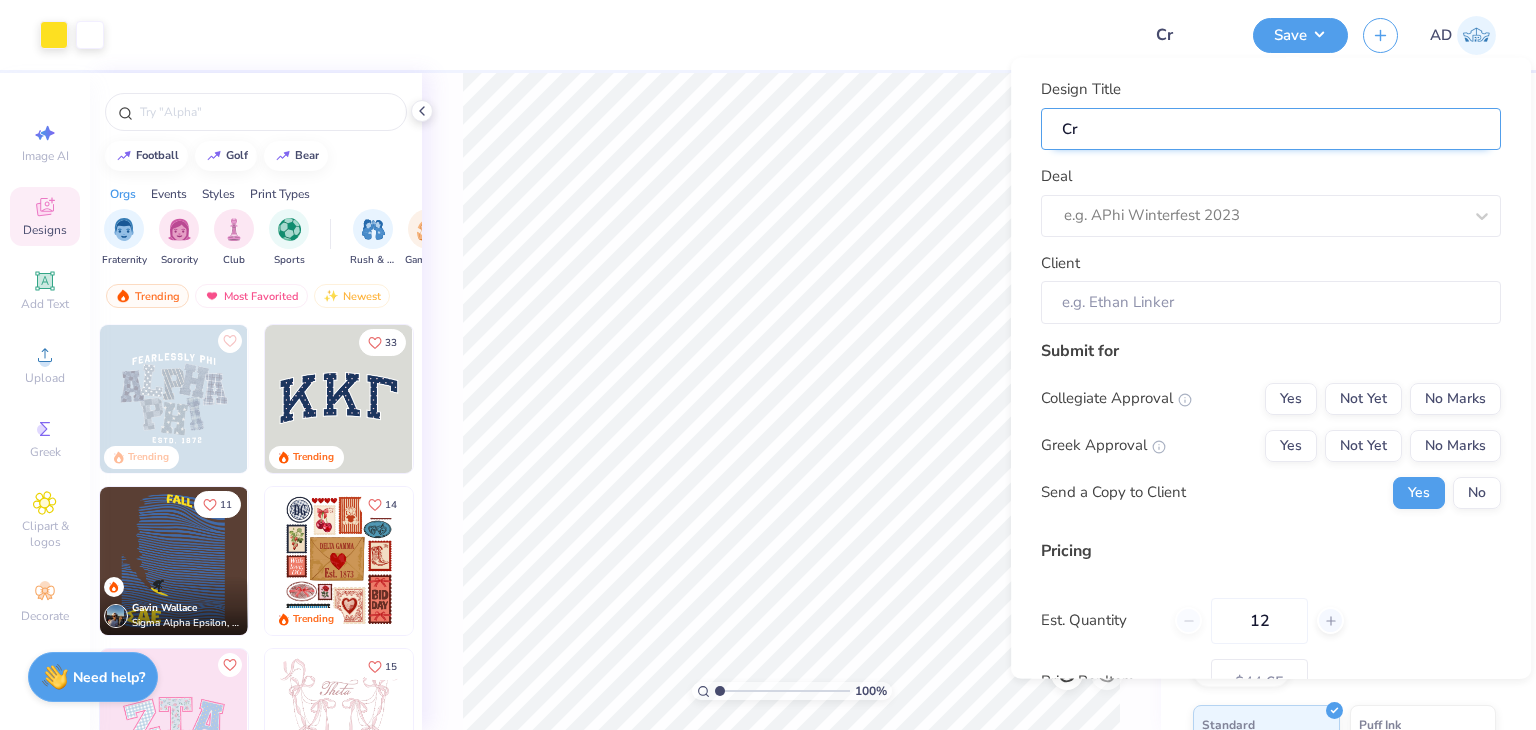 type on "Cro" 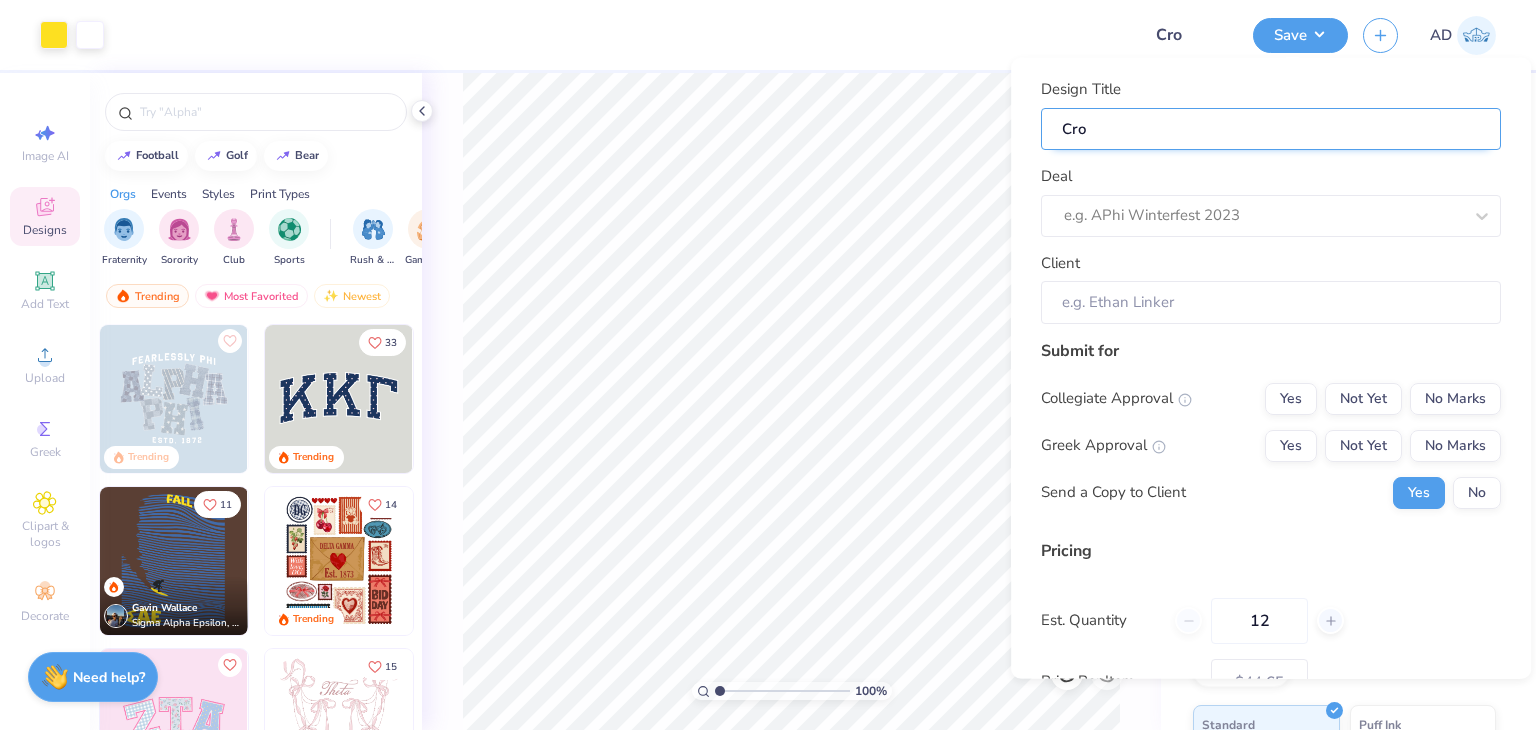 type on "Cros" 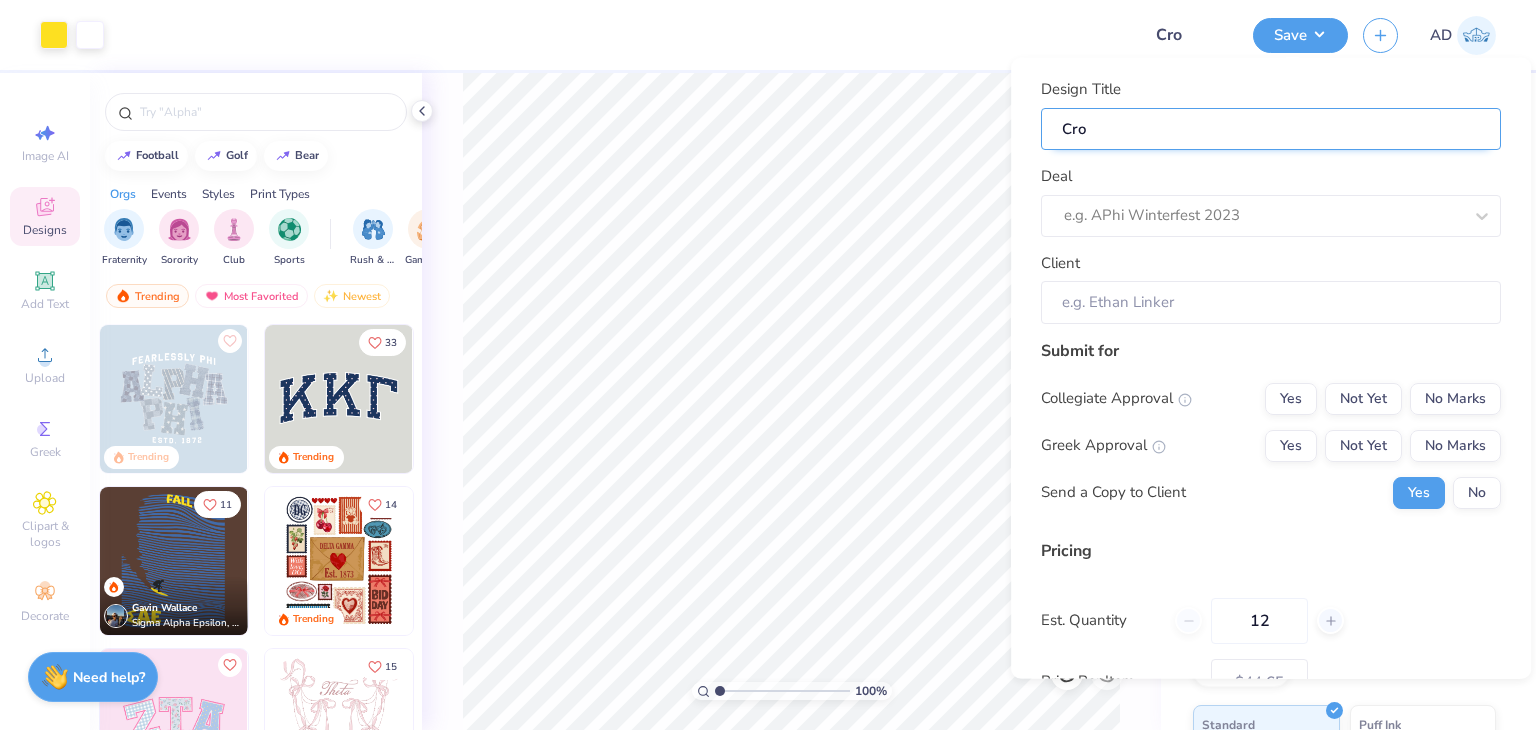 type on "Cros" 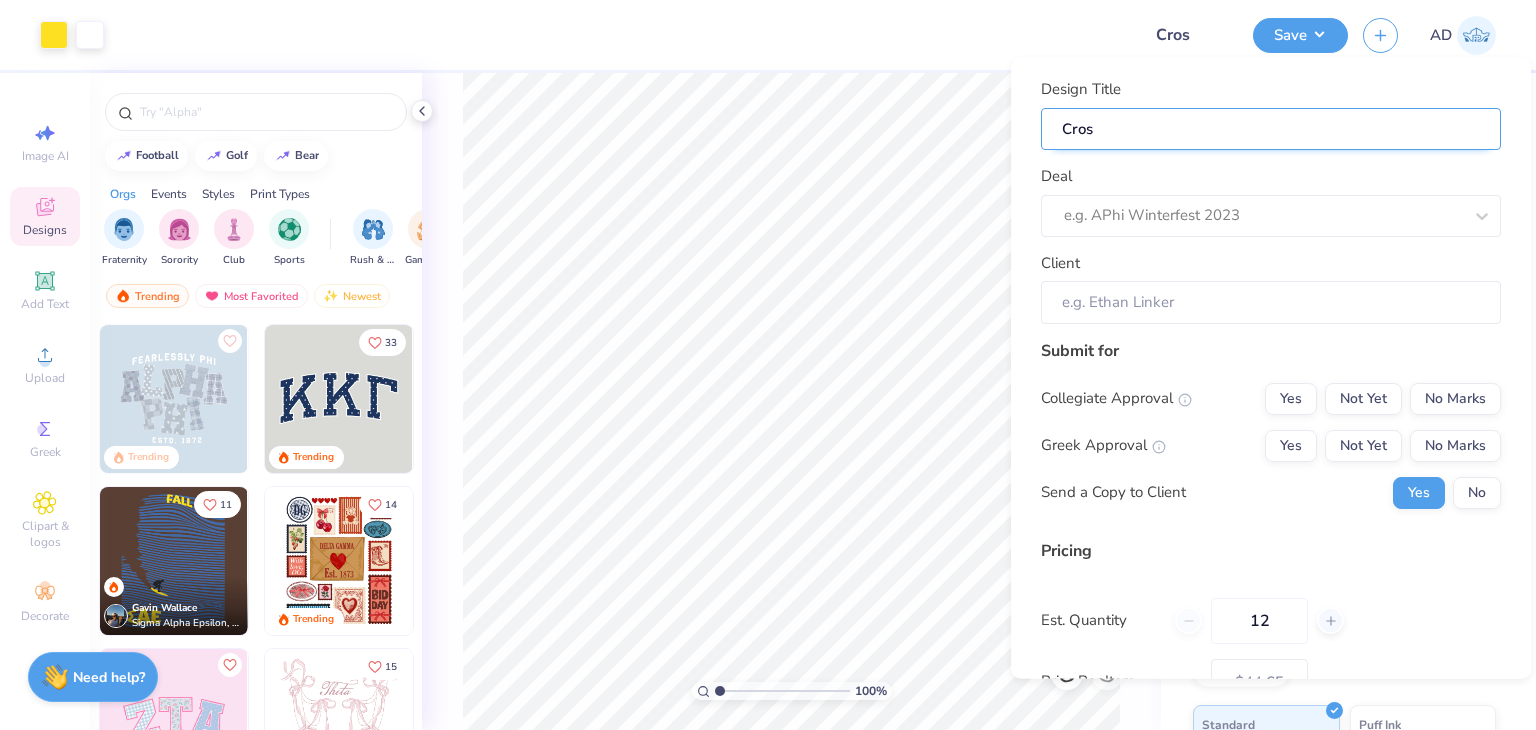 type on "Cross" 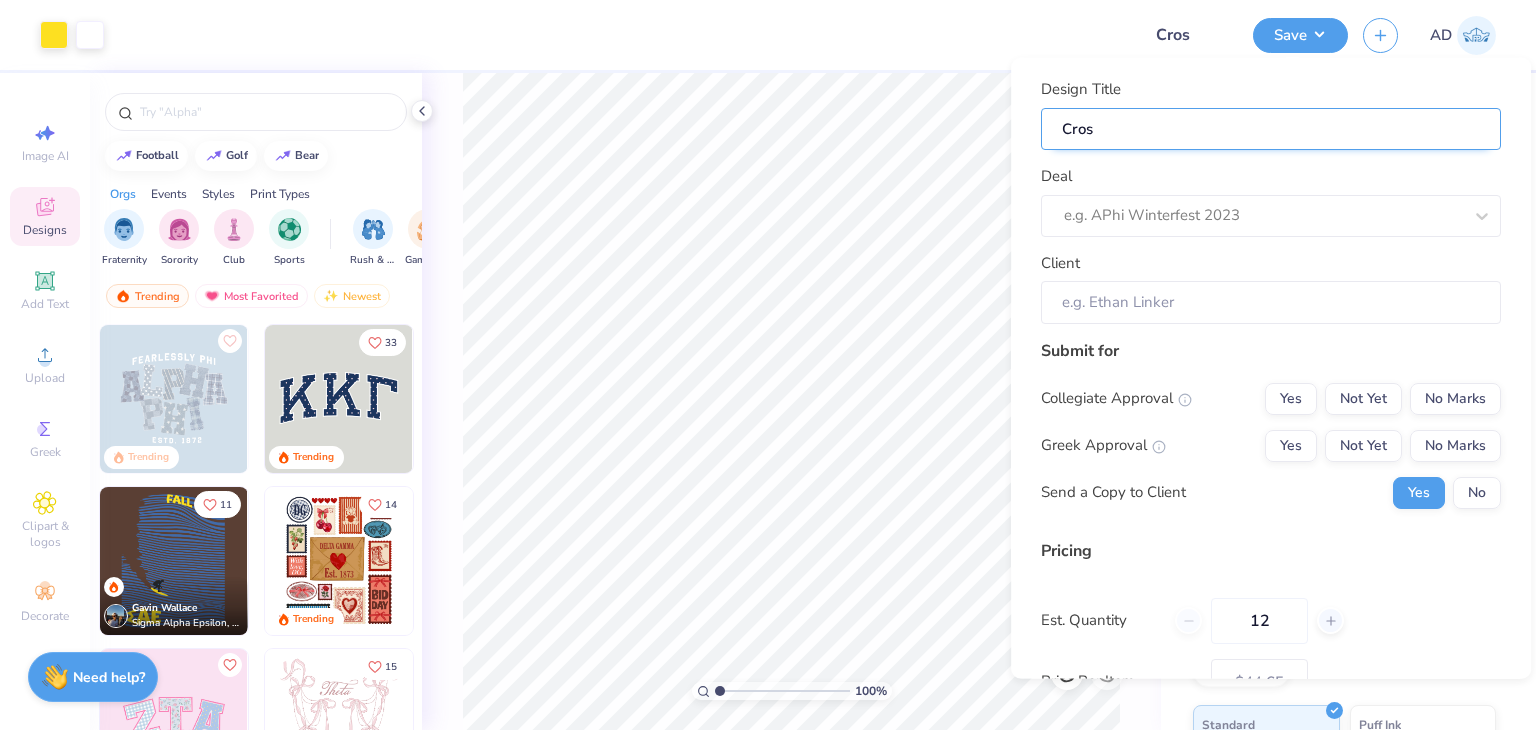 type on "Cross" 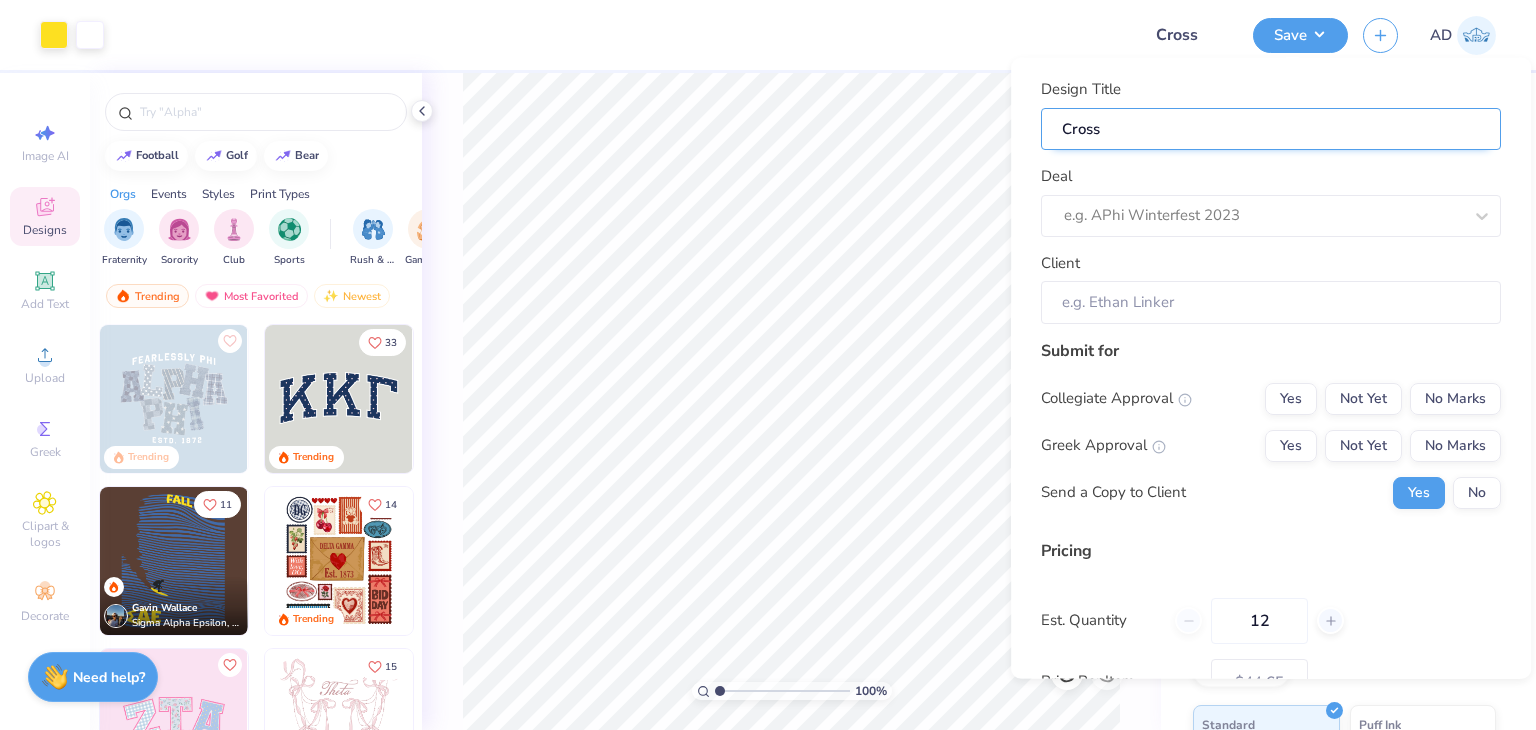 type on "Cross" 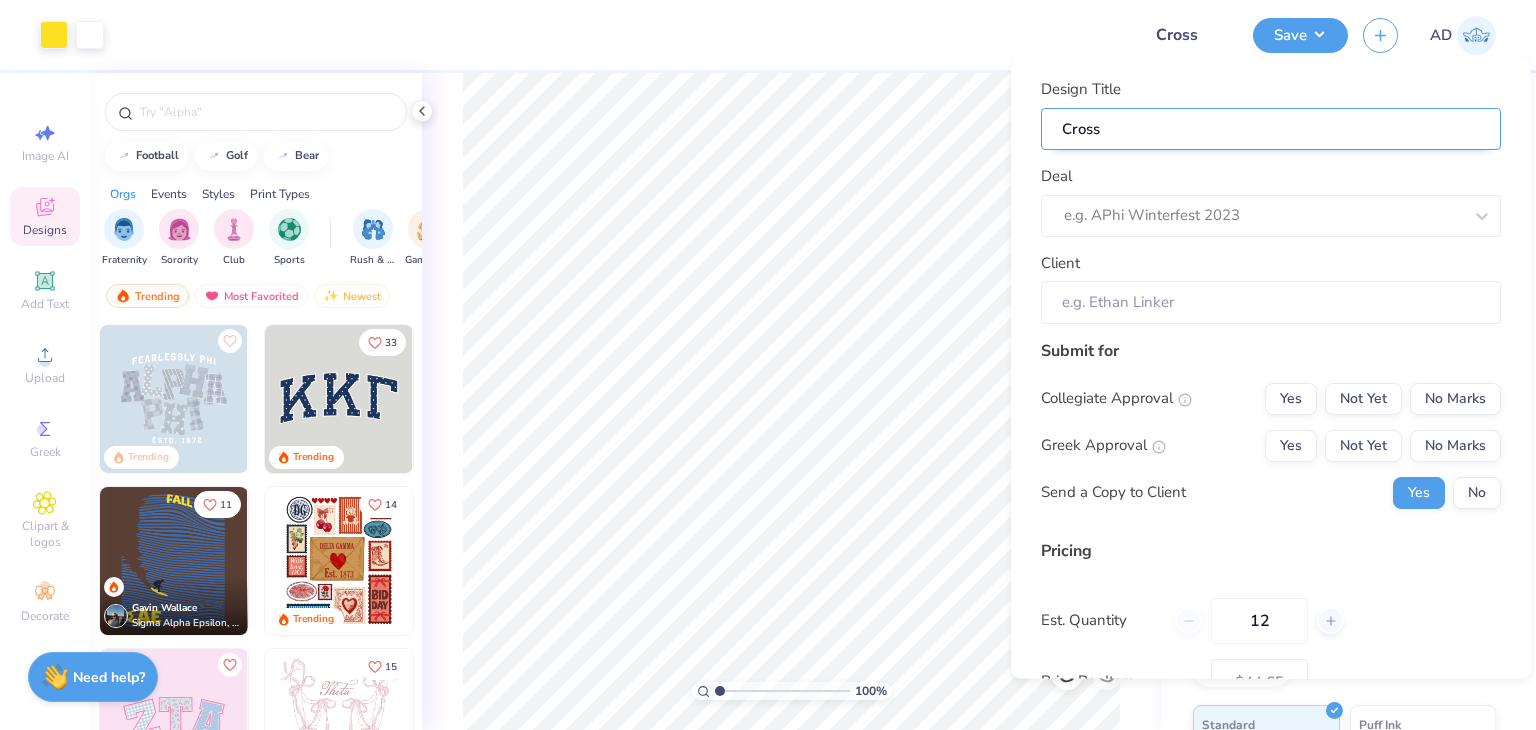 type on "Cross" 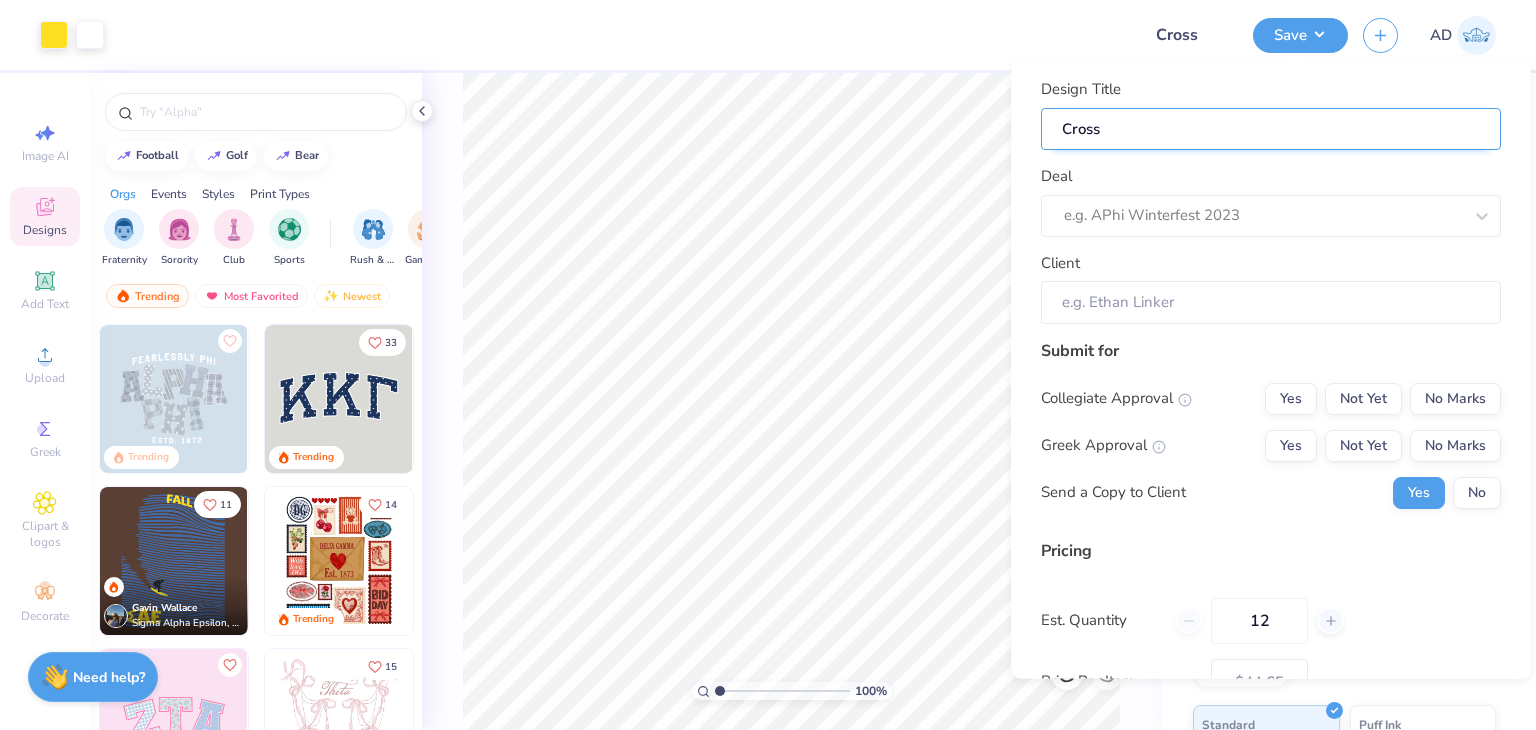 type on "Cross T" 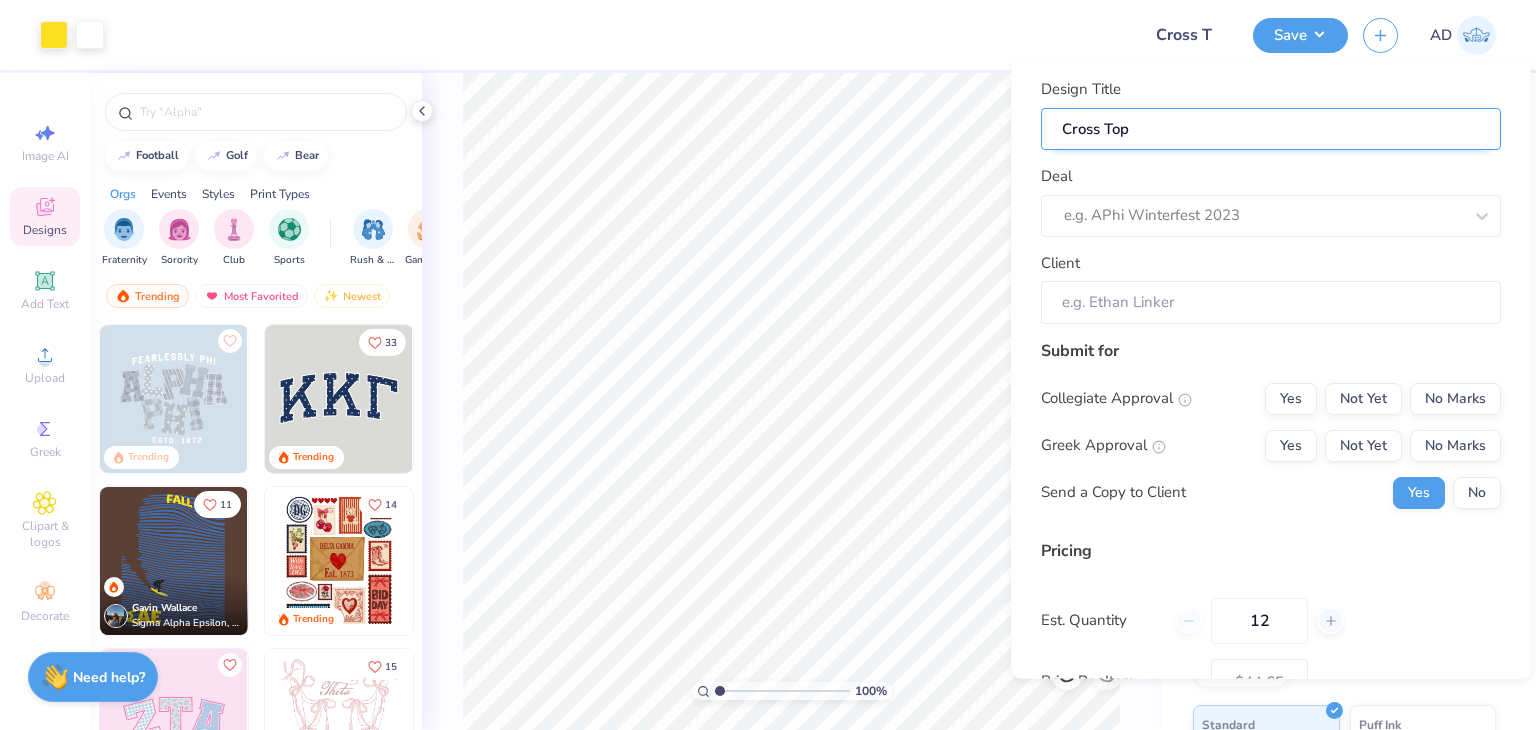 type on "Cross Topw" 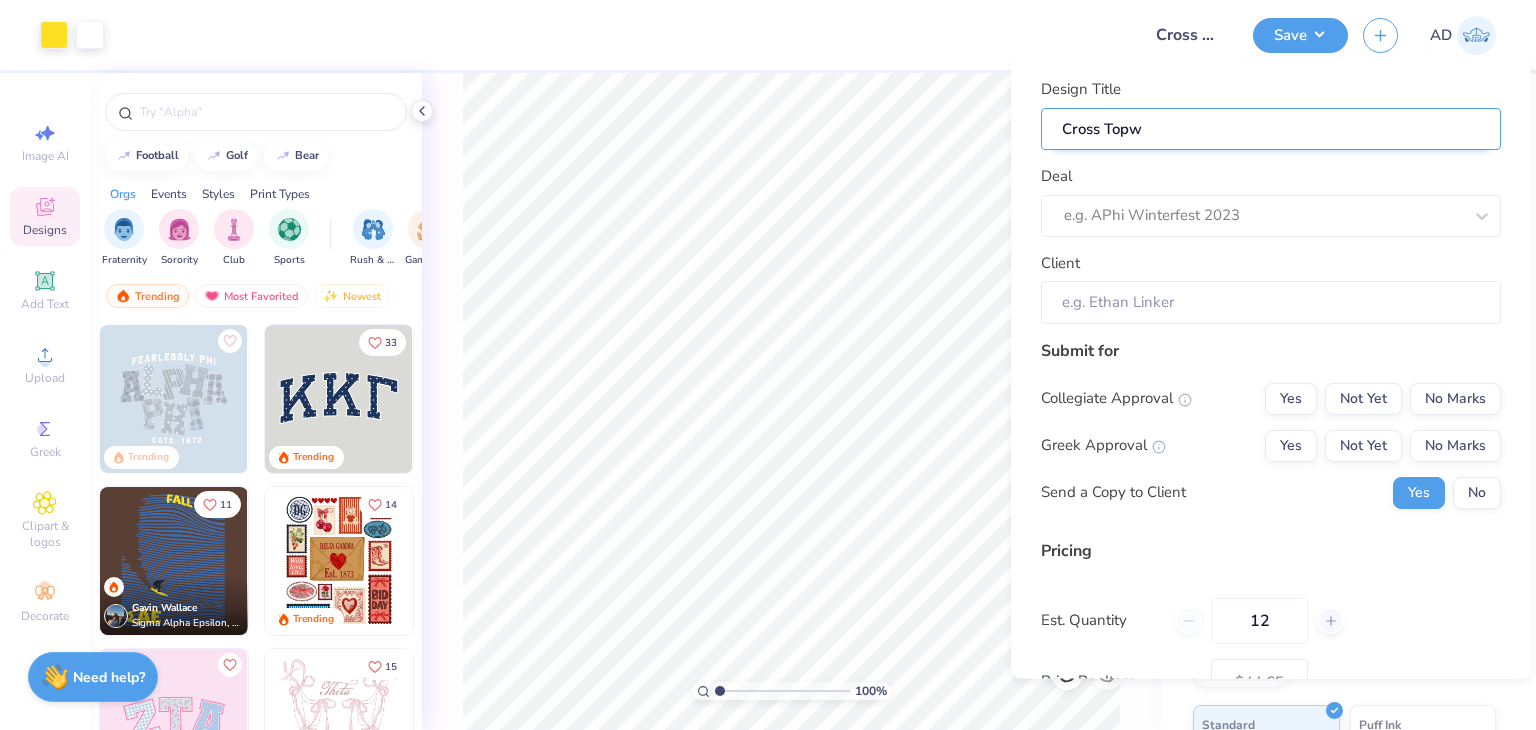 type on "Cross Topwn" 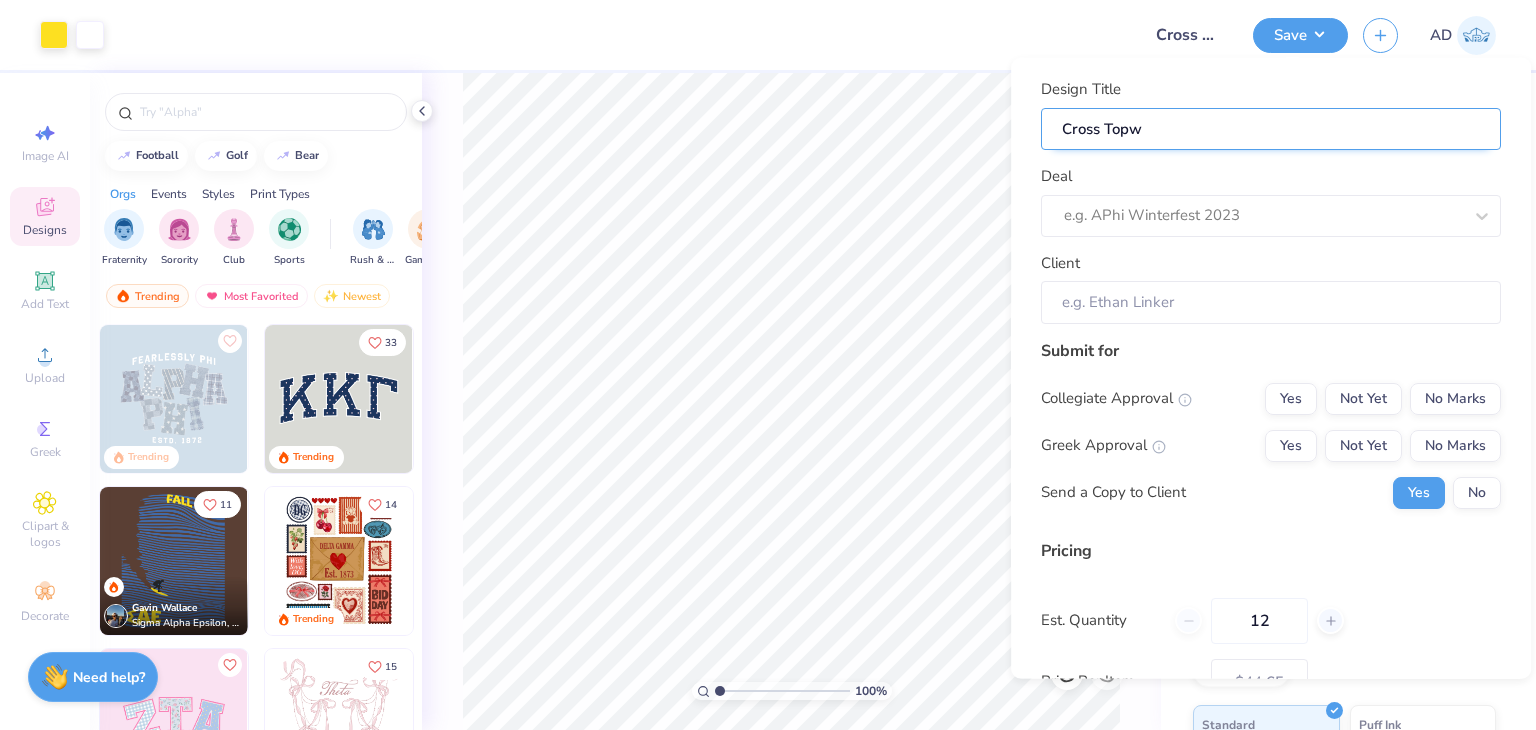 type on "Cross Topwn" 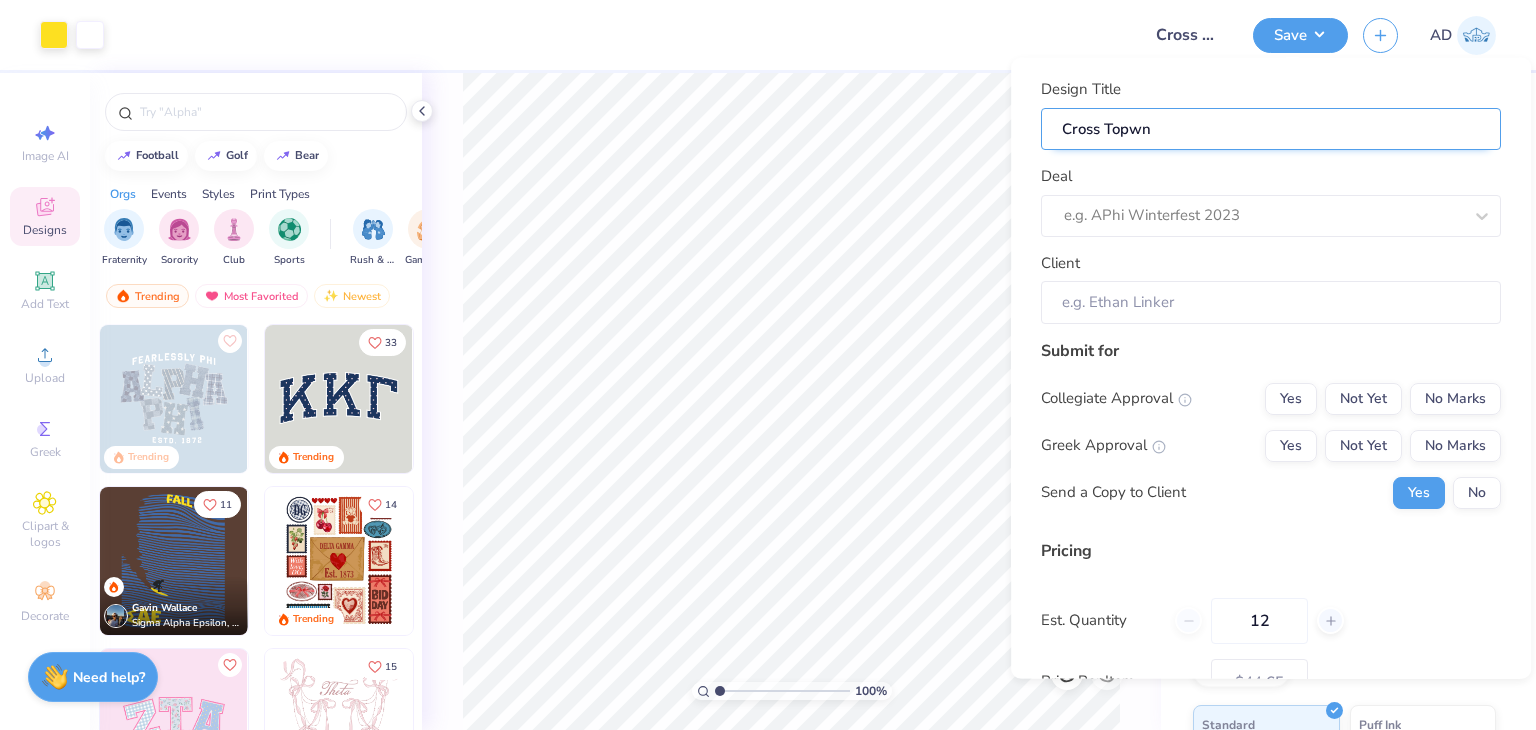 type on "Cross Topw" 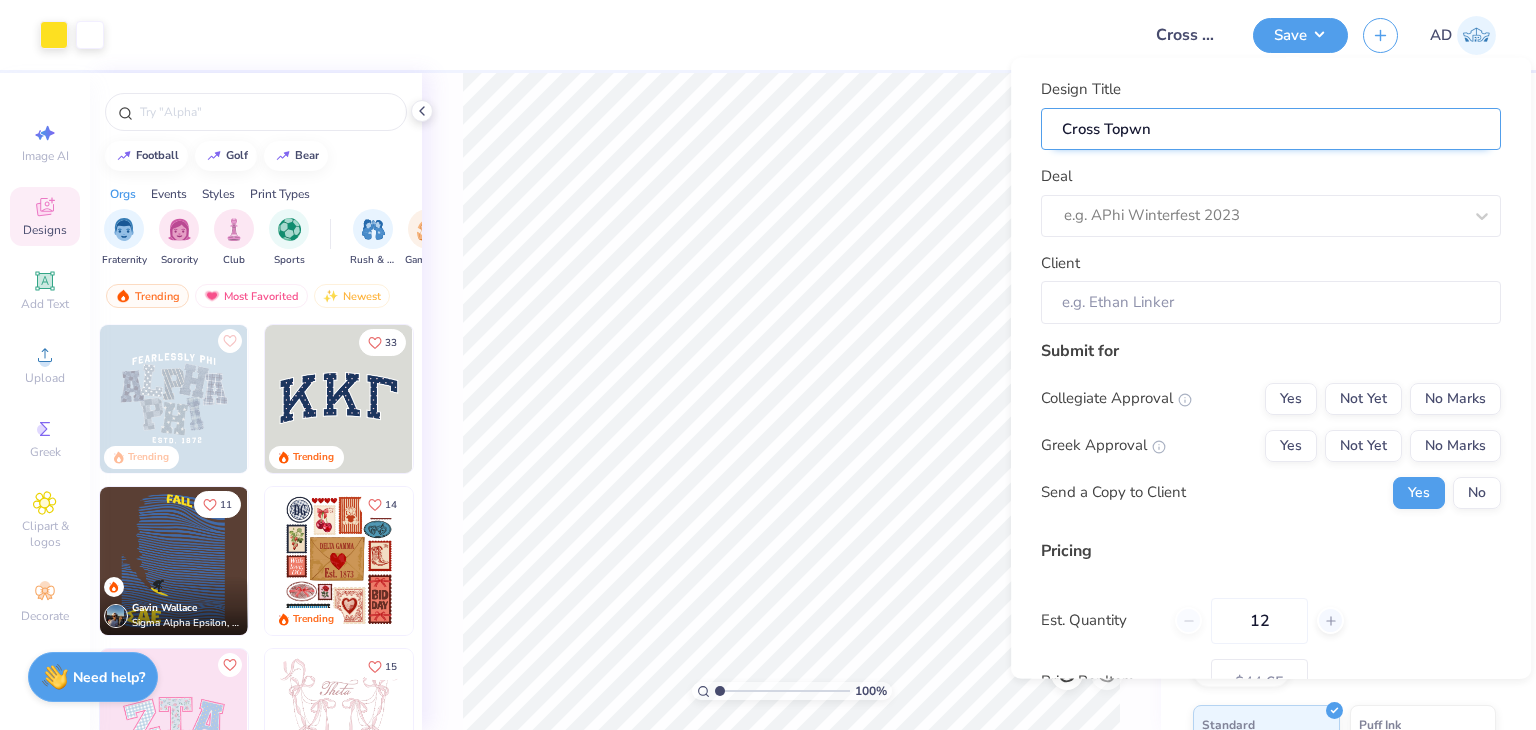 type on "Cross Topw" 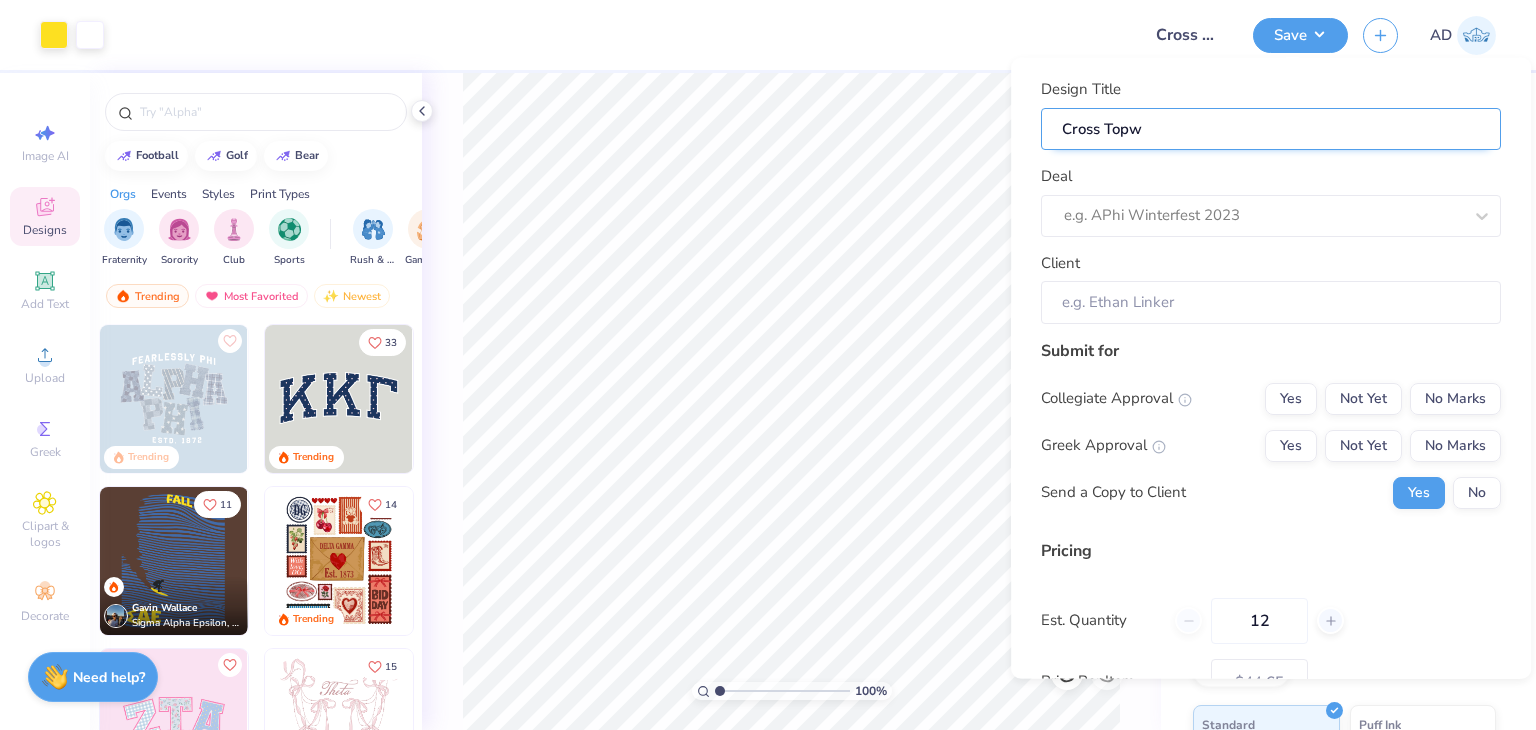 type on "Cross Top" 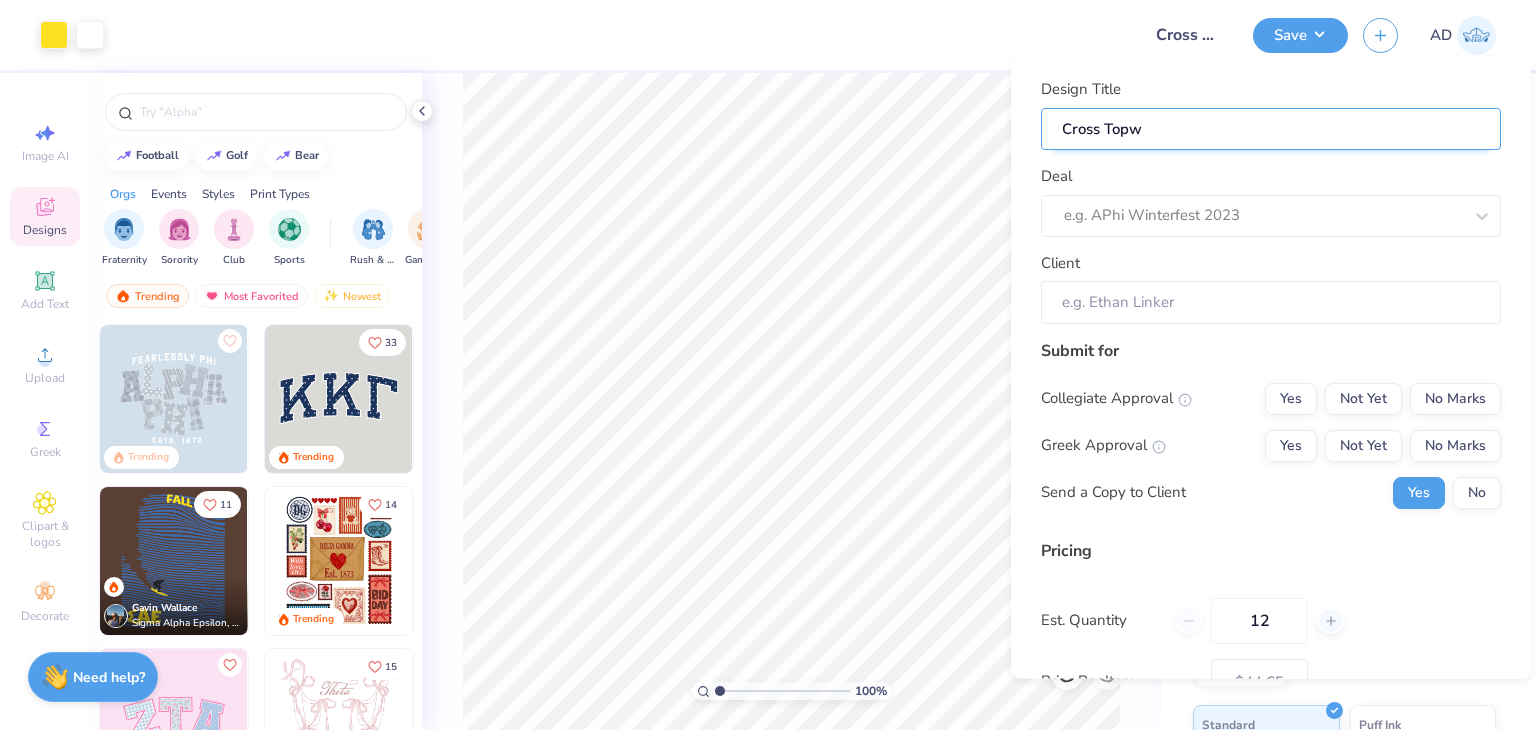 type on "Cross Top" 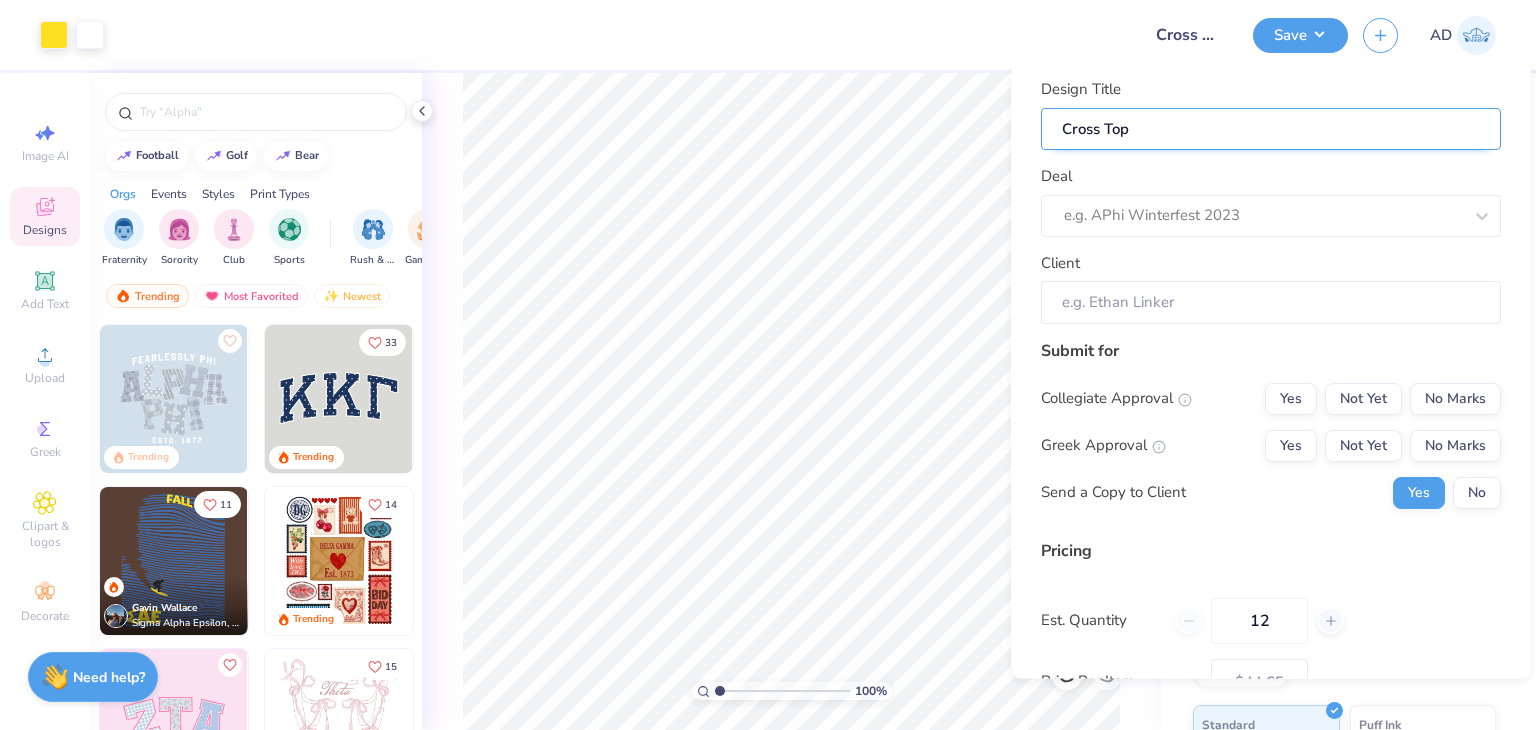 type on "Cross To" 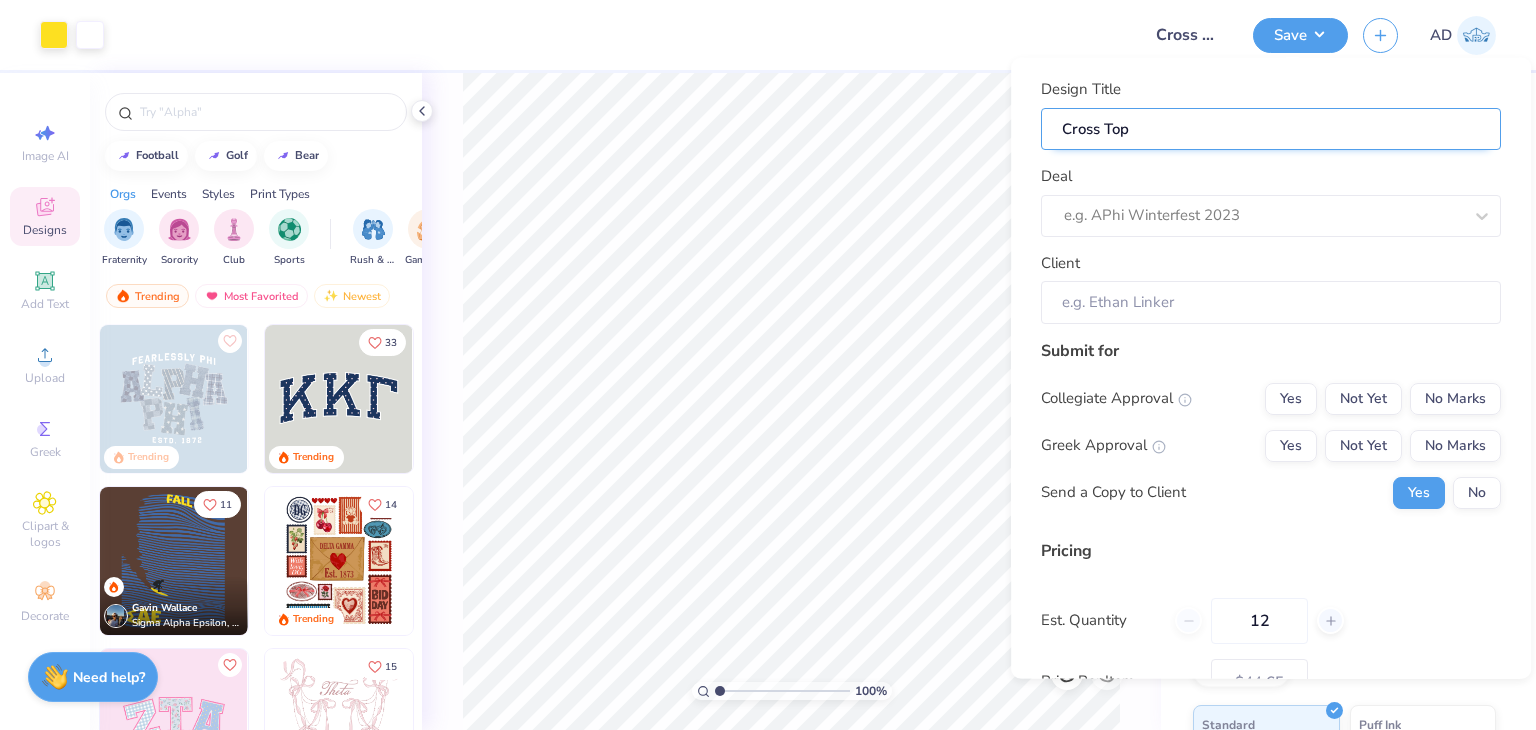type on "Cross To" 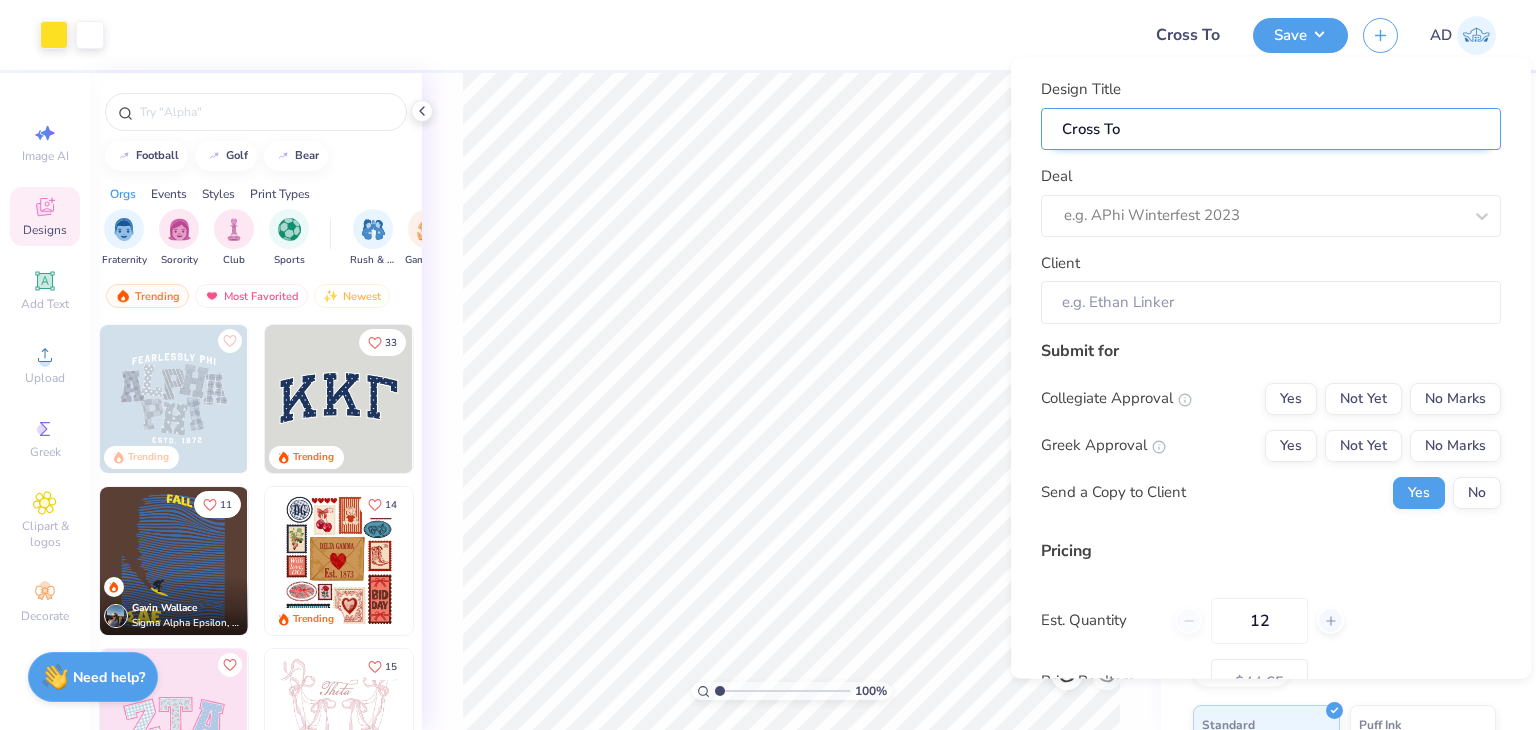 type on "Cross Tow" 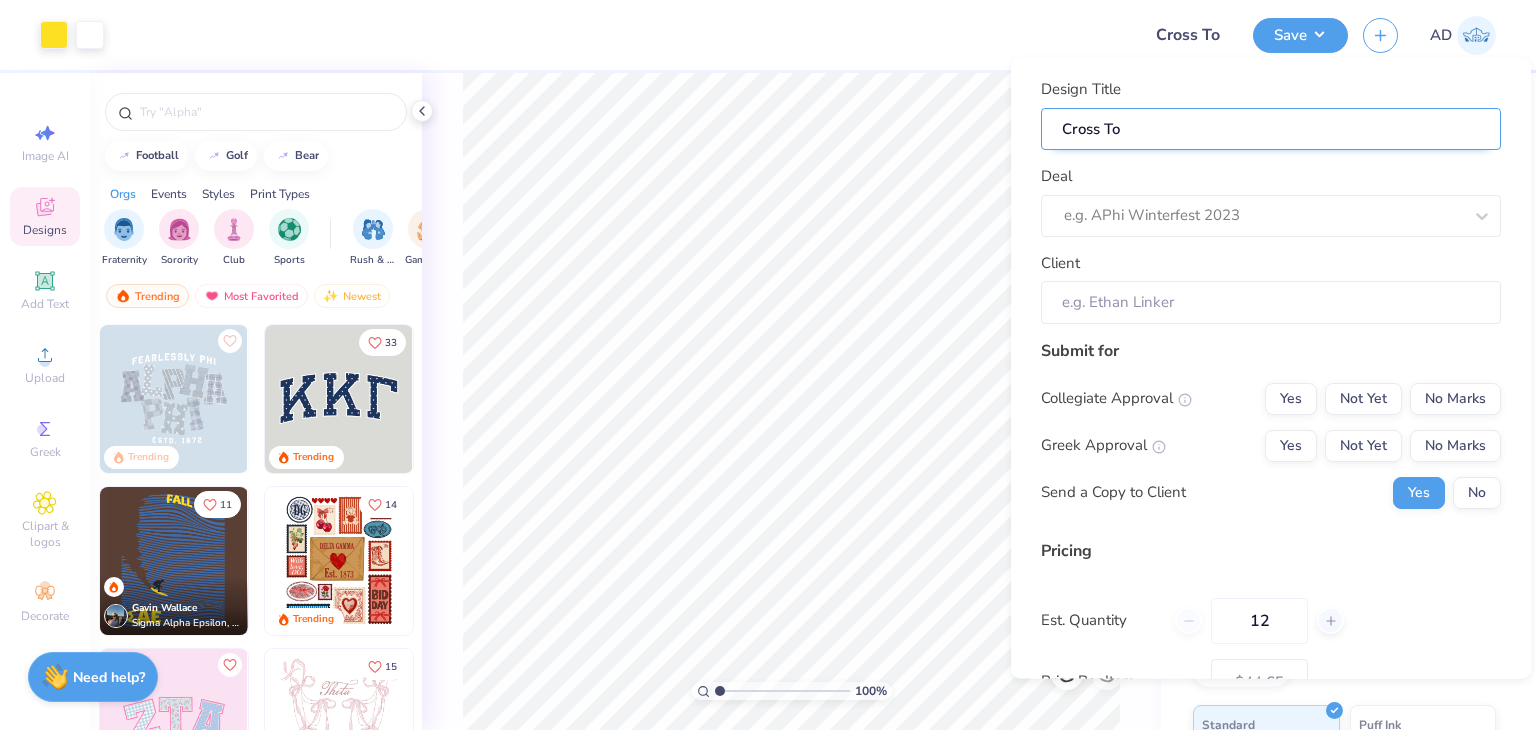 type on "Cross Tow" 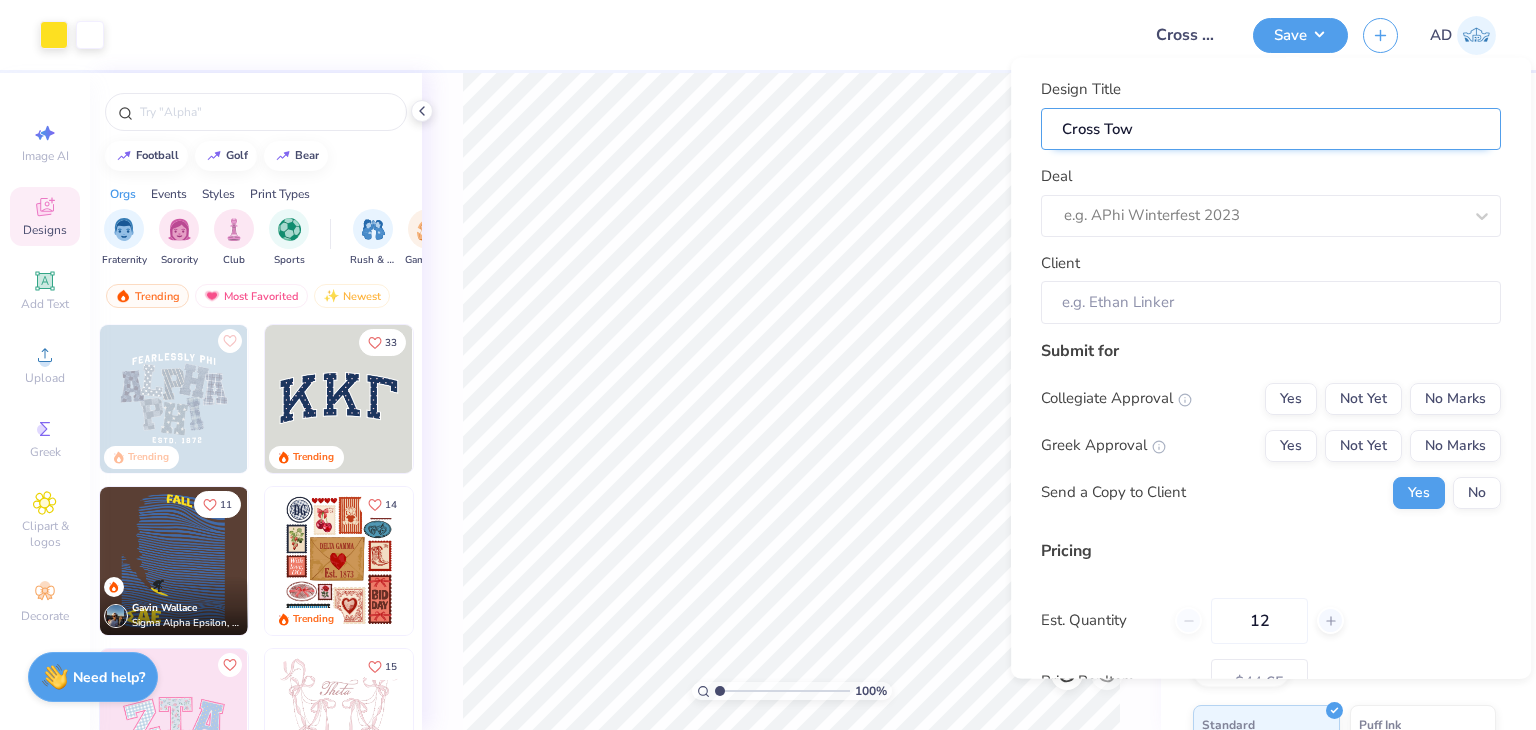 type on "Cross Town" 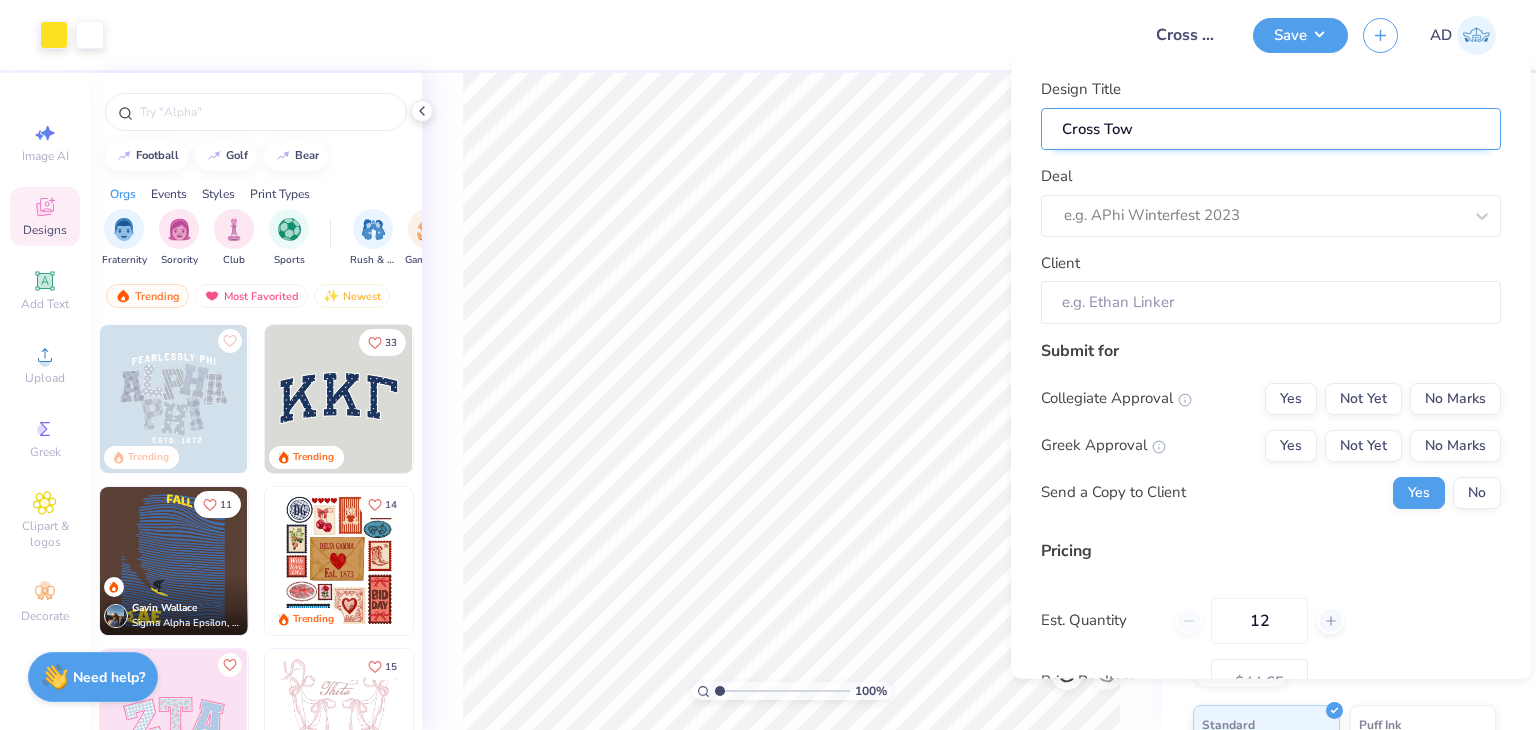 type on "Cross Town" 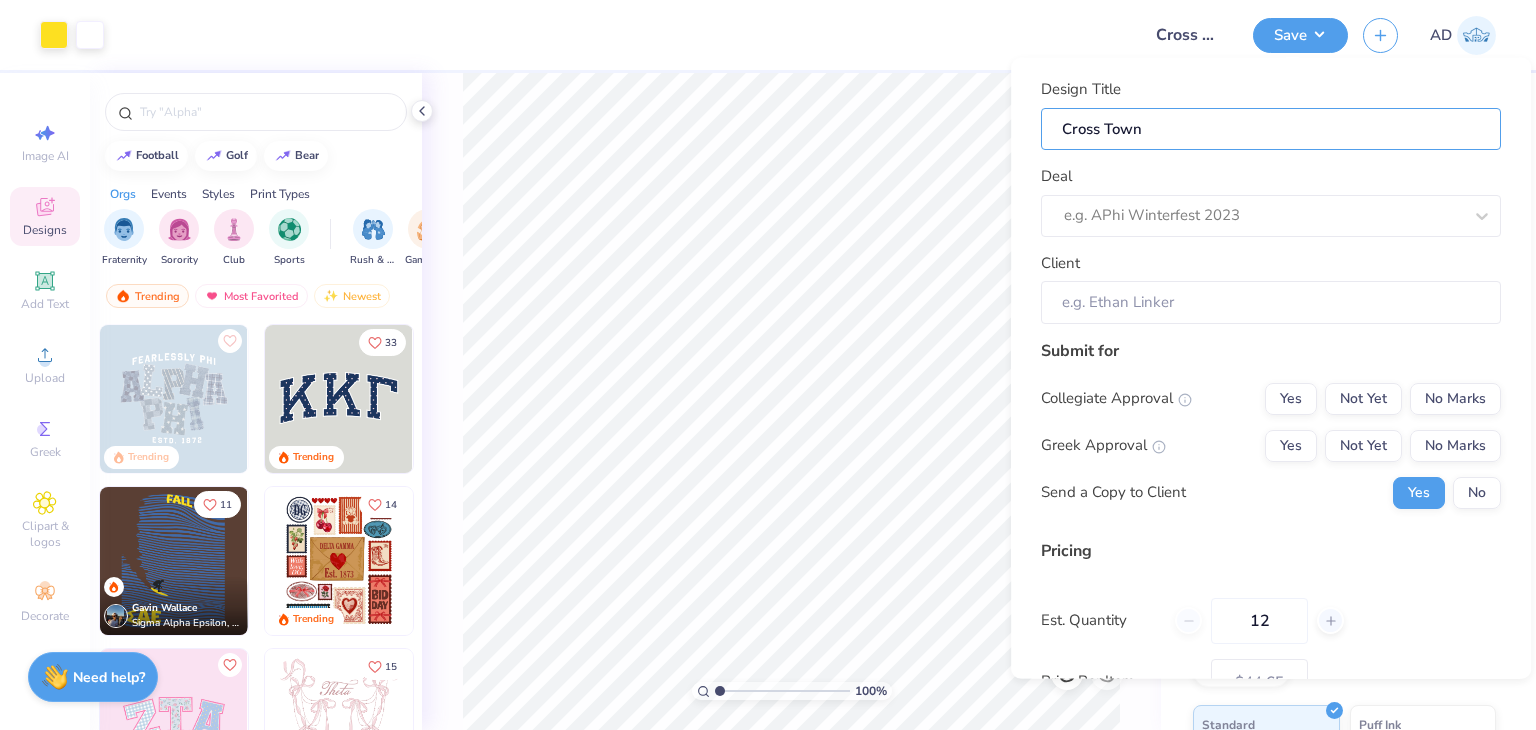 type on "Cross Town" 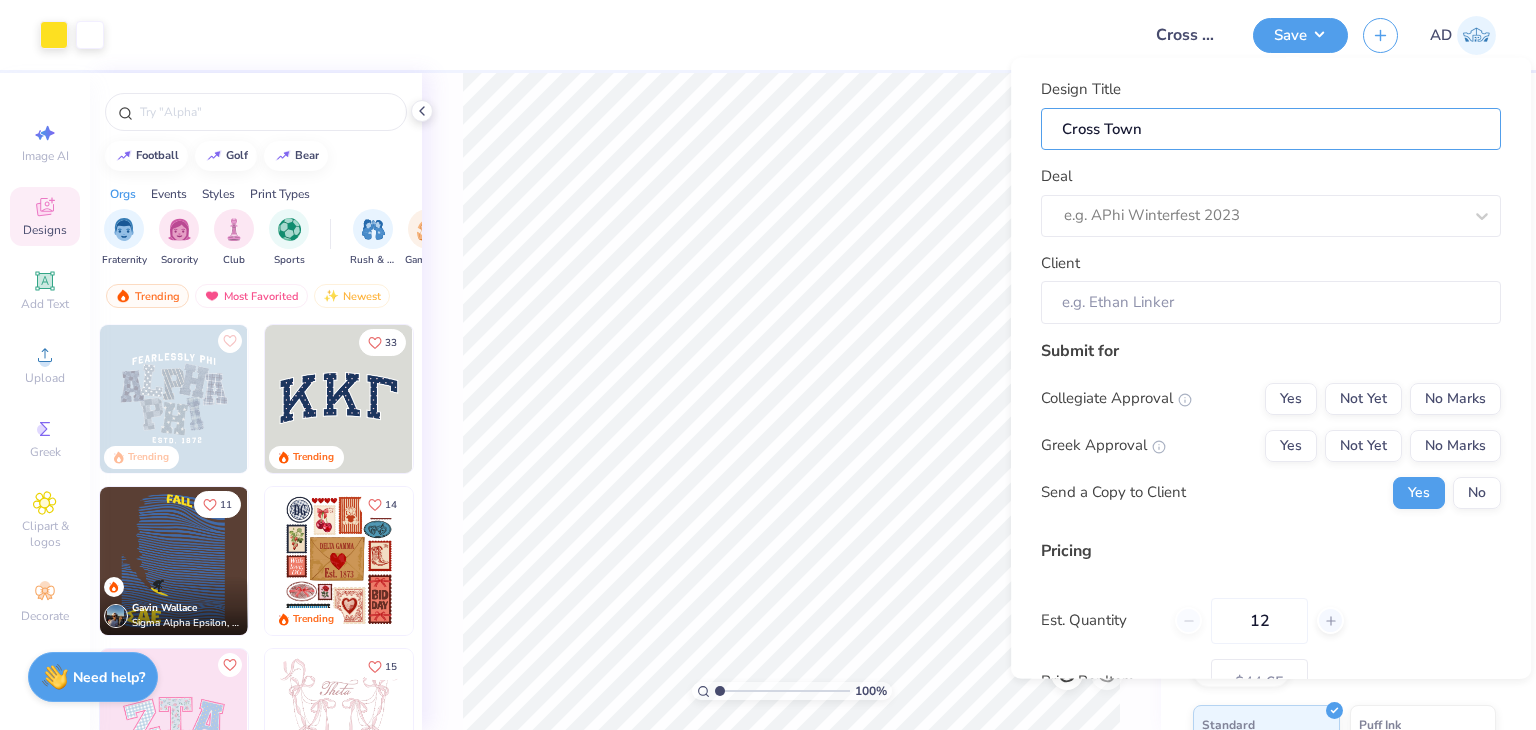 type on "Cross Town" 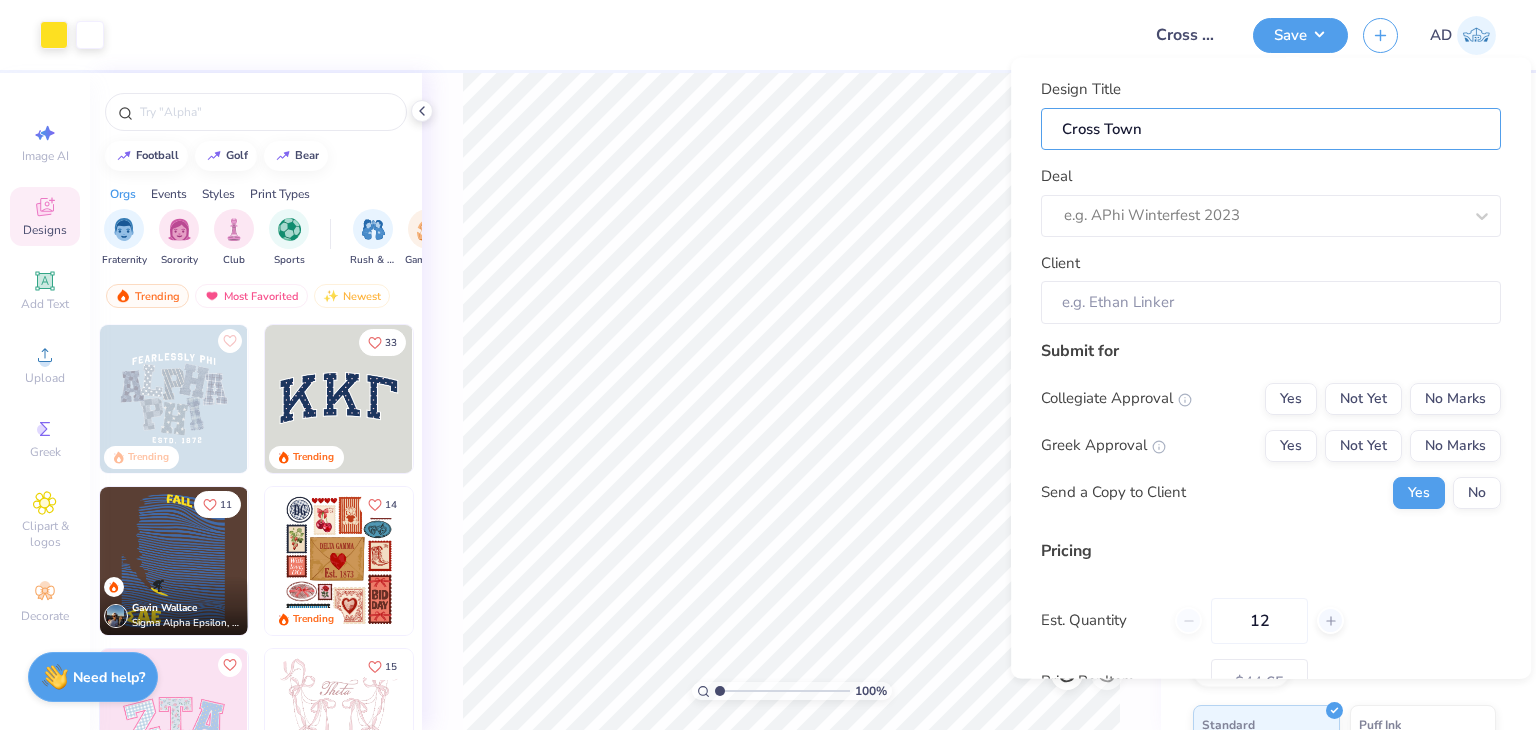 type on "Cross Town D" 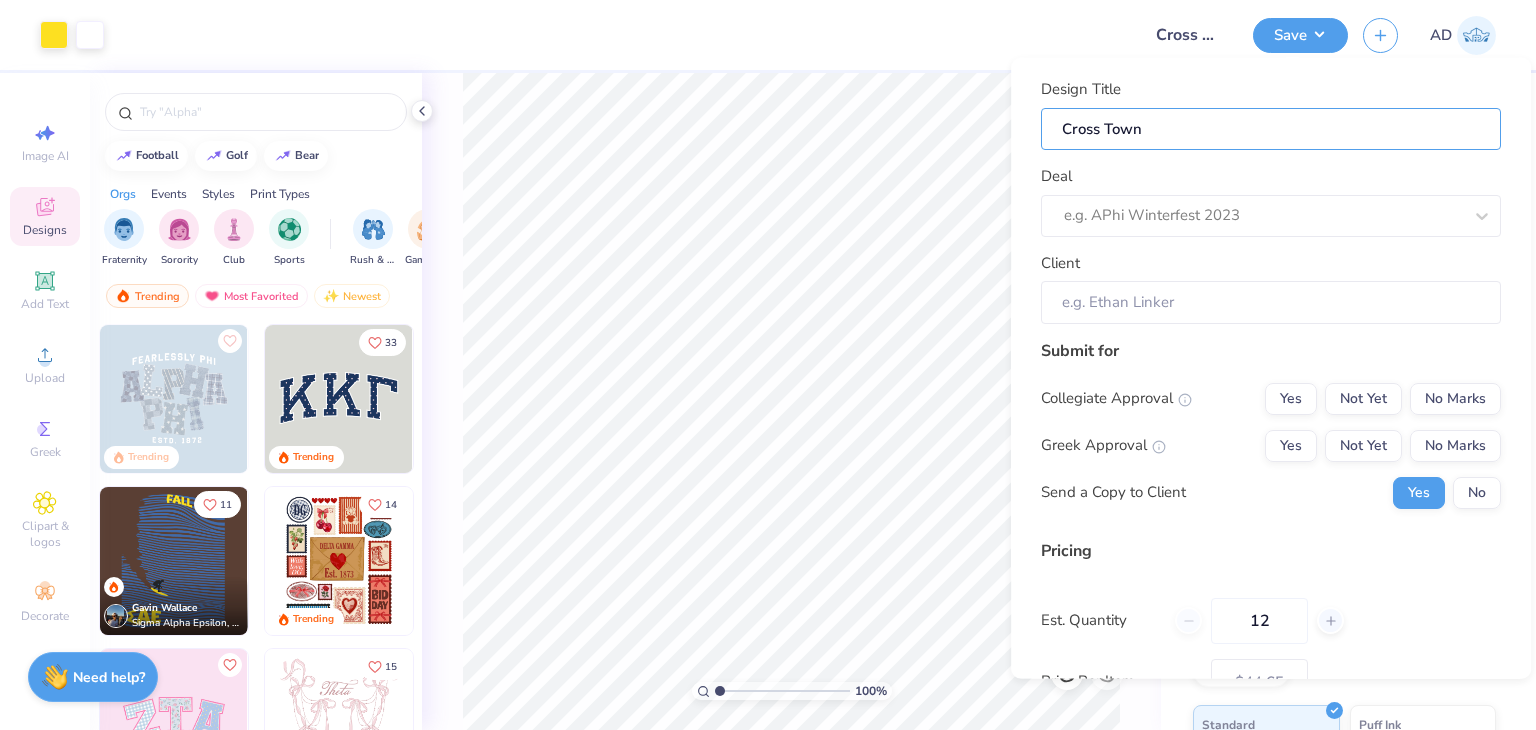 type on "Cross Town D" 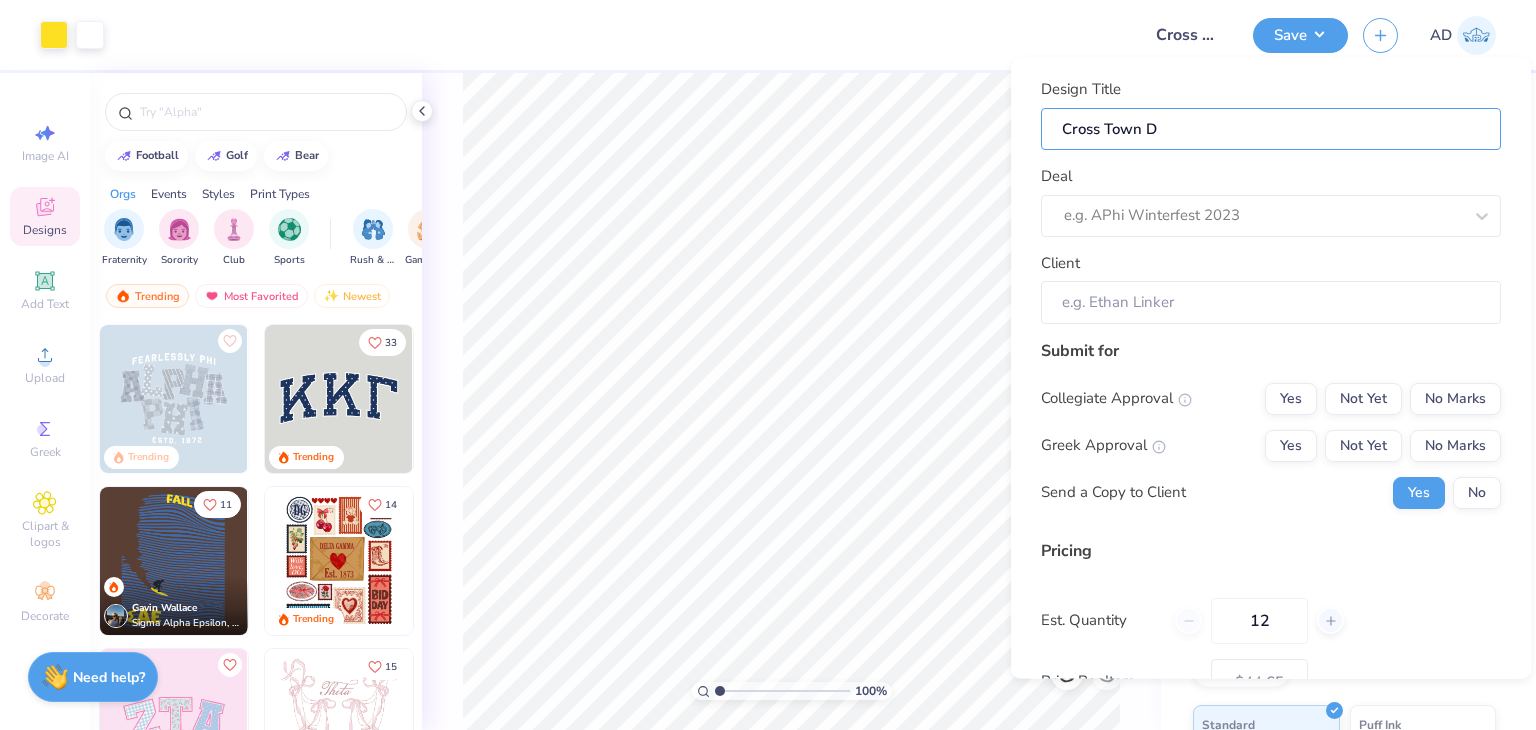 type on "Cross Town De" 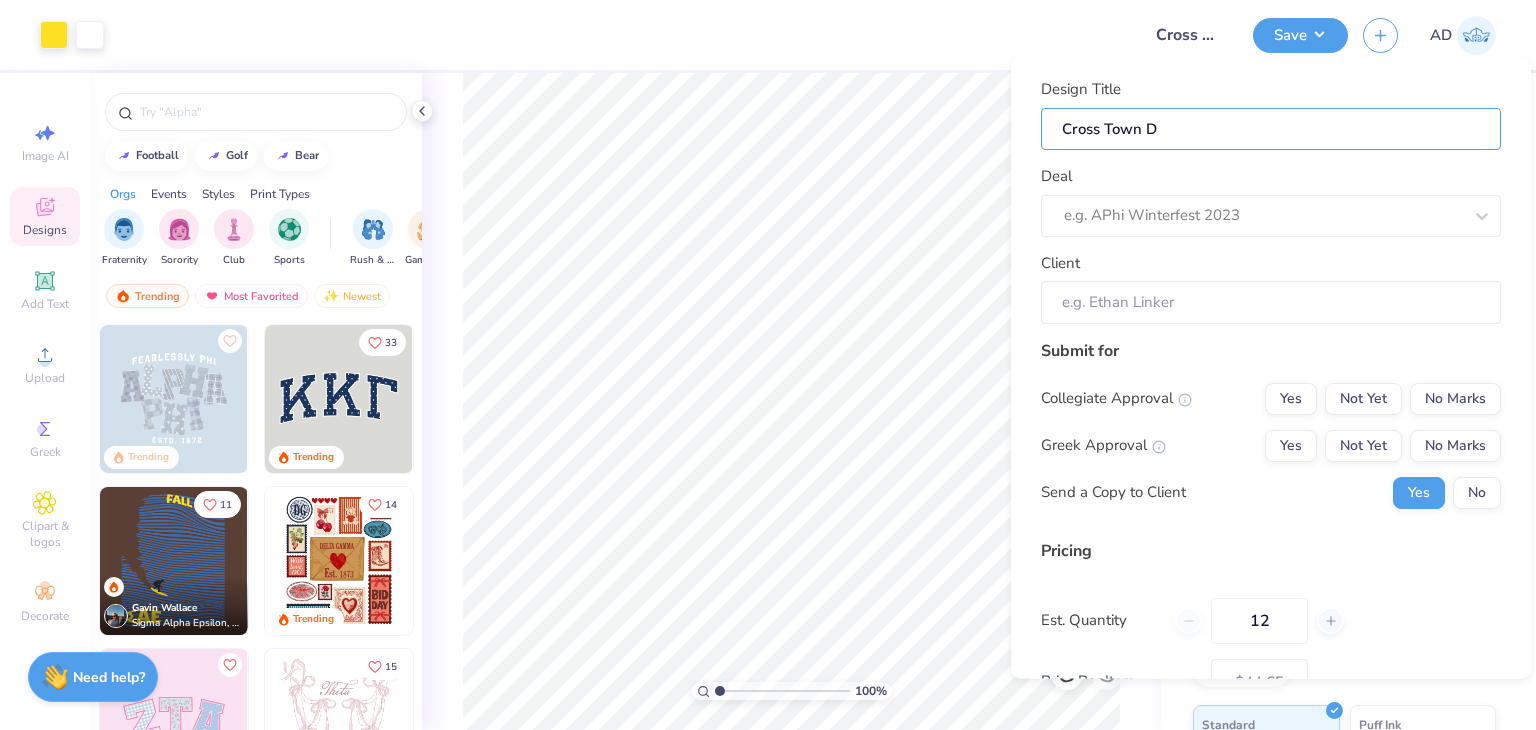 type on "Cross Town De" 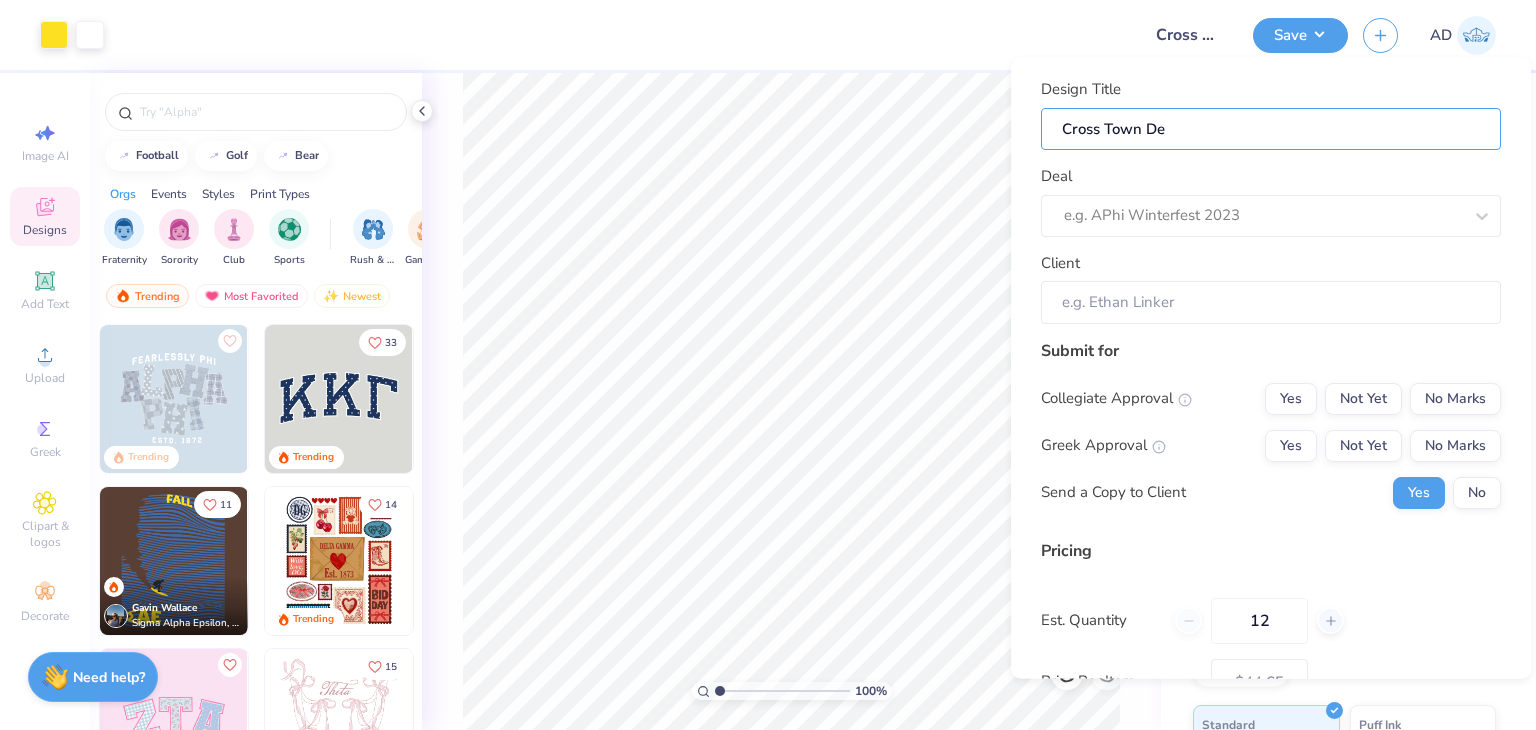 type on "Cross Town Des" 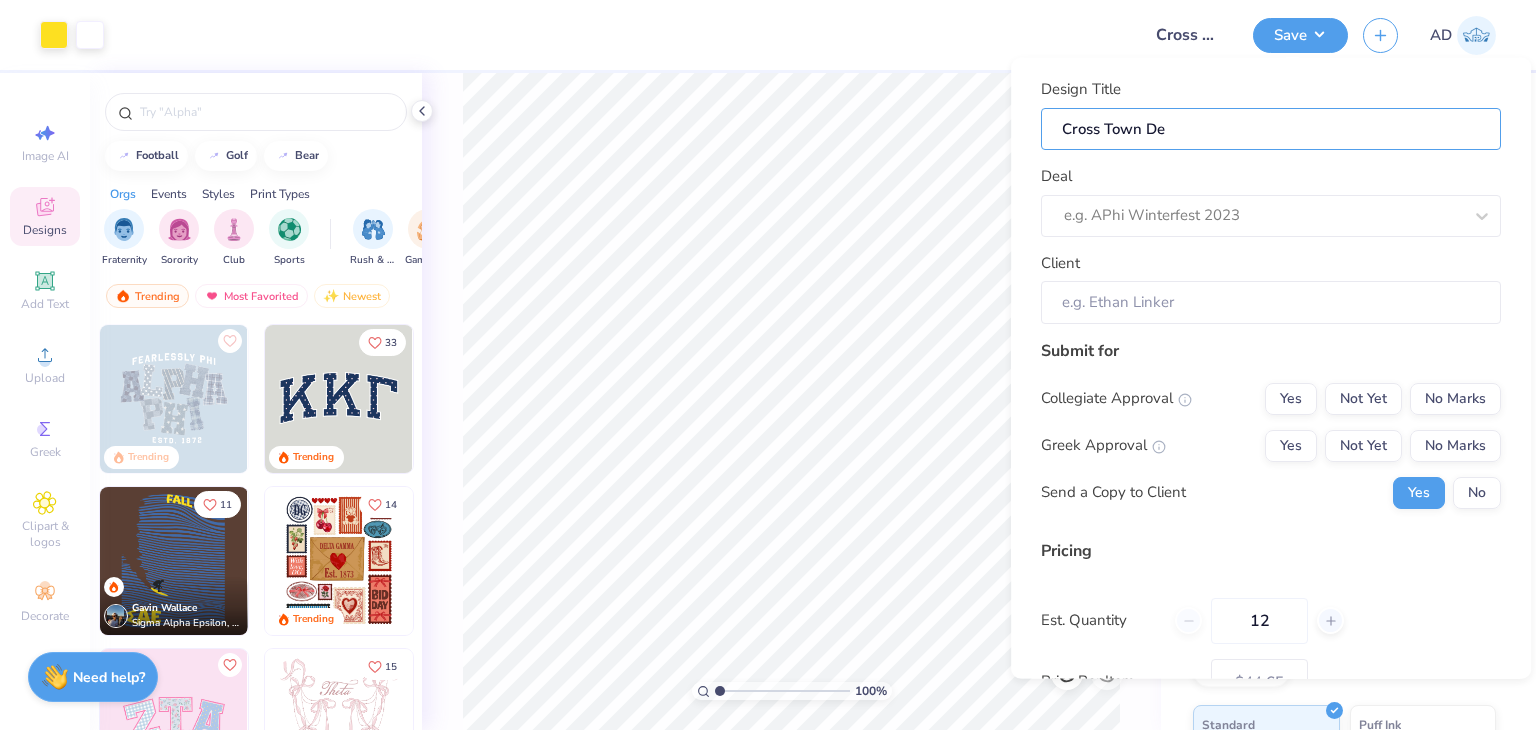 type on "Cross Town Des" 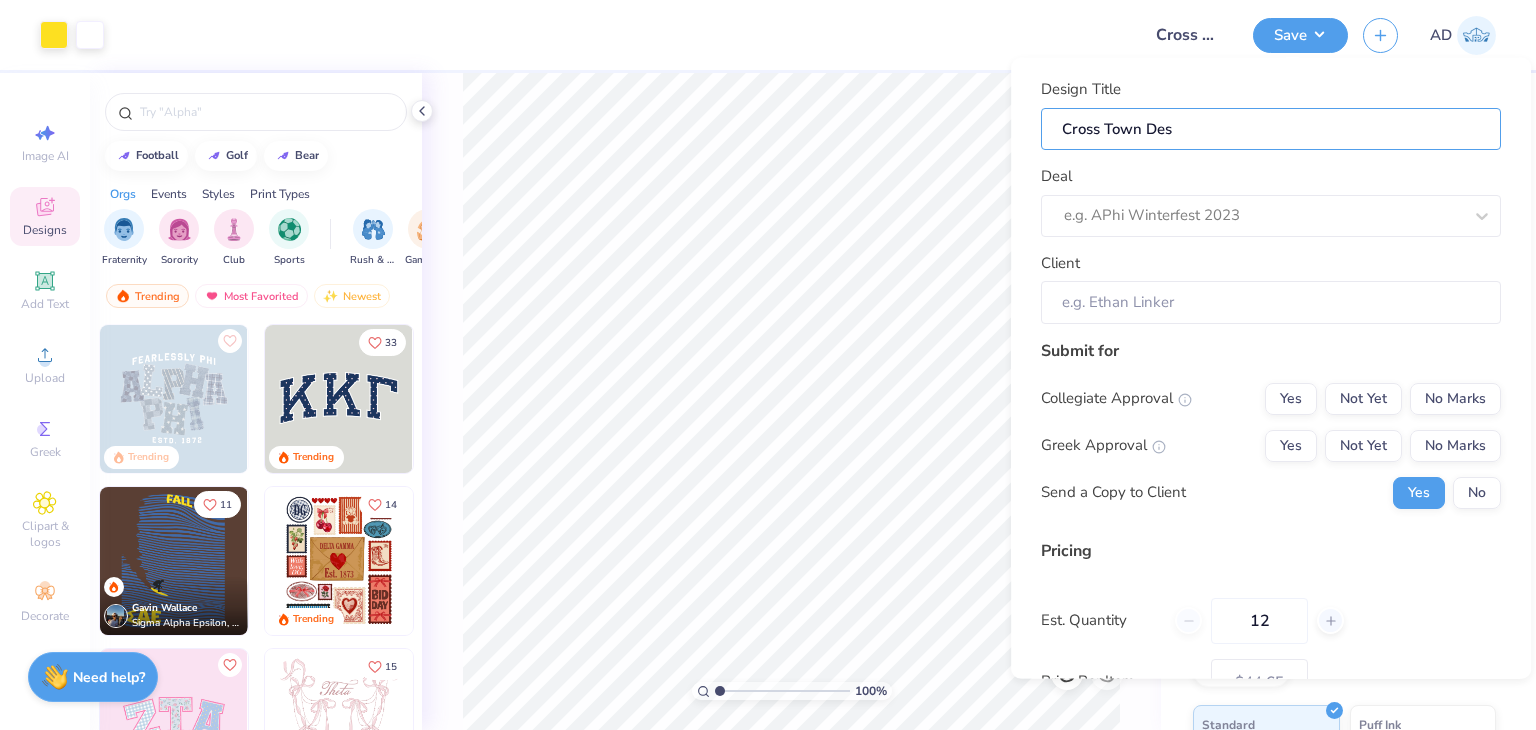 type on "Cross Town Desi" 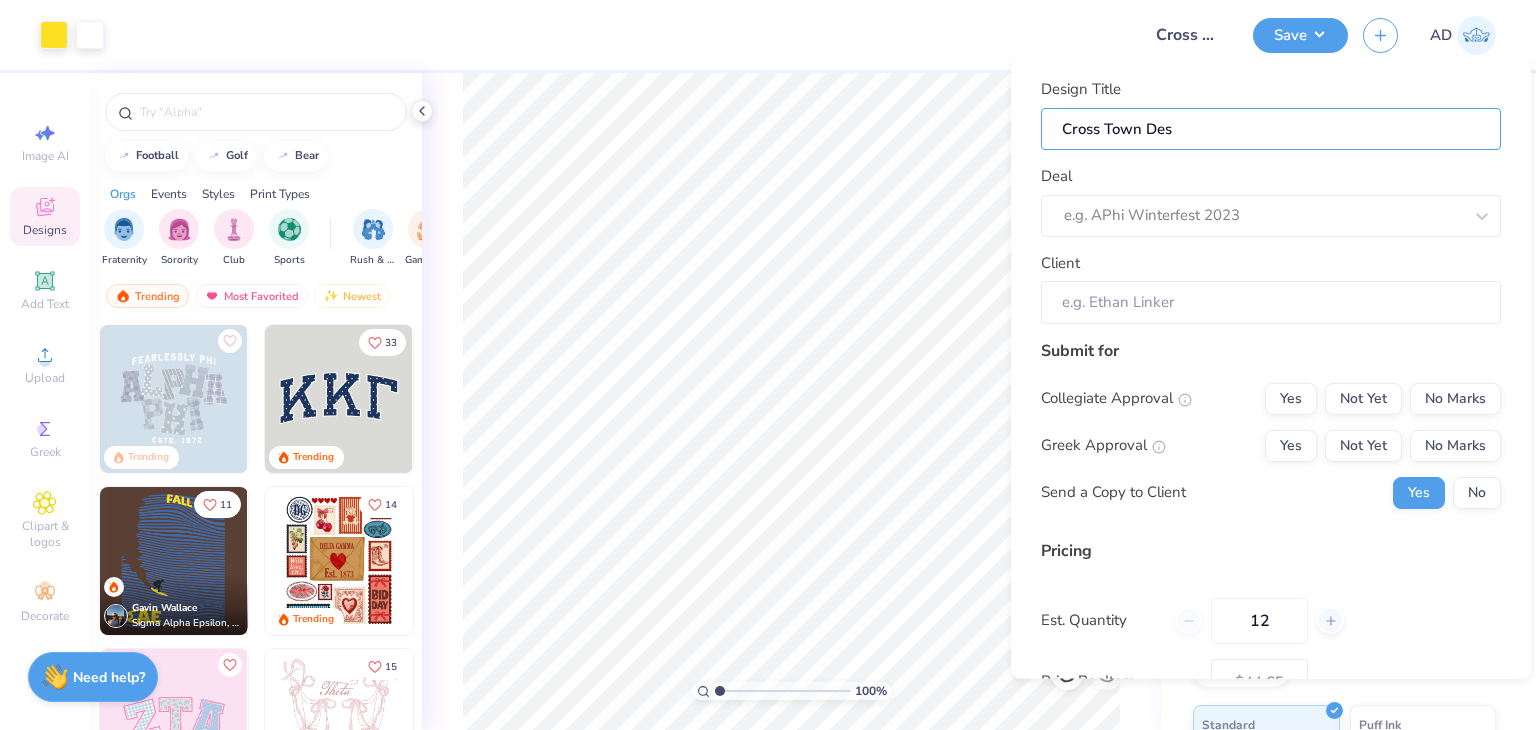 type on "Cross Town Desi" 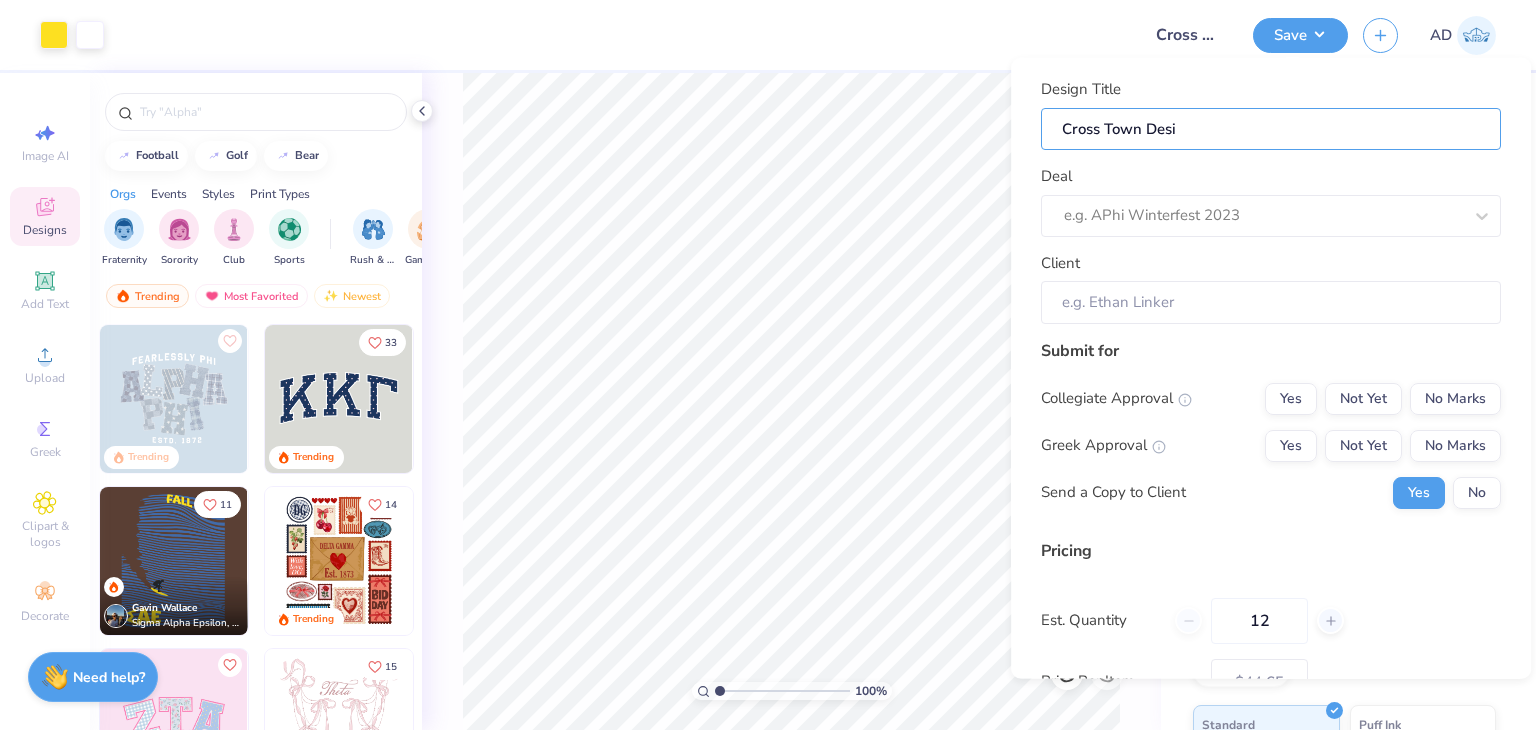 type on "Cross Town Desig" 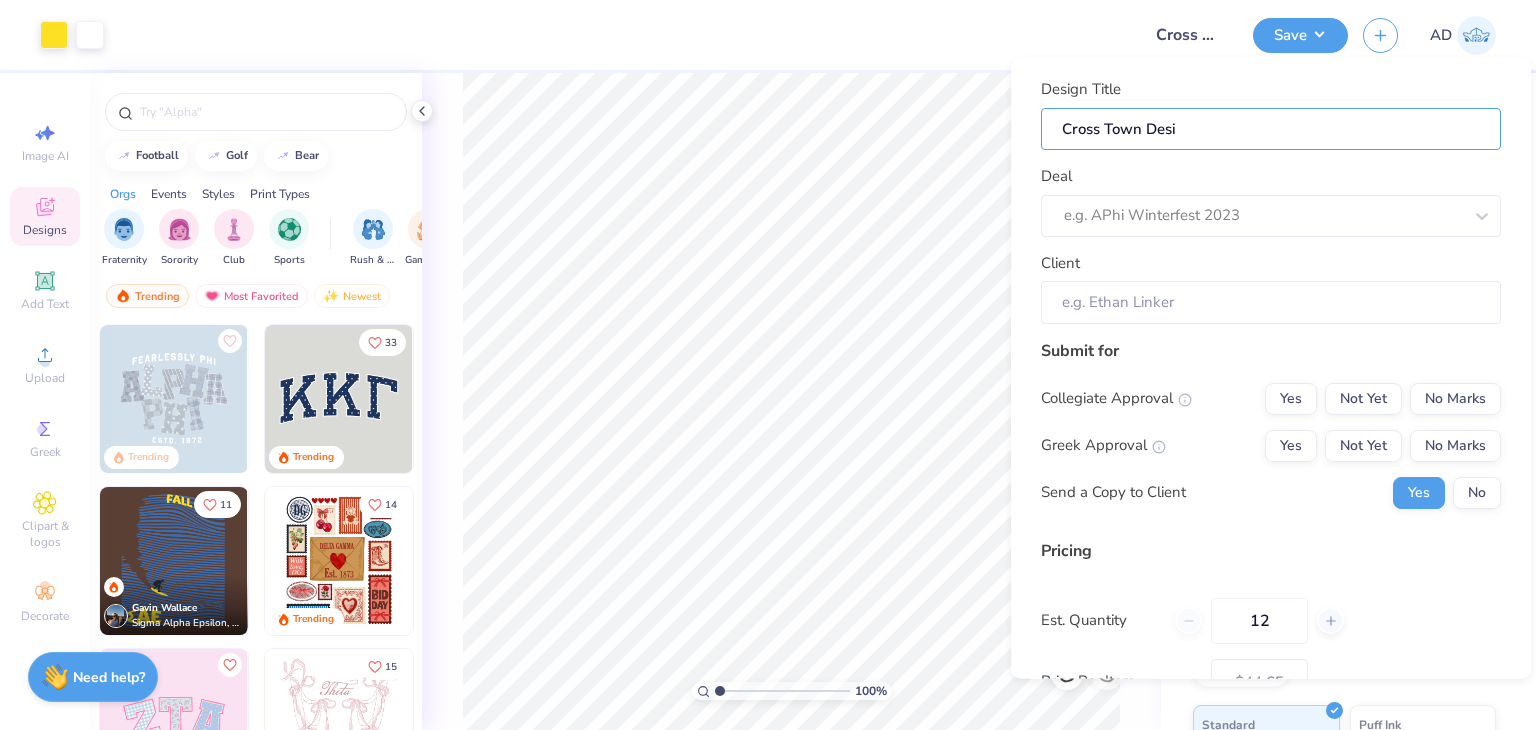 type on "Cross Town Desig" 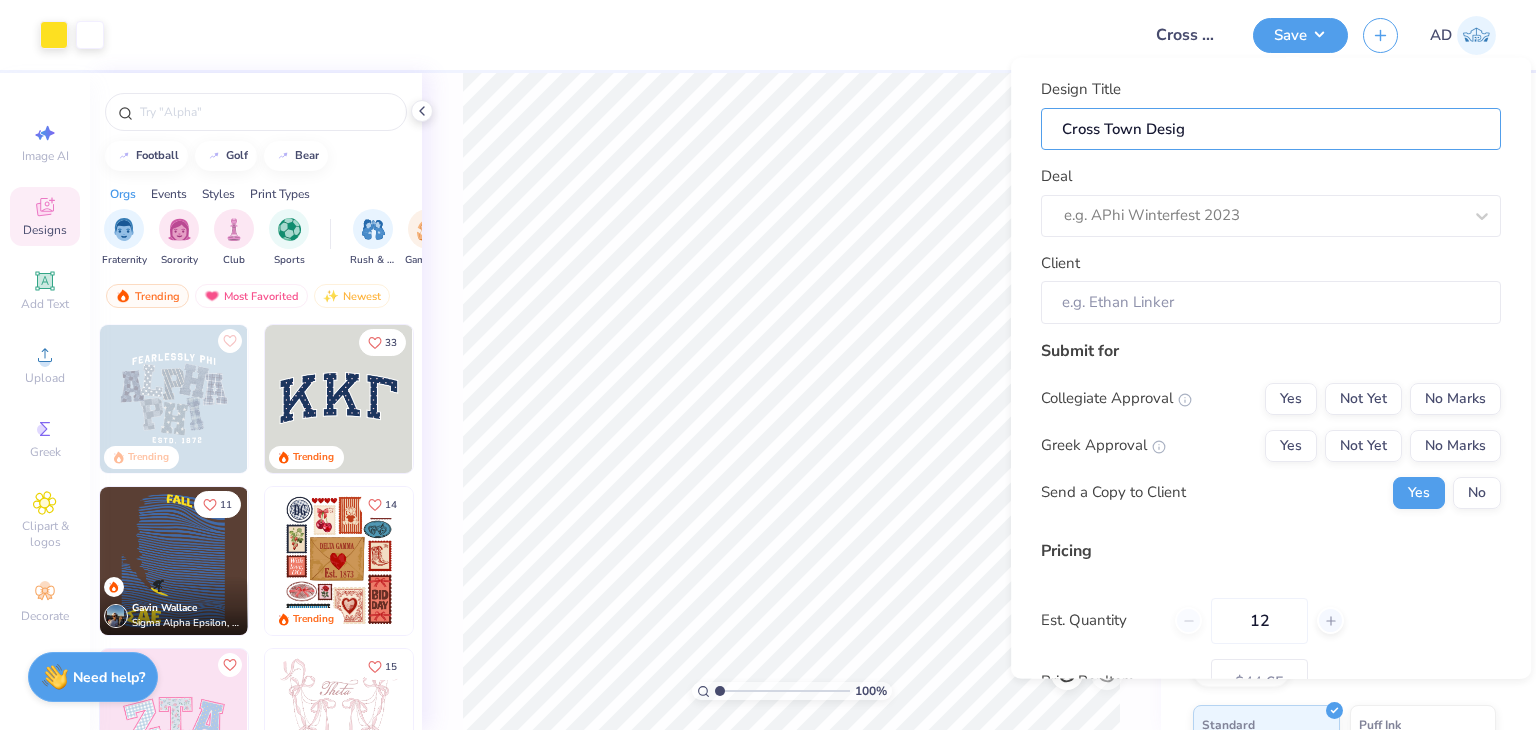 type on "Cross Town Design" 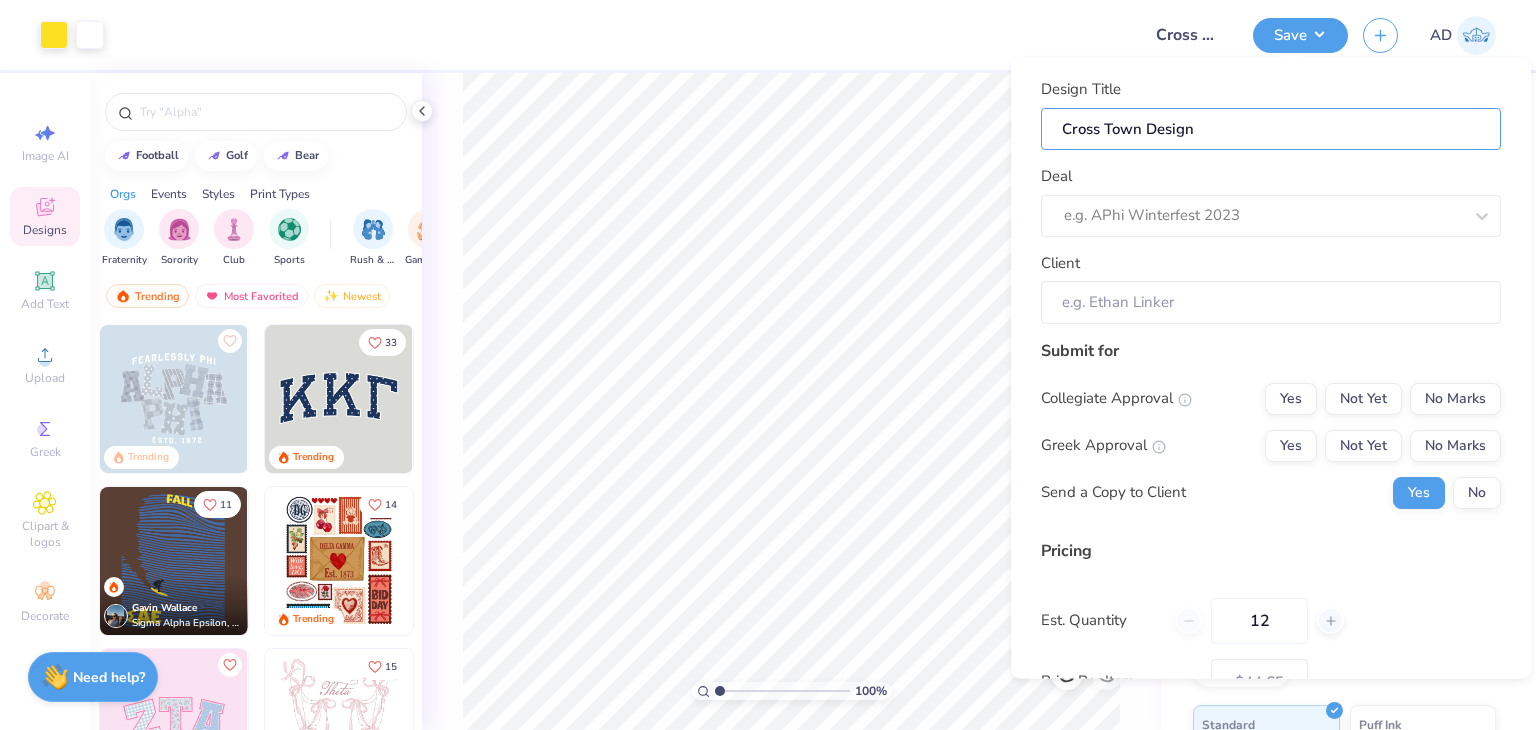 type on "Cross Town Design" 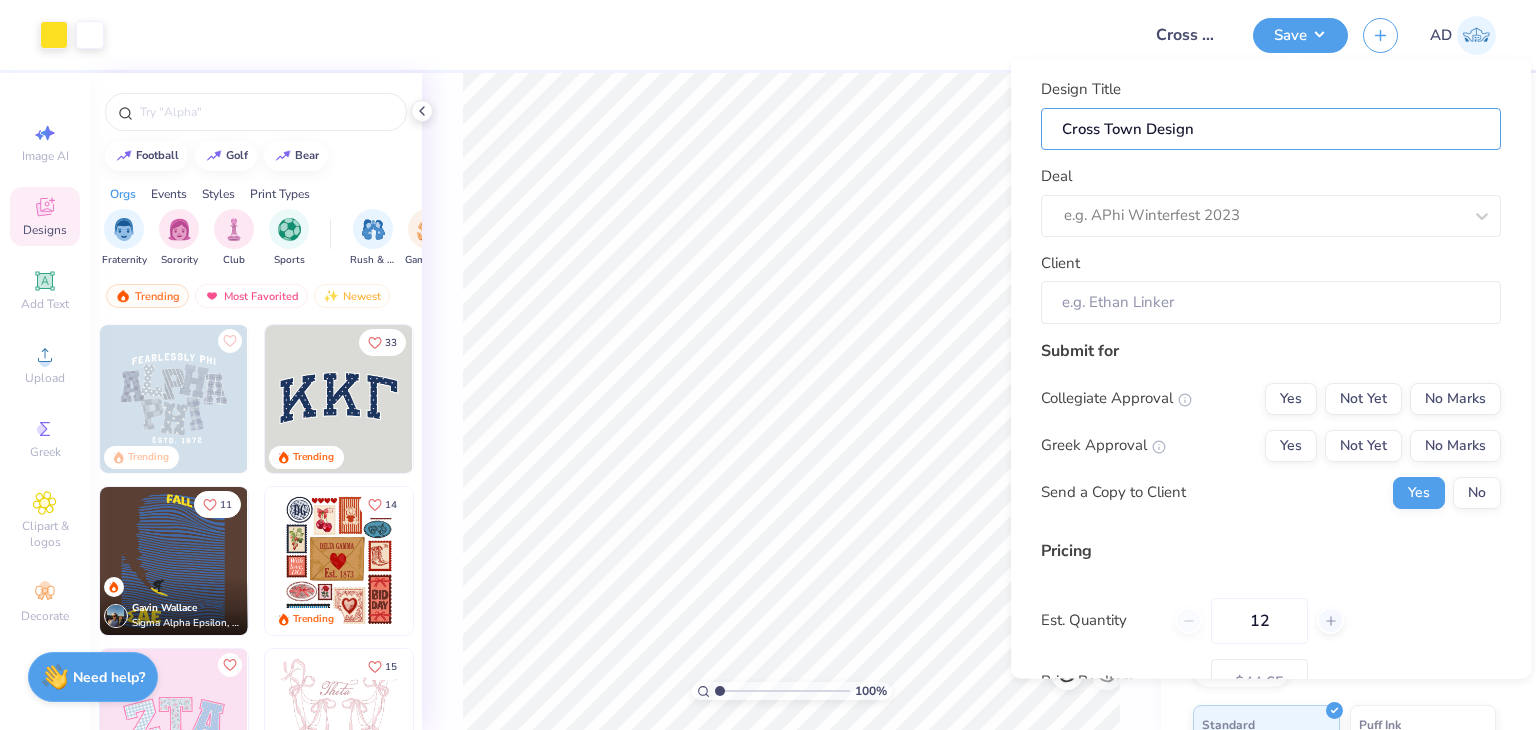 type on "Cross Town Design B" 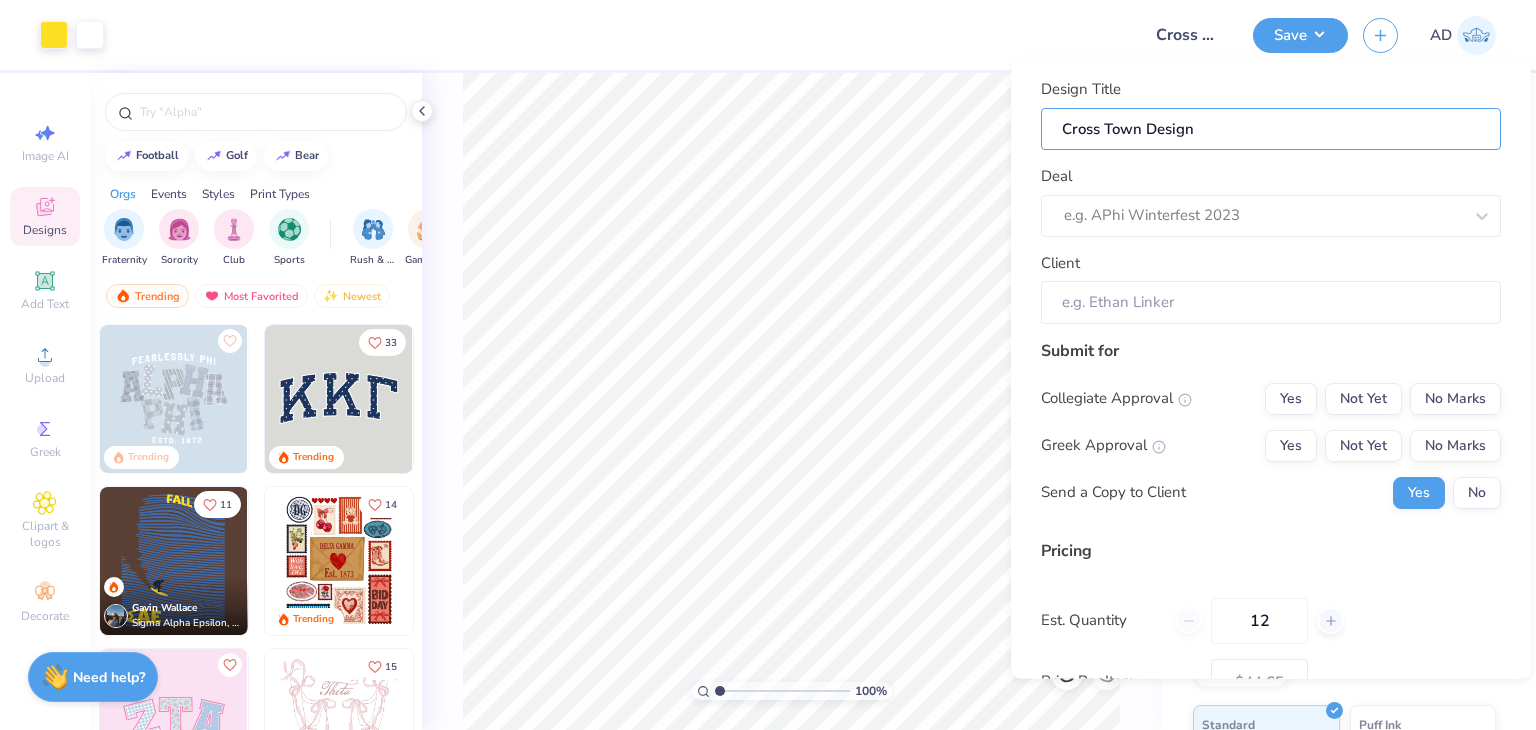 type on "Cross Town Design B" 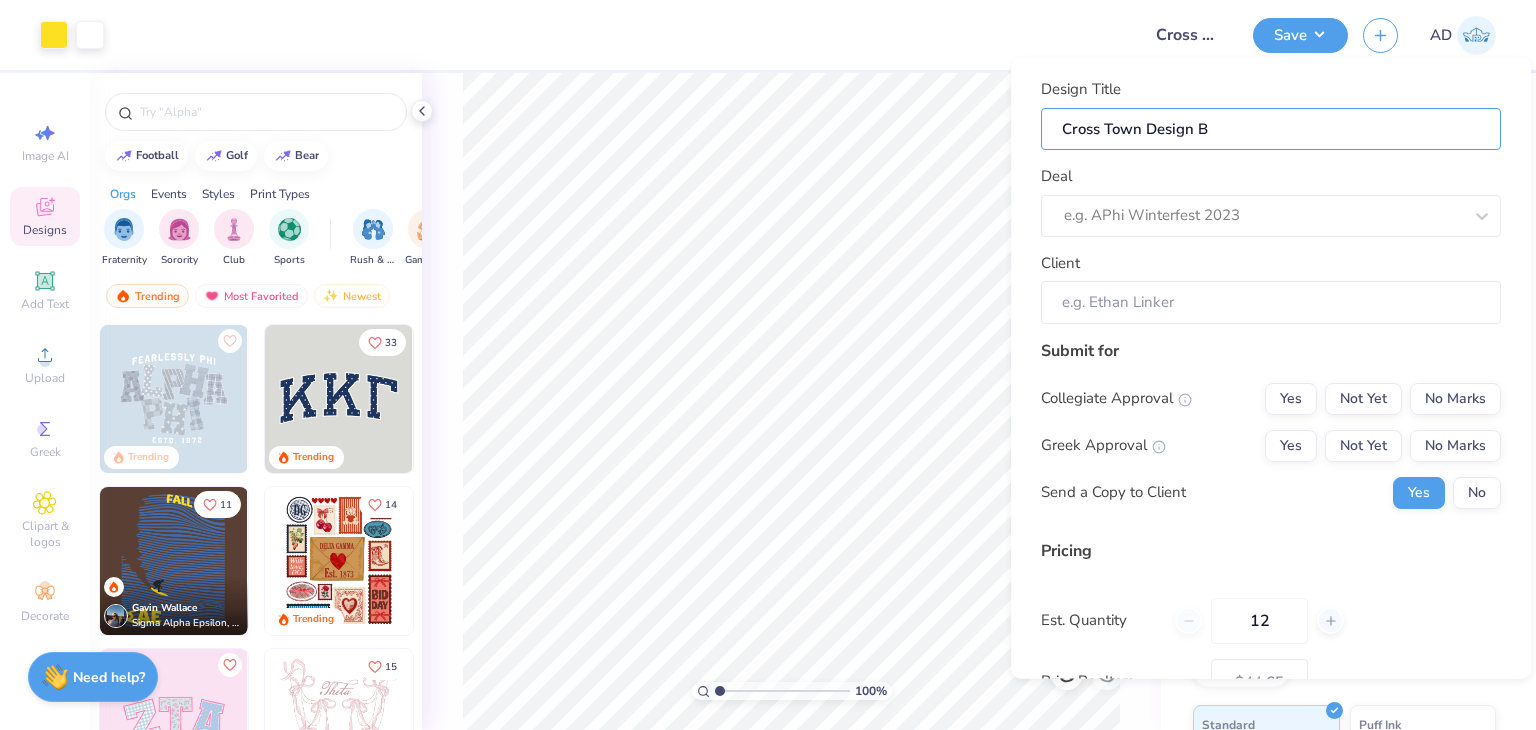 type on "Cross Town Design Bu" 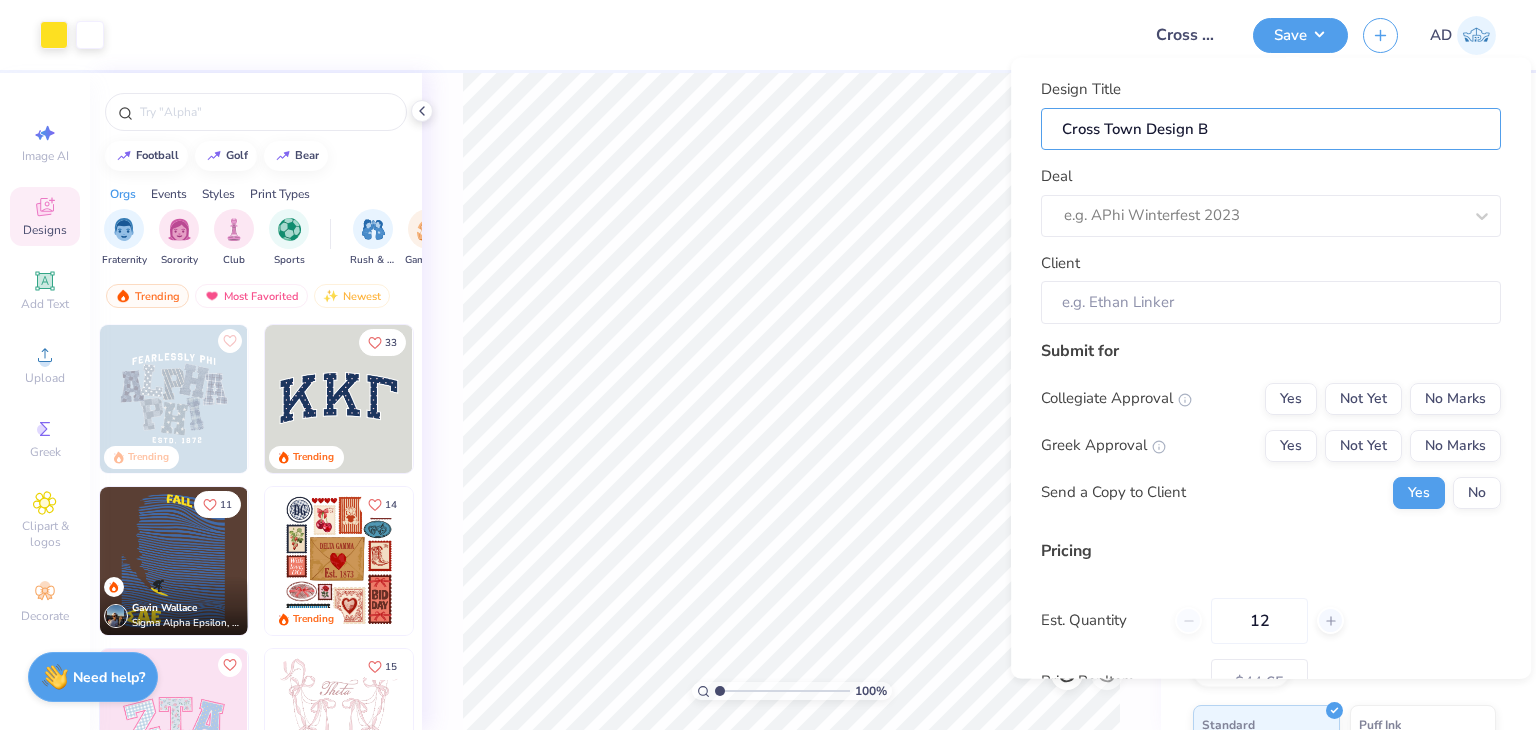 type on "Cross Town Design Bu" 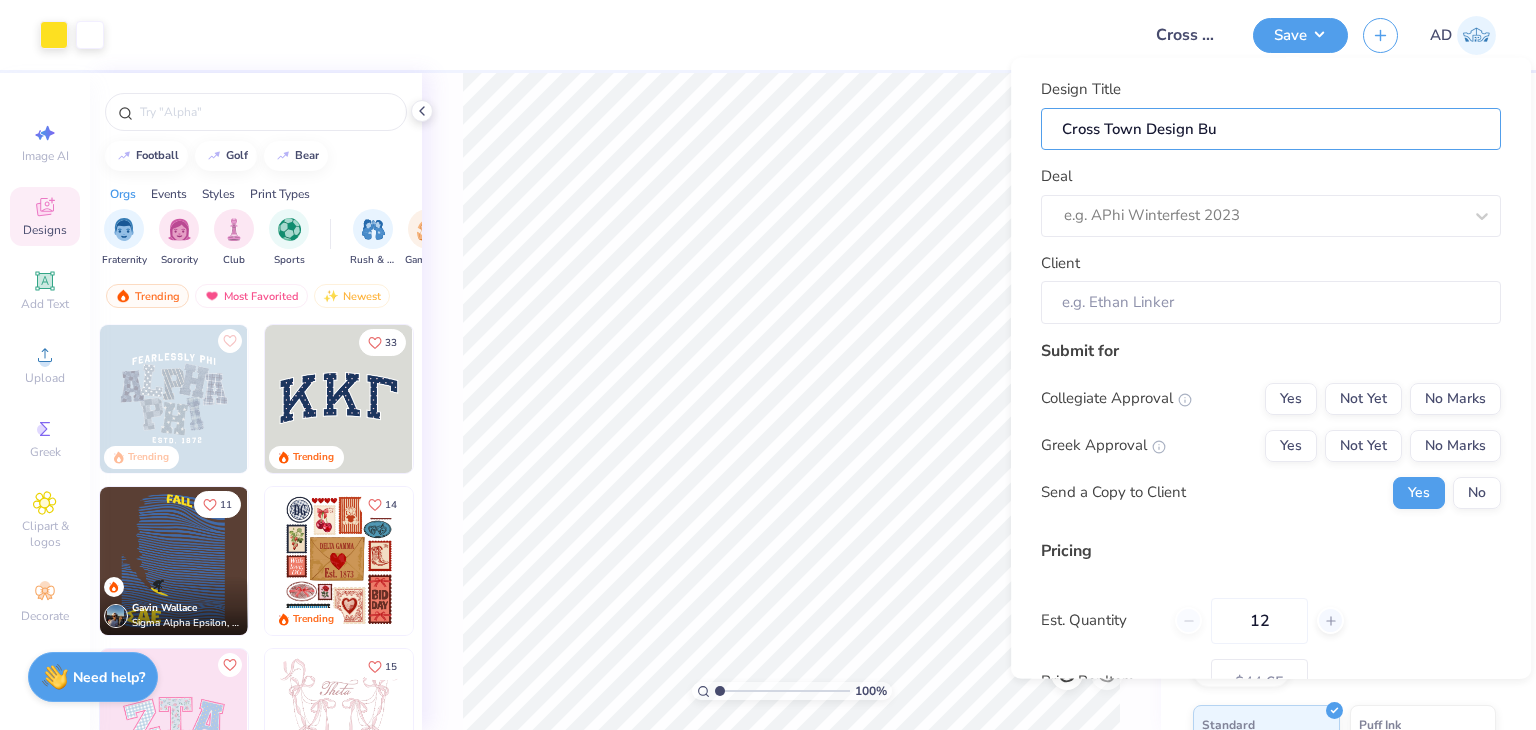 type on "[COMPANY]" 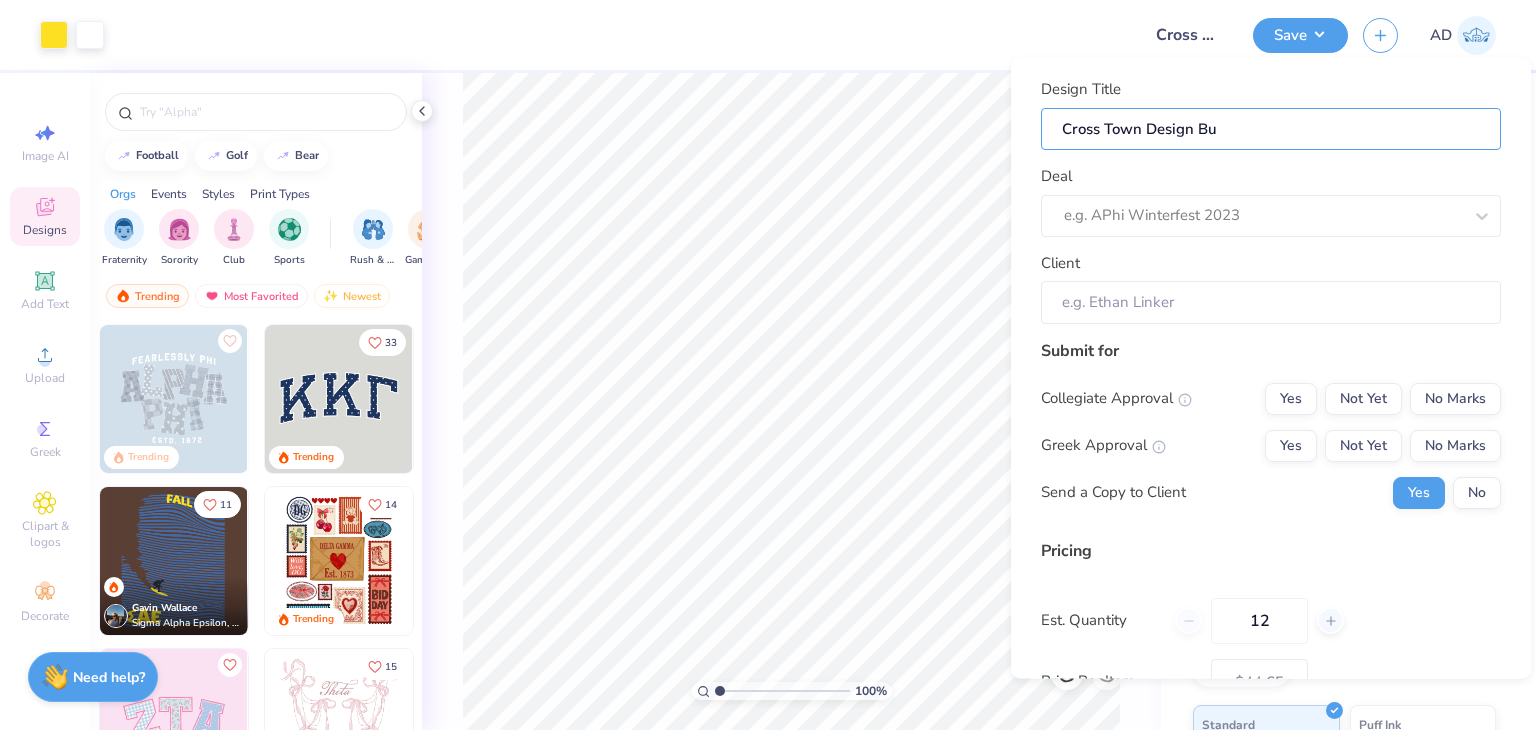 type on "[COMPANY]" 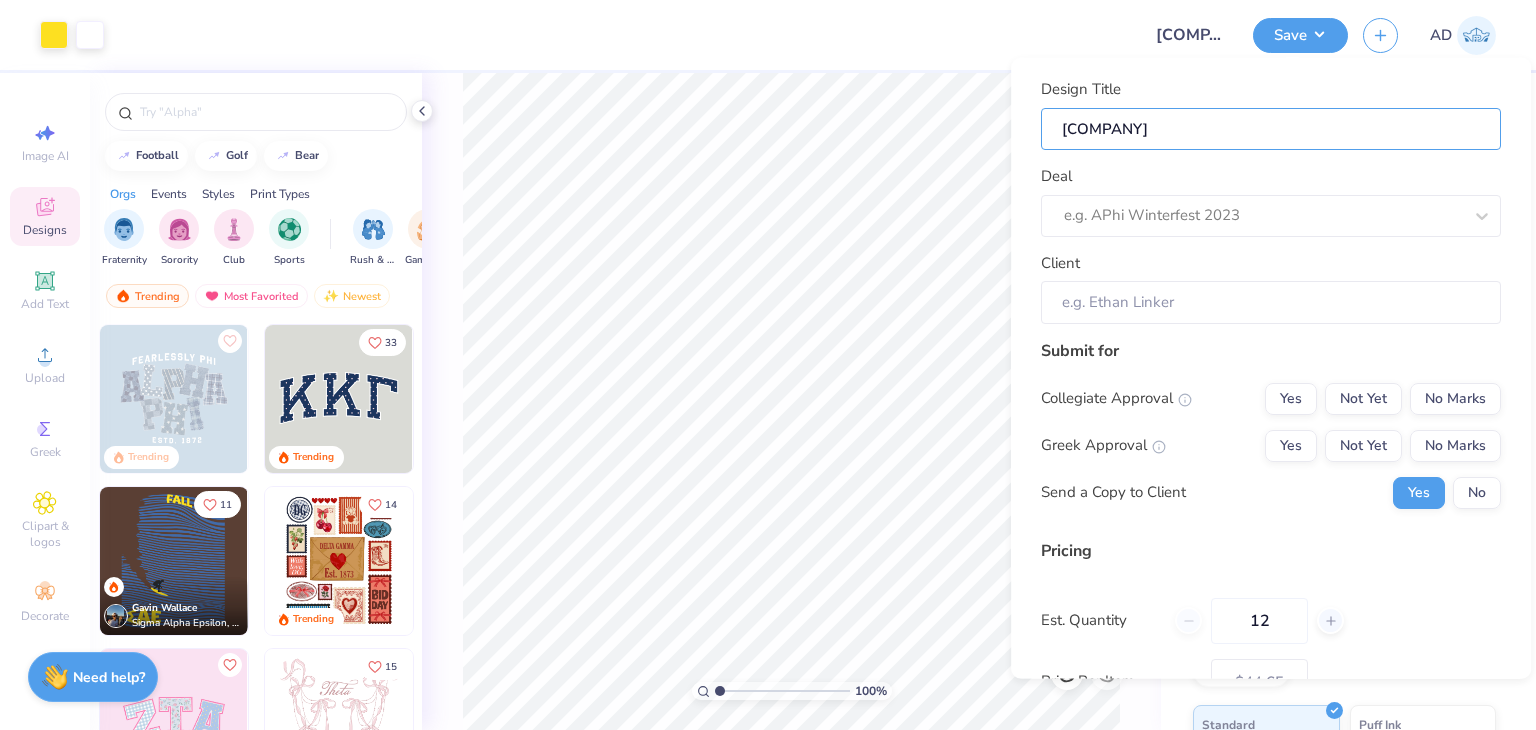 type on "Cross Town Design Buil" 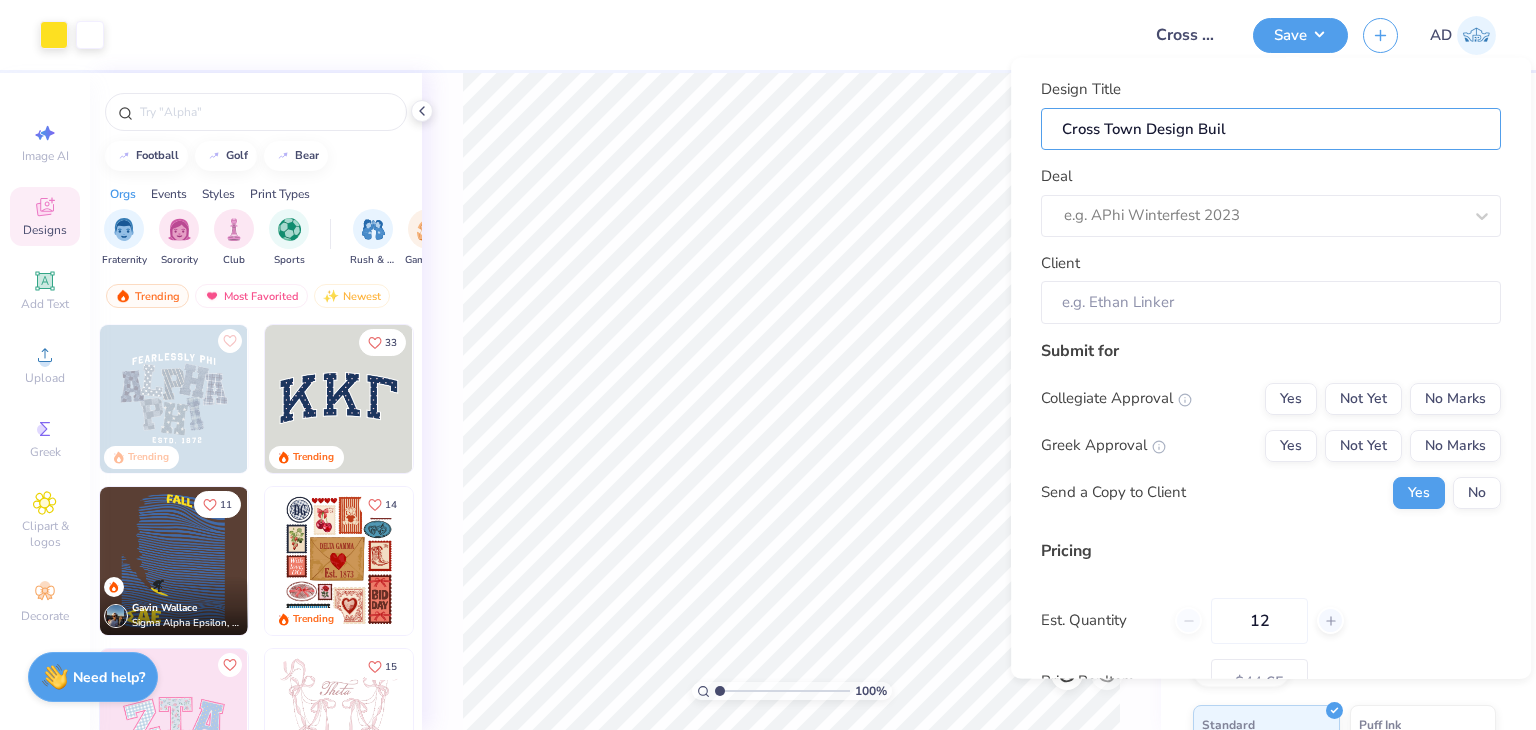 type on "Cross Town Design Build" 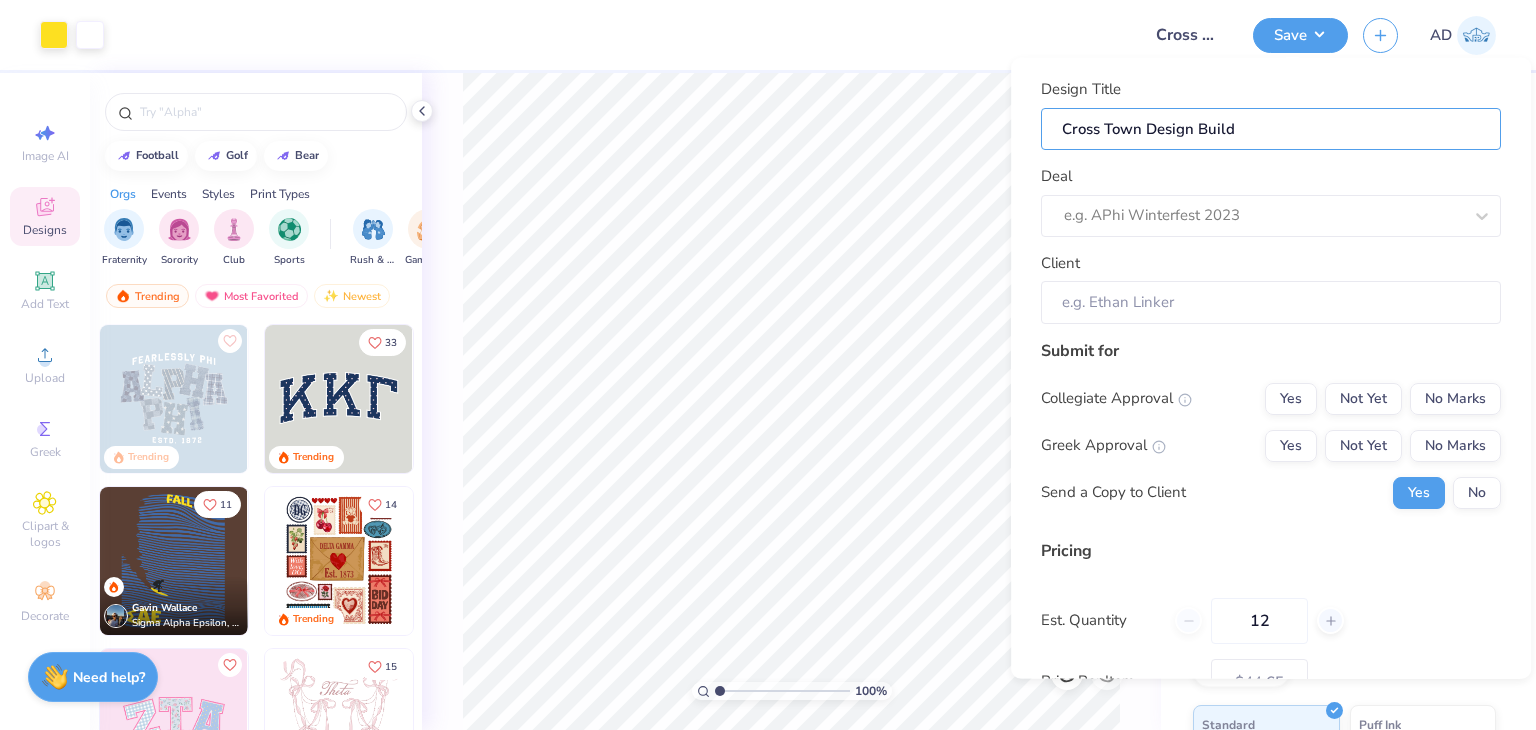 type on "Cross Town Design Build" 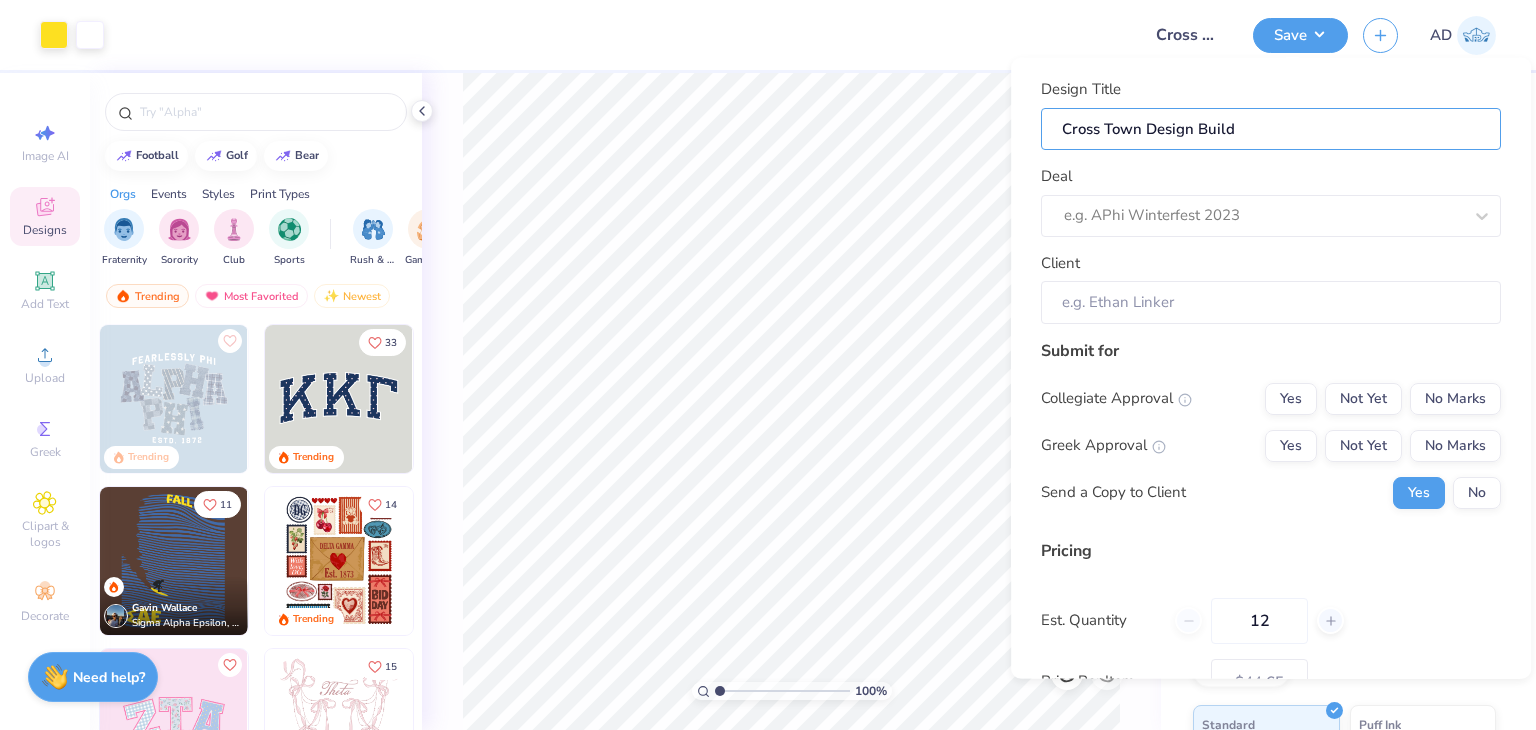 type on "Cross Town Design Build" 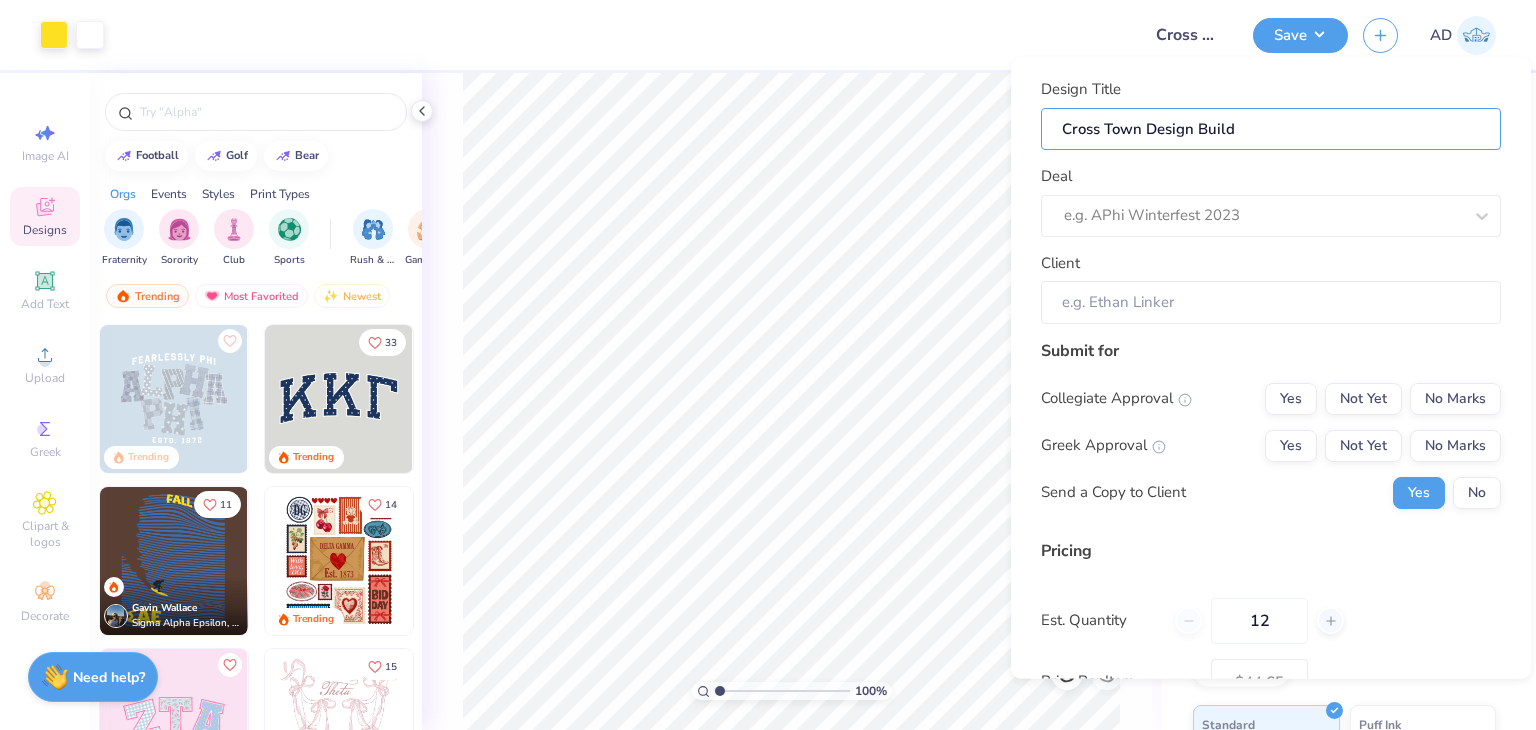type on "Cross Town Design Build m" 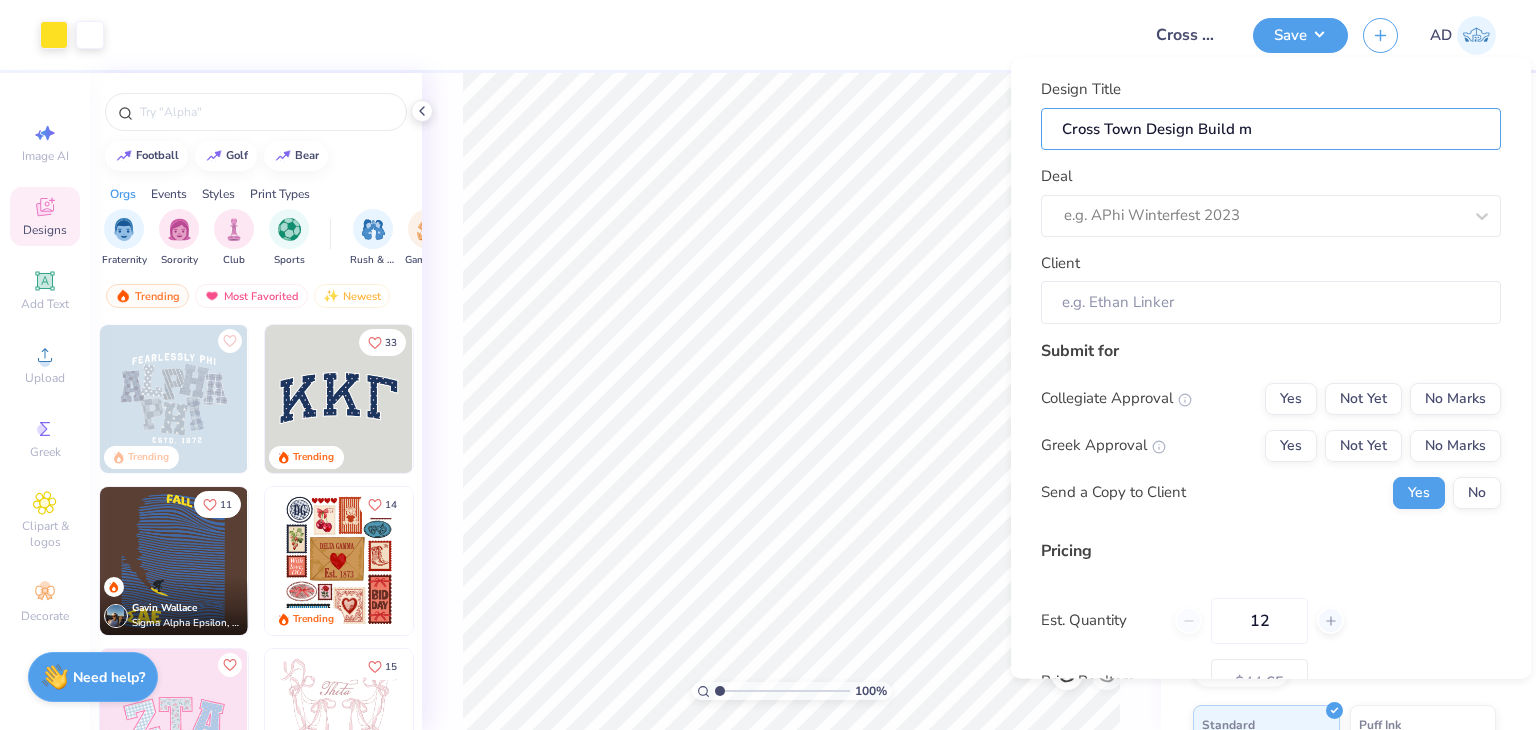 type on "Cross Town Design Build me" 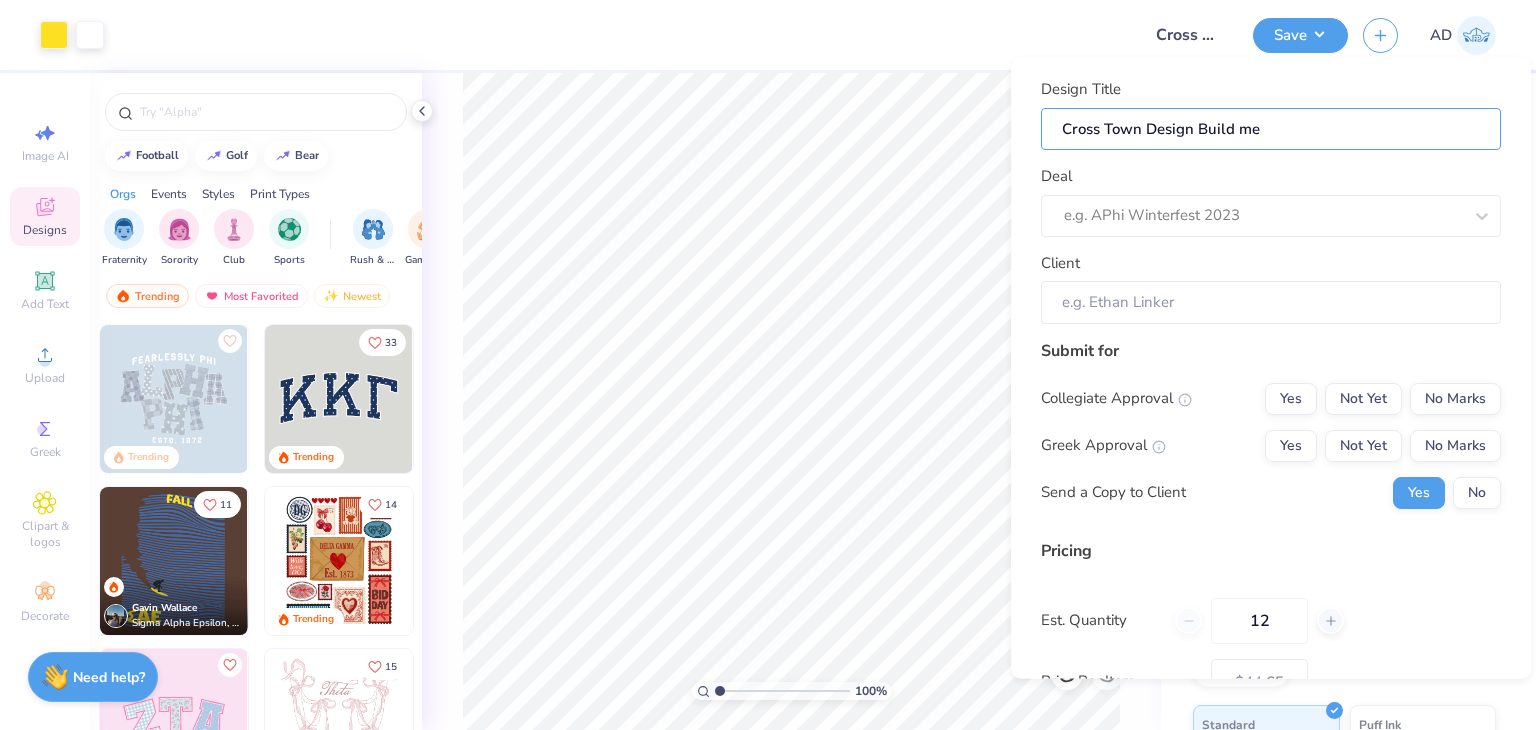type on "Cross Town Design Build mer" 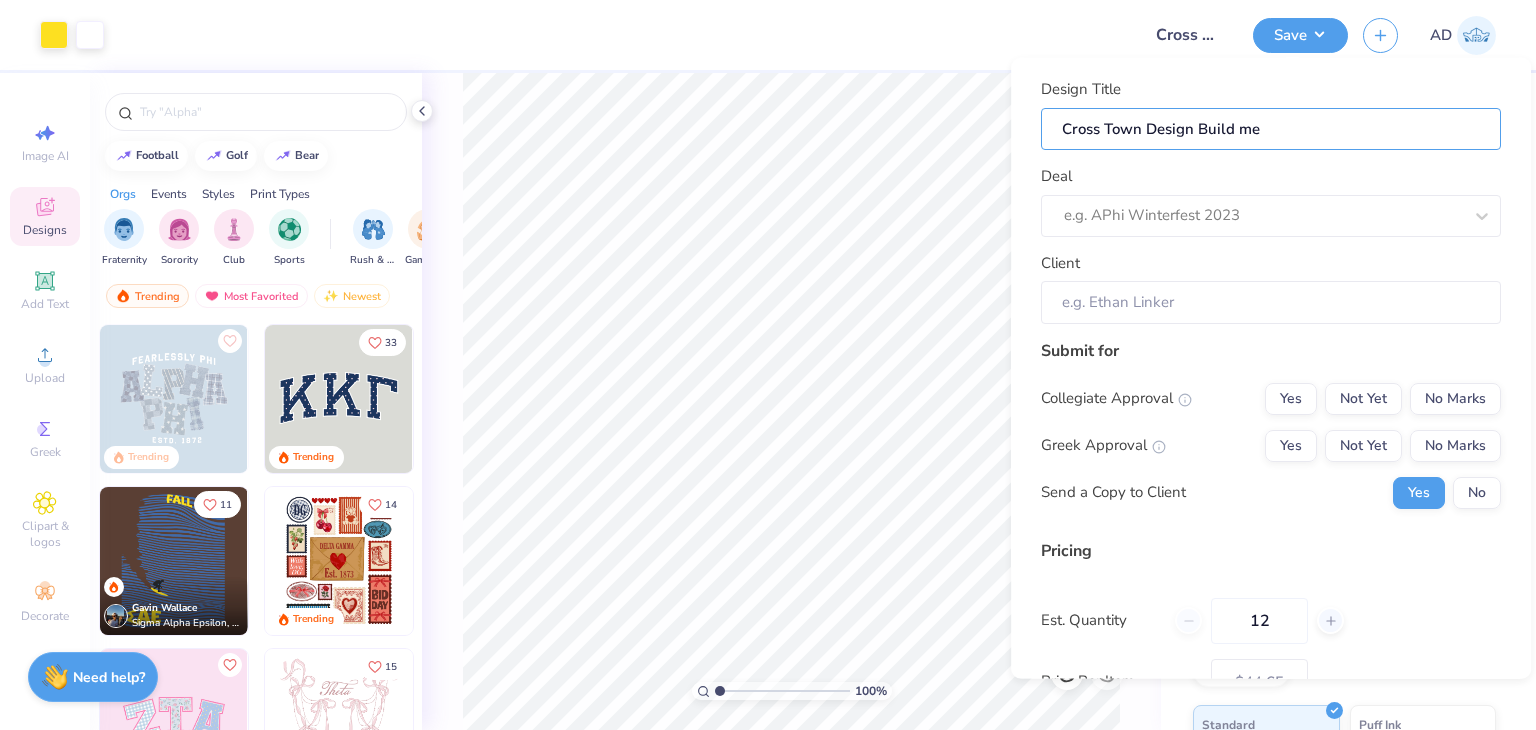 type on "Cross Town Design Build mer" 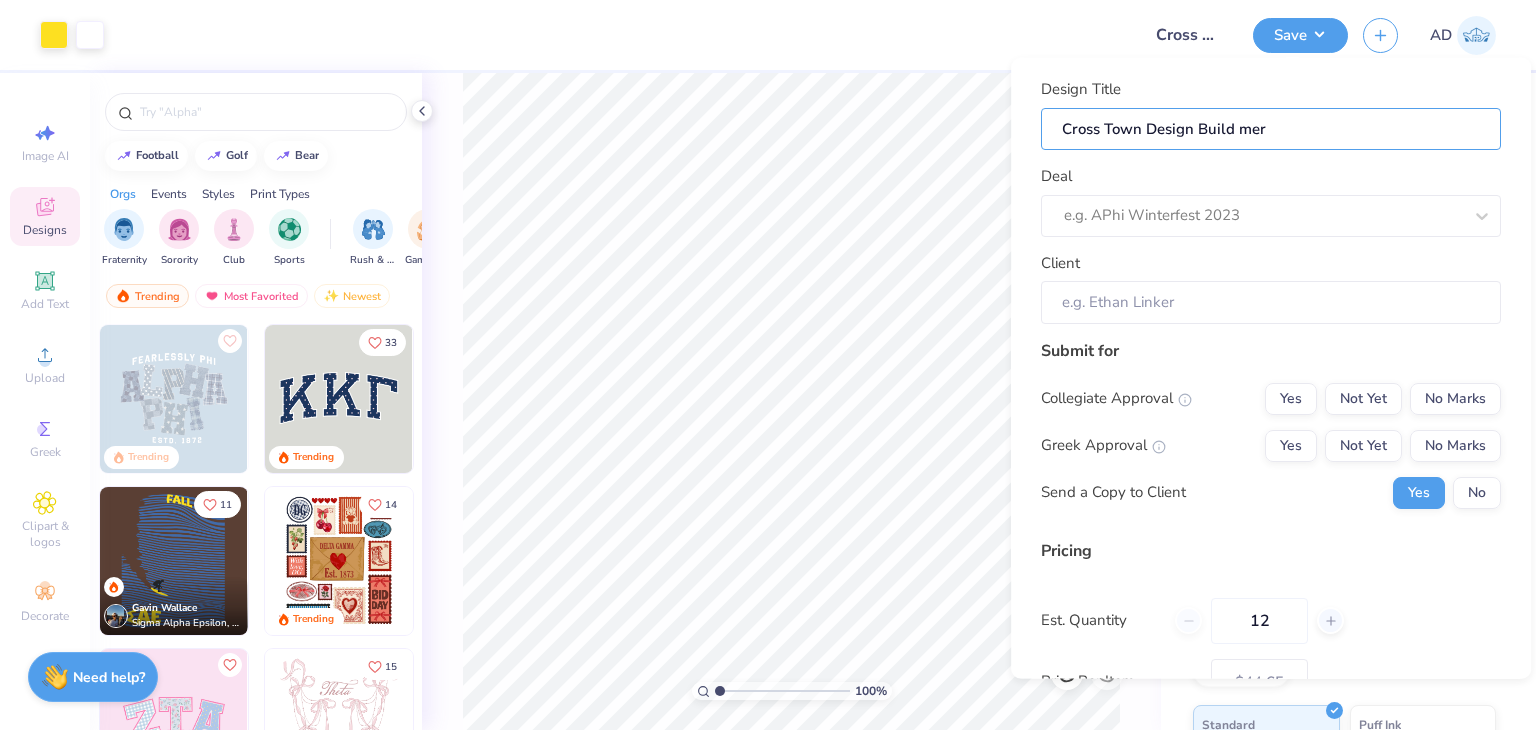 type on "Cross Town Design Build merc" 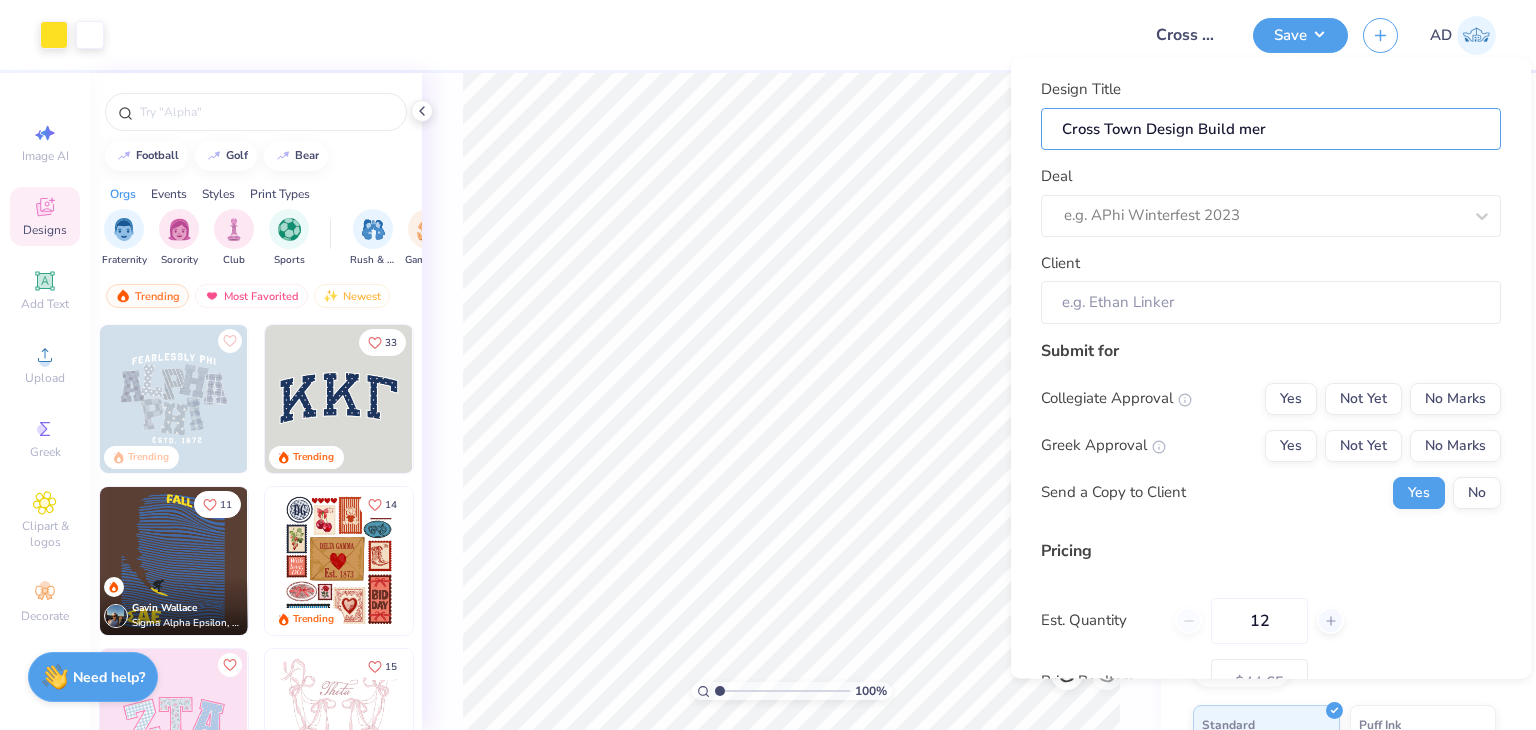 type on "Cross Town Design Build merc" 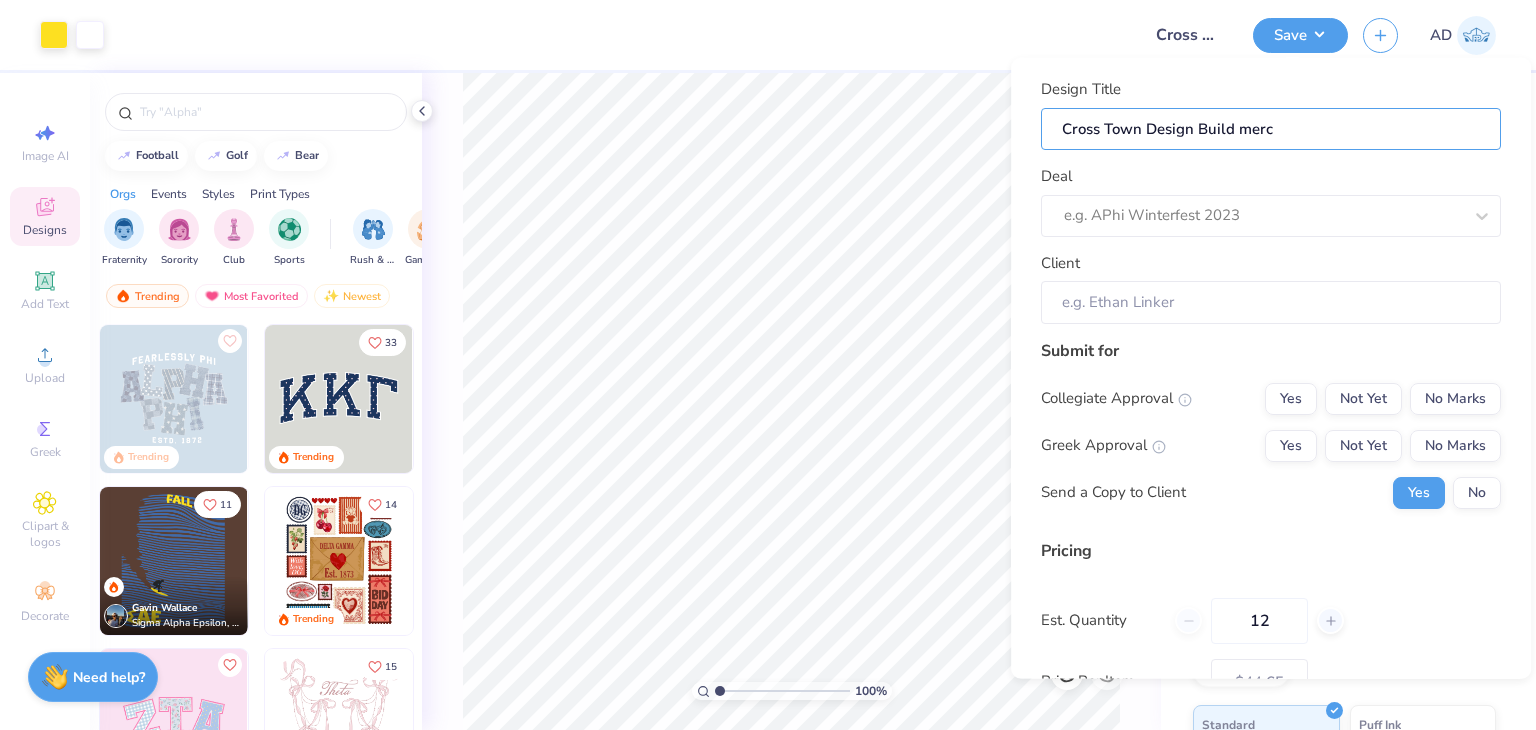 type on "Cross Town Design Build merch" 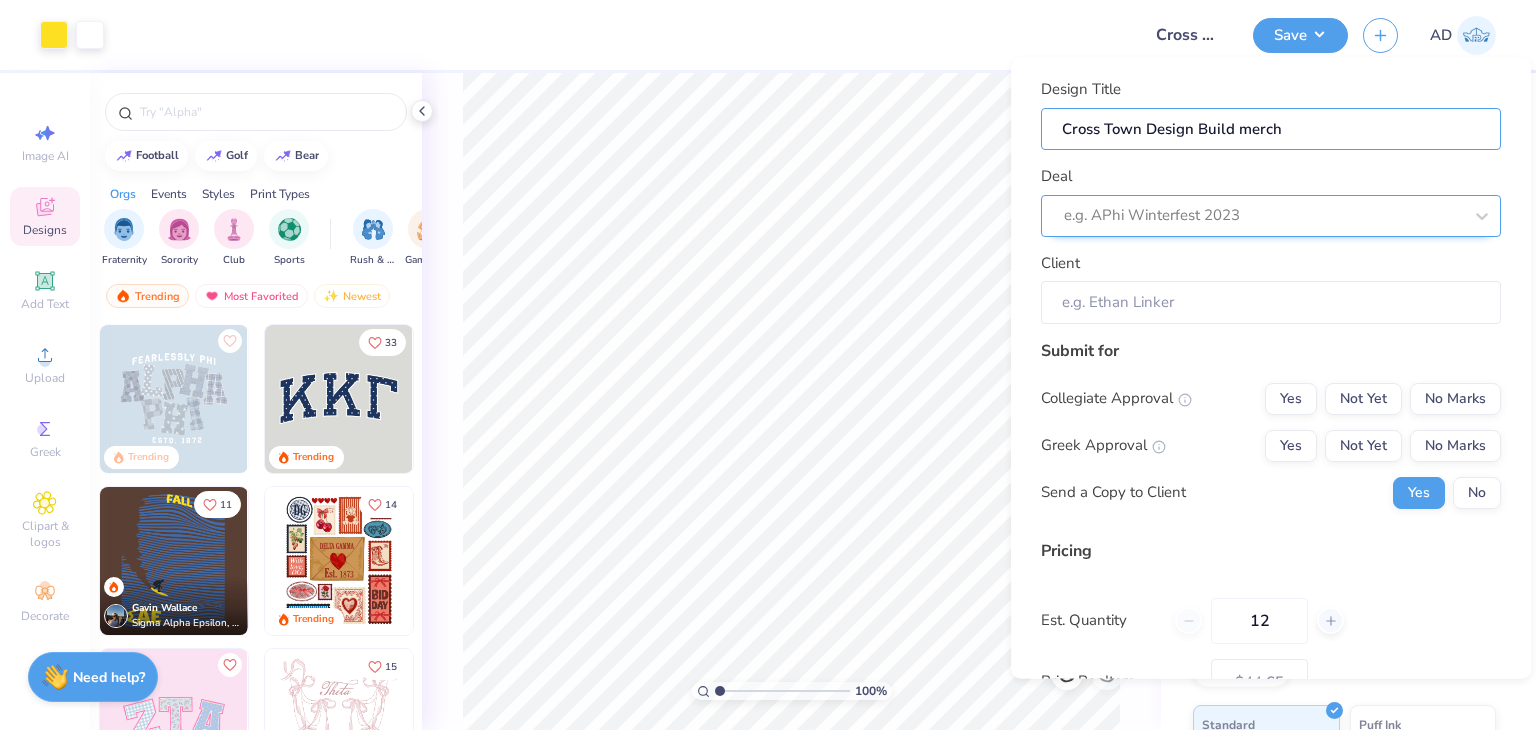 type on "Cross Town Design Build merch" 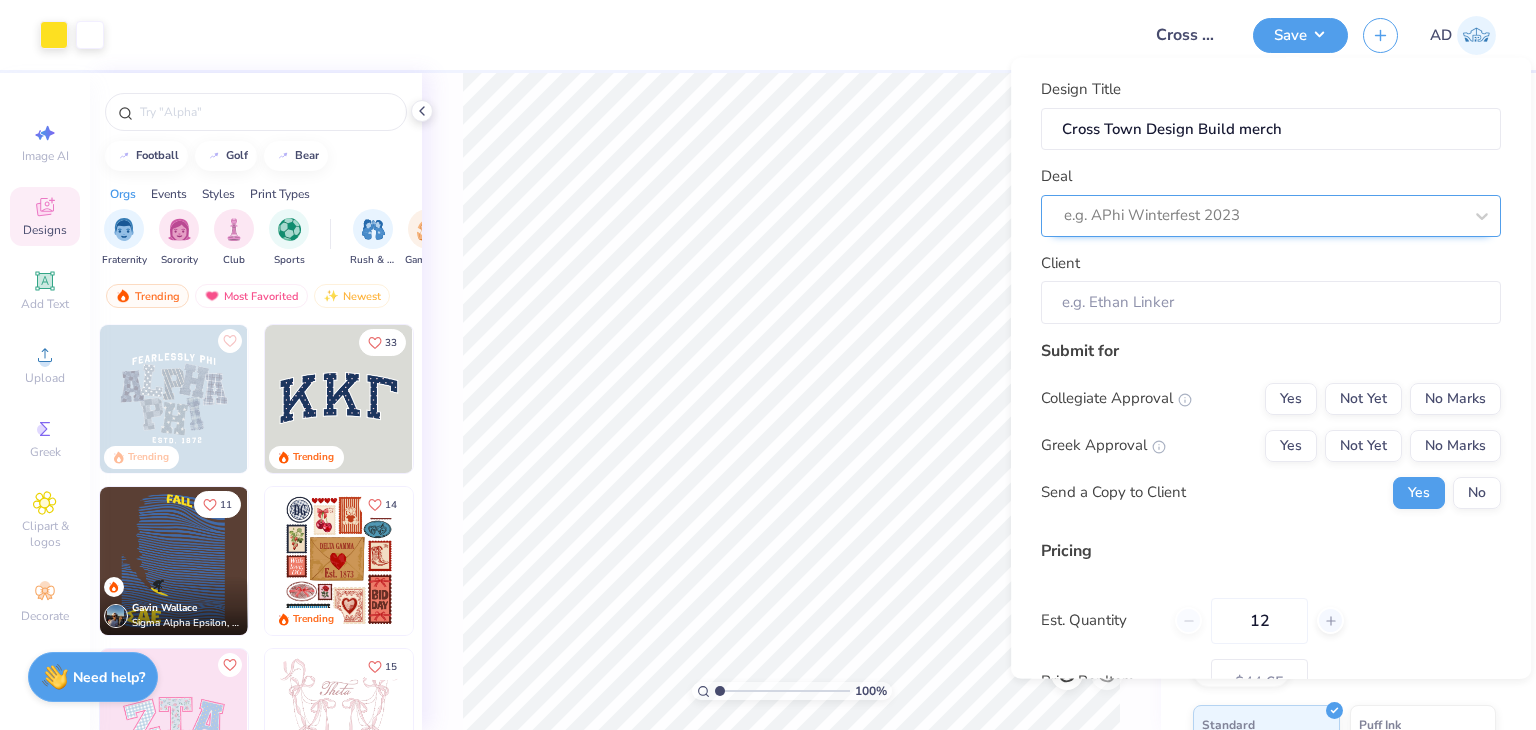click at bounding box center (1263, 215) 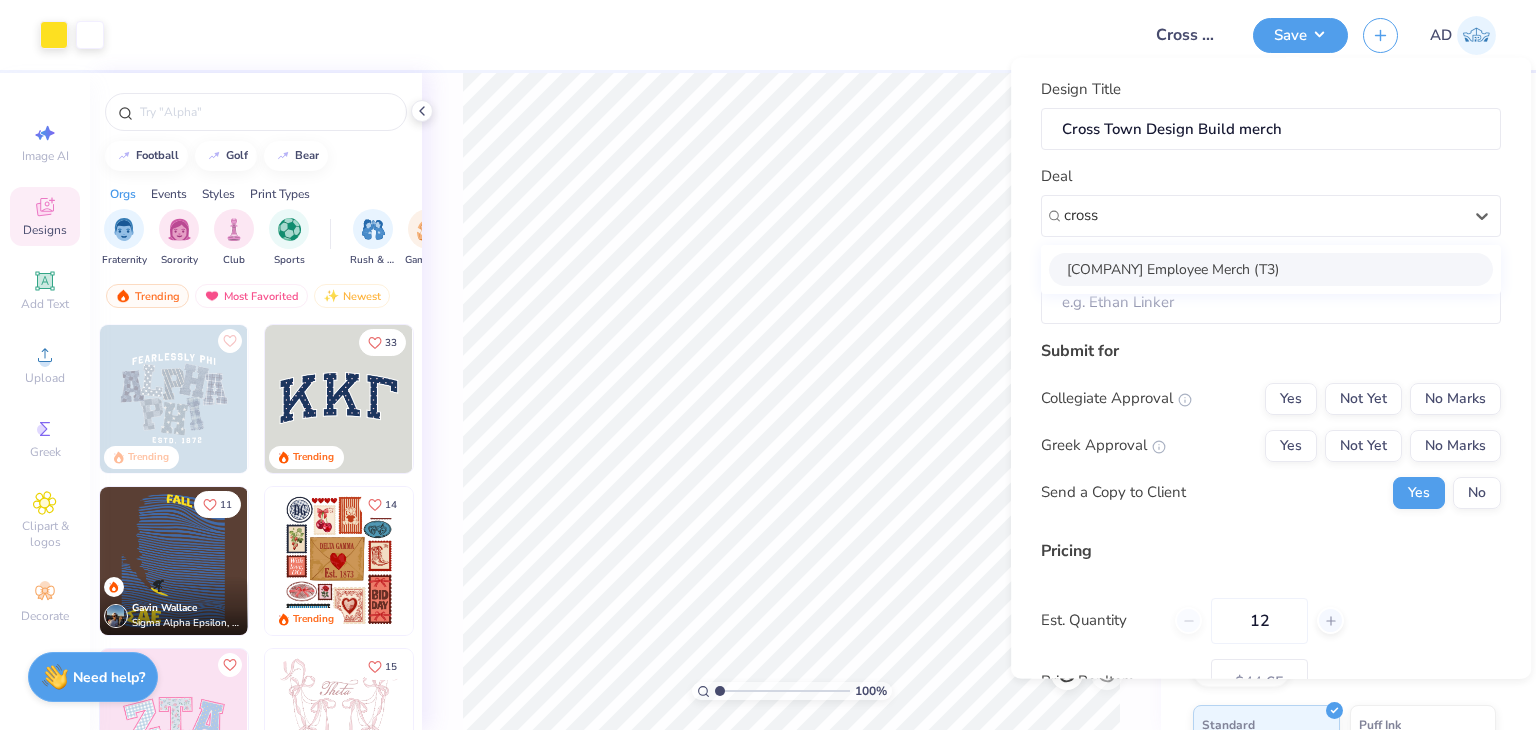 click on "[COMPANY] Employee Merch (T3)" at bounding box center [1271, 268] 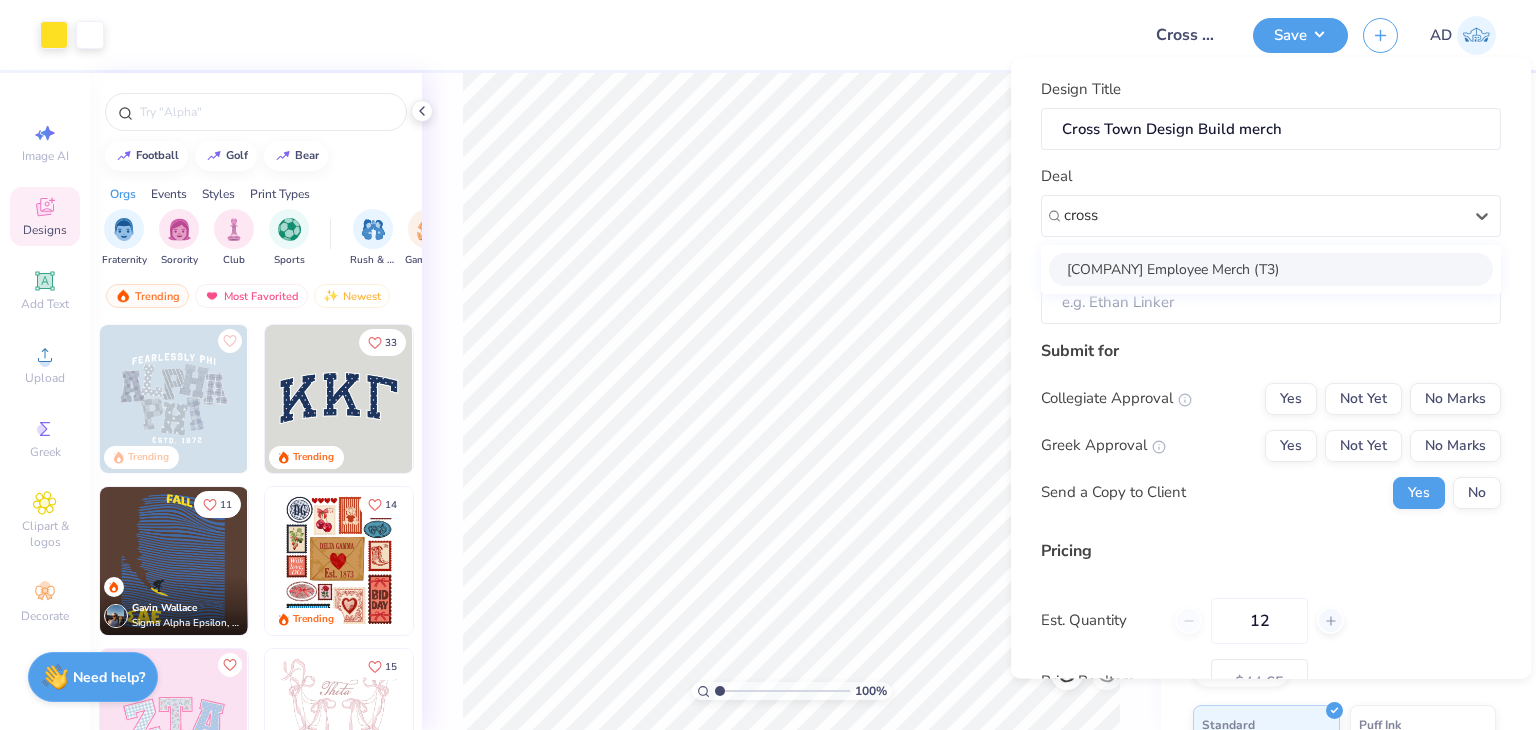 type on "cross" 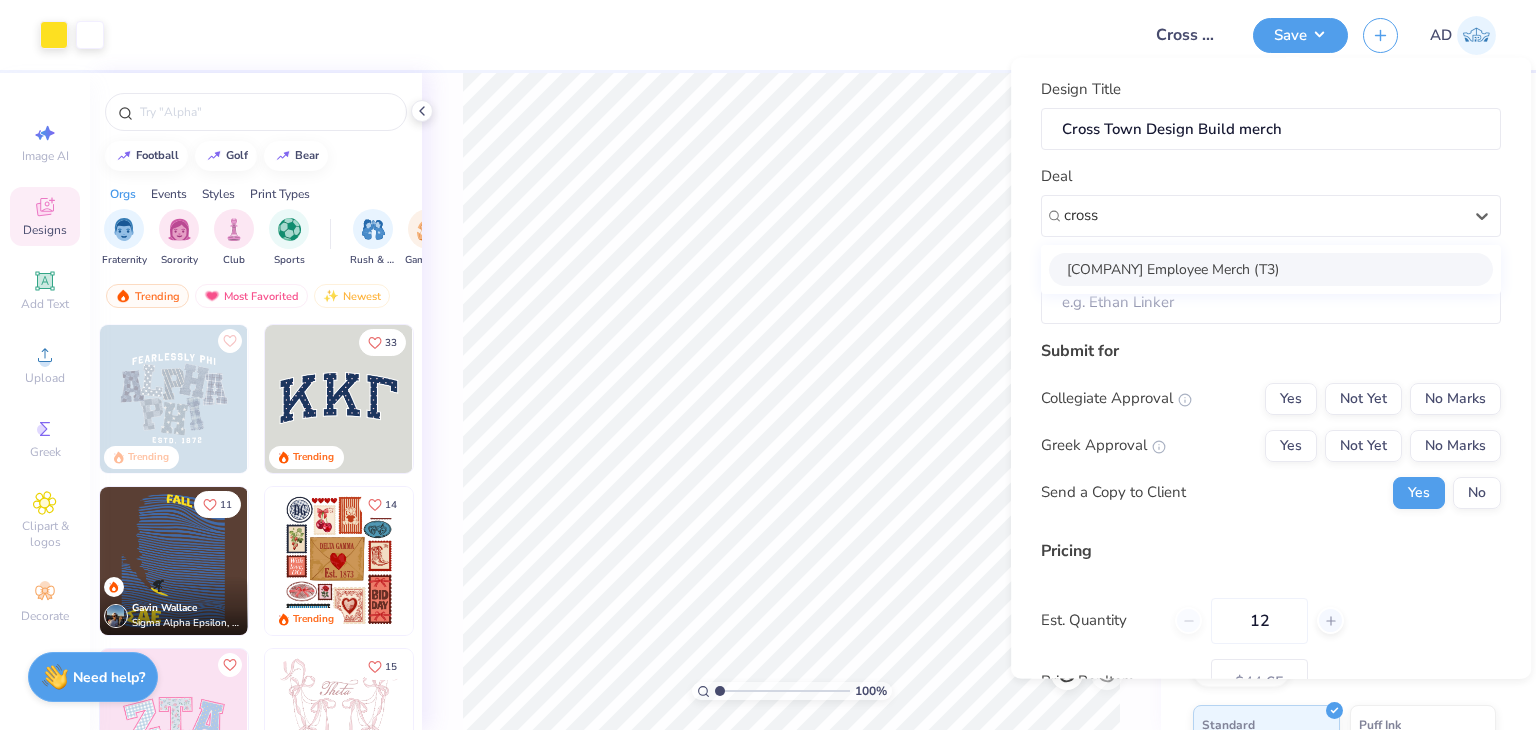 type 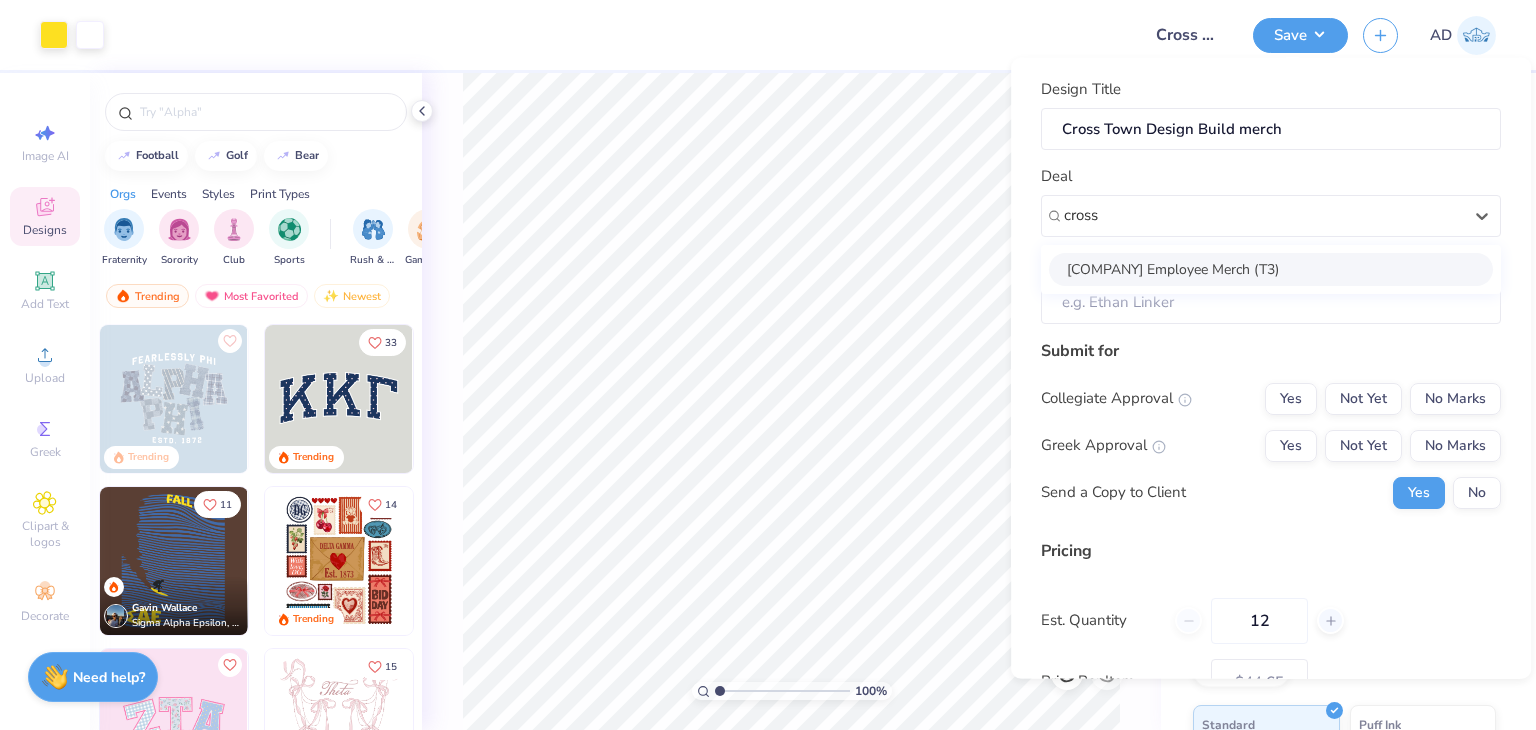 type on "[FIRST] [LAST]" 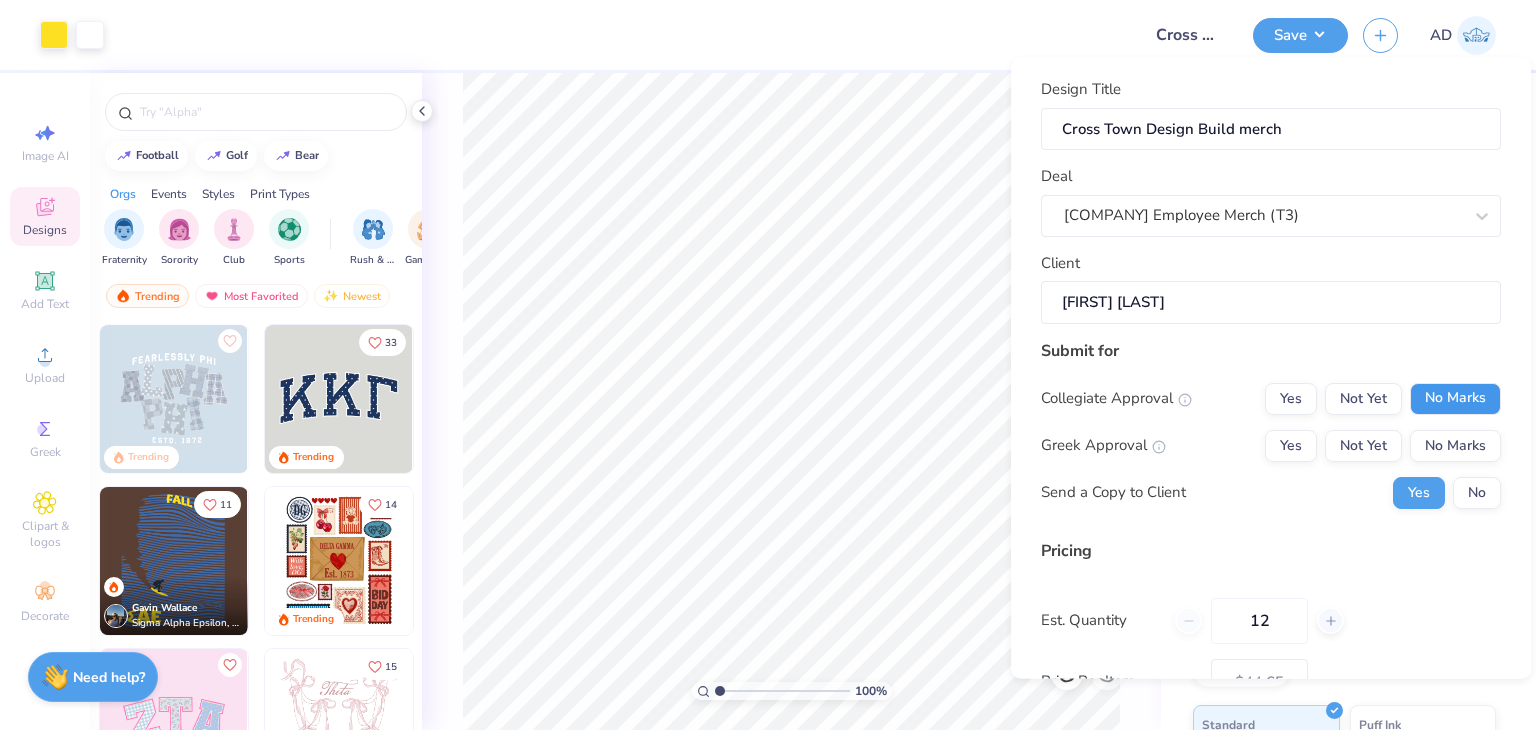 click on "No Marks" at bounding box center [1455, 398] 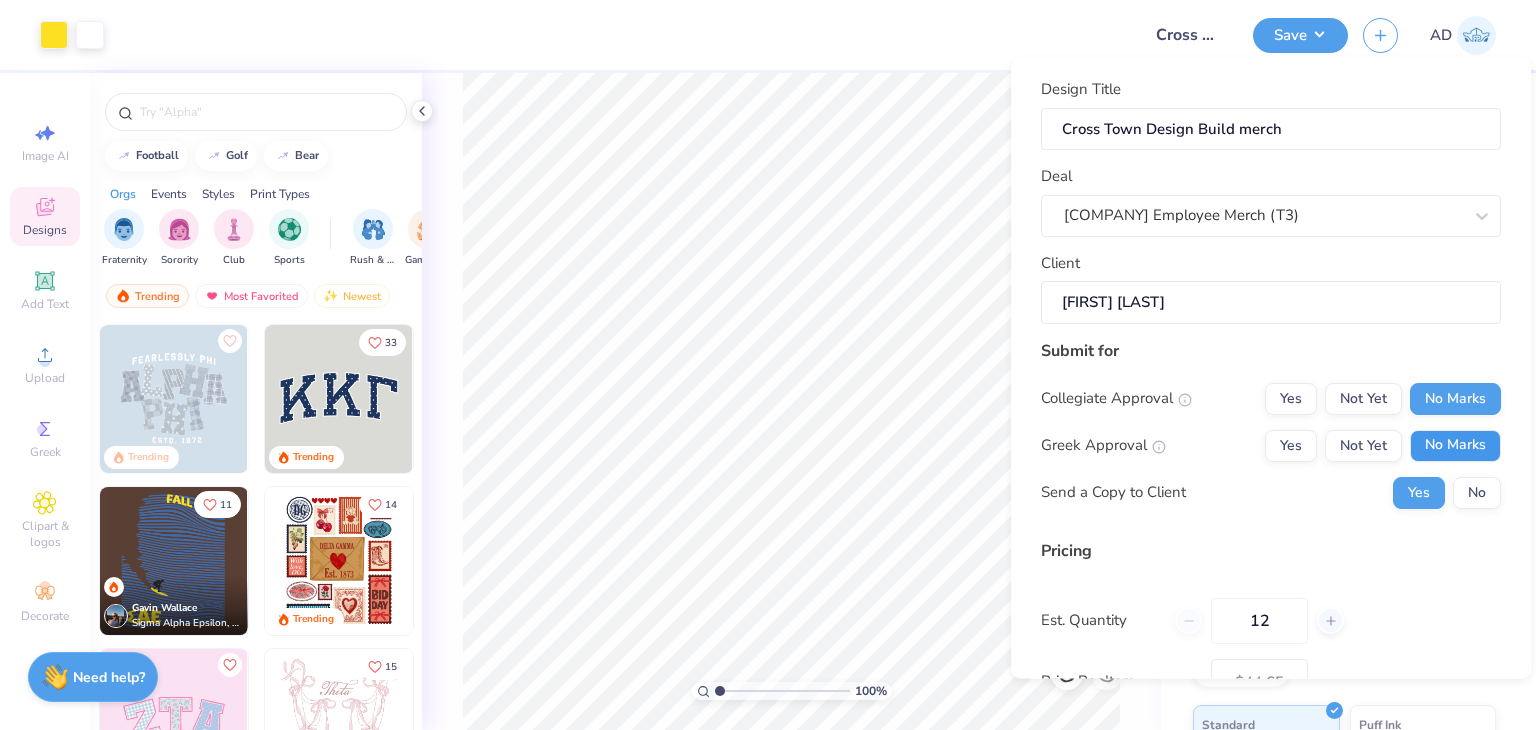 click on "No Marks" at bounding box center [1455, 445] 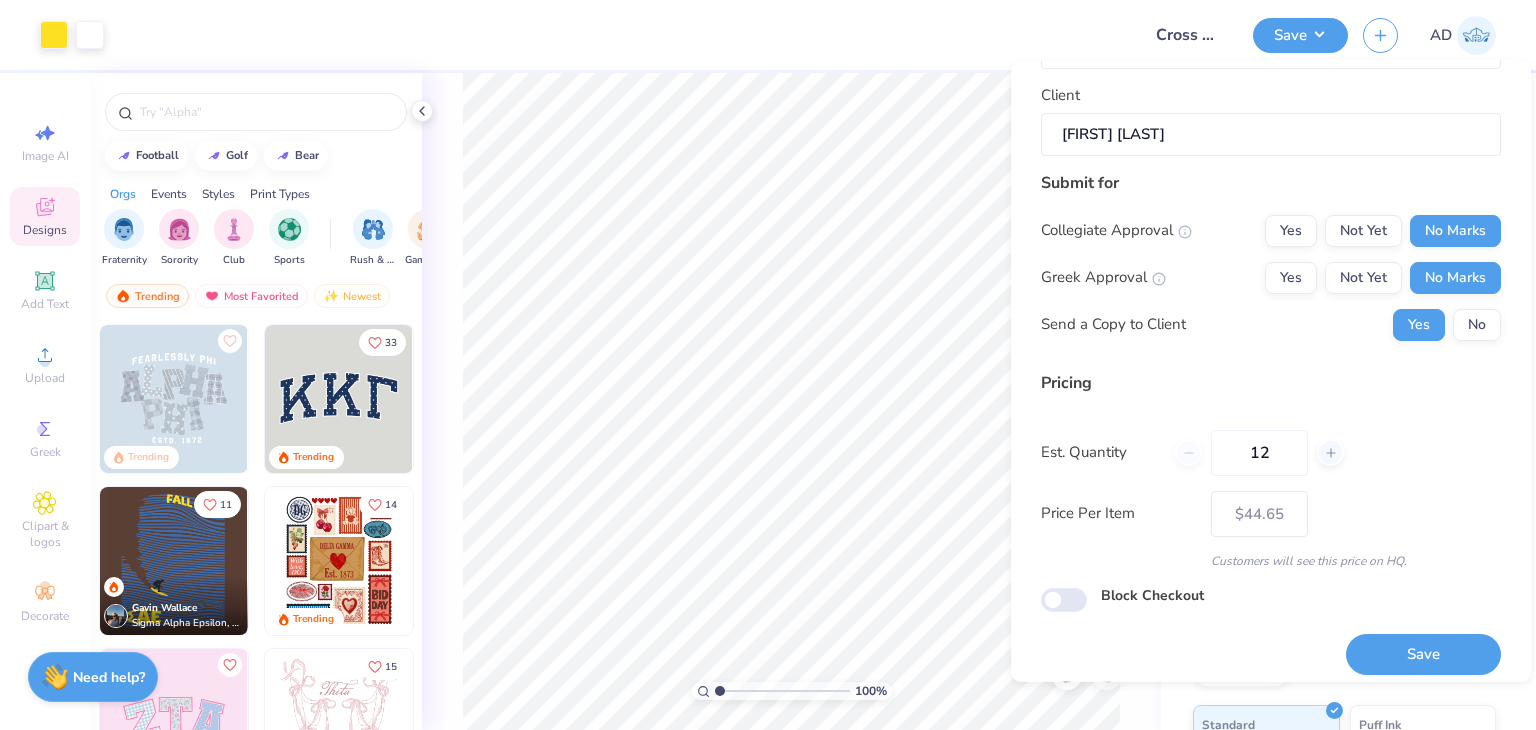 scroll, scrollTop: 183, scrollLeft: 0, axis: vertical 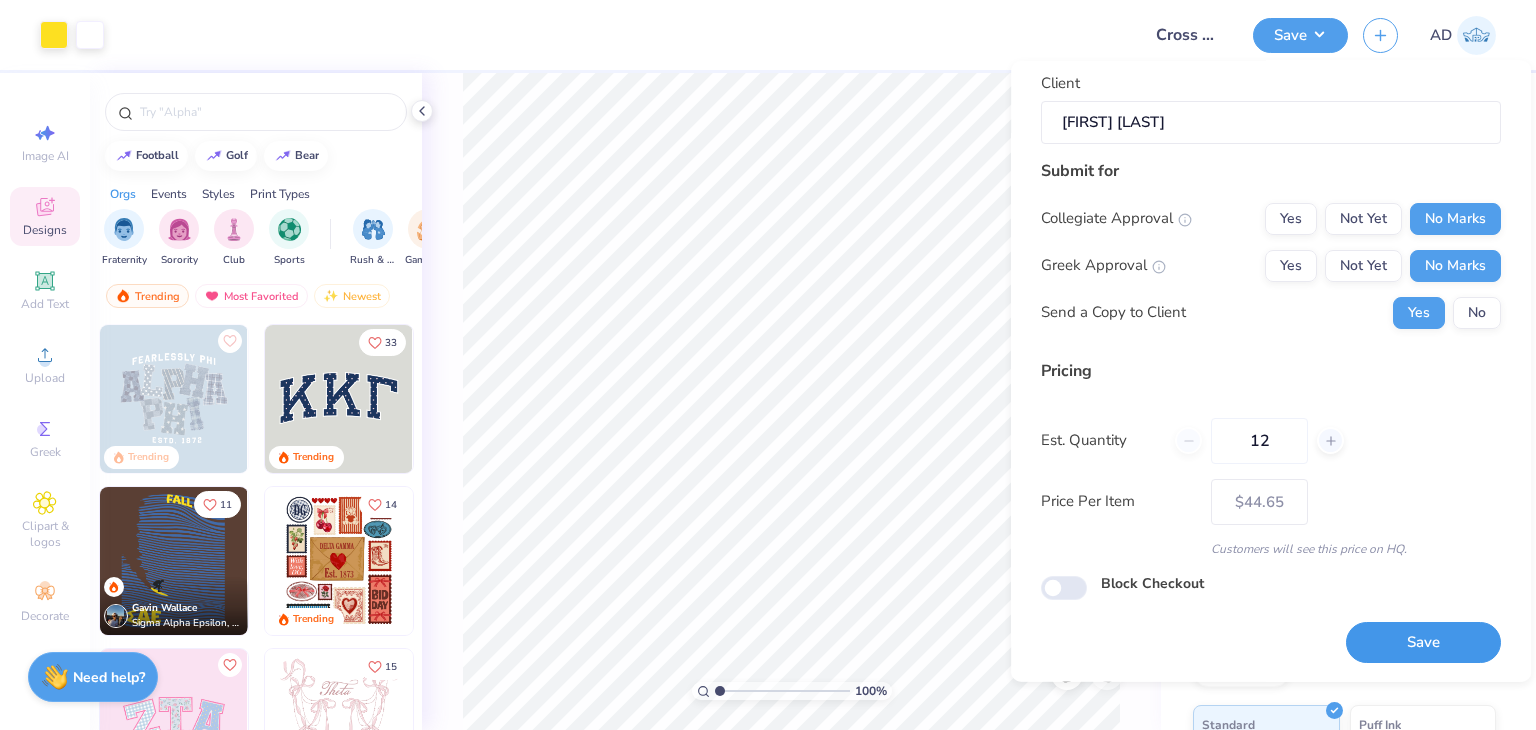 click on "Save" at bounding box center (1423, 642) 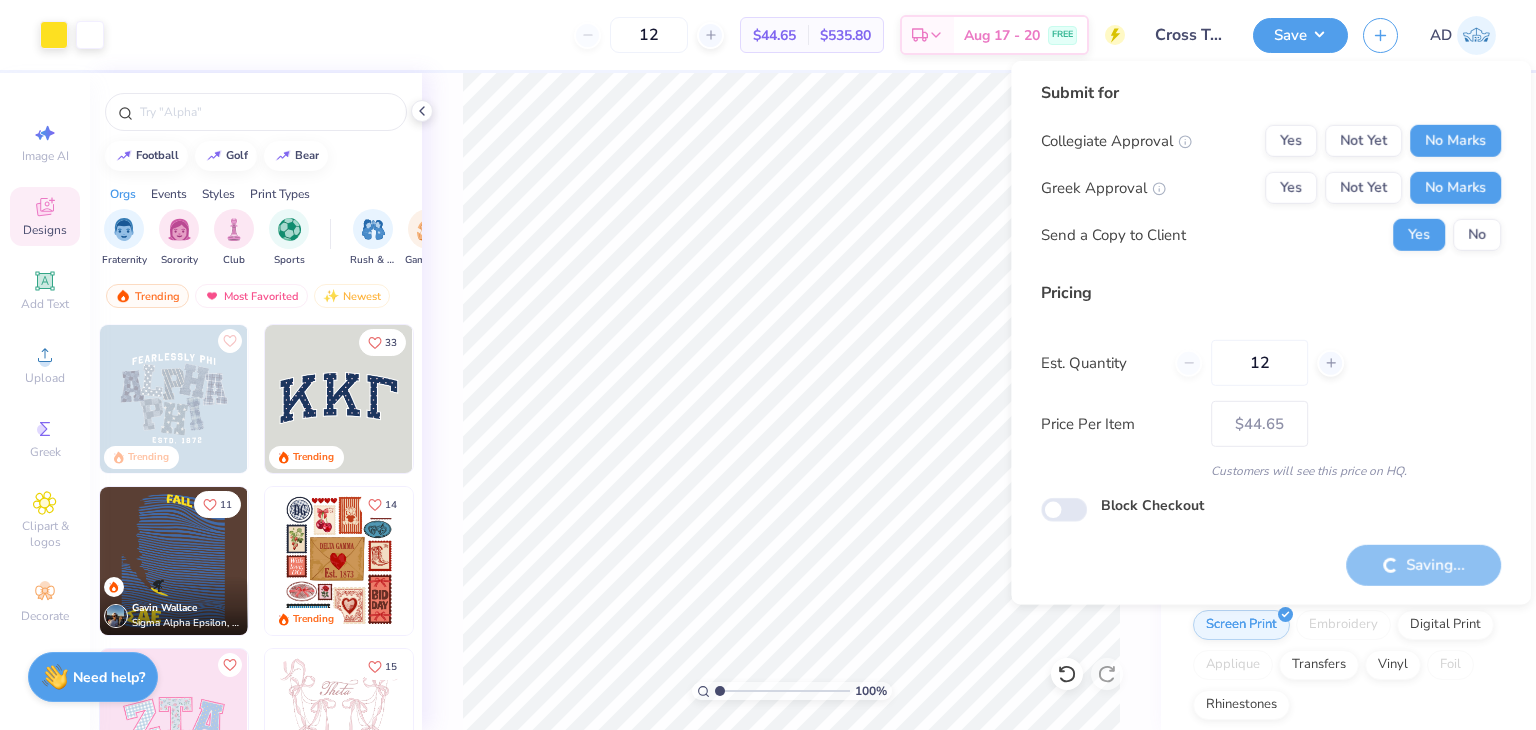 type on "– –" 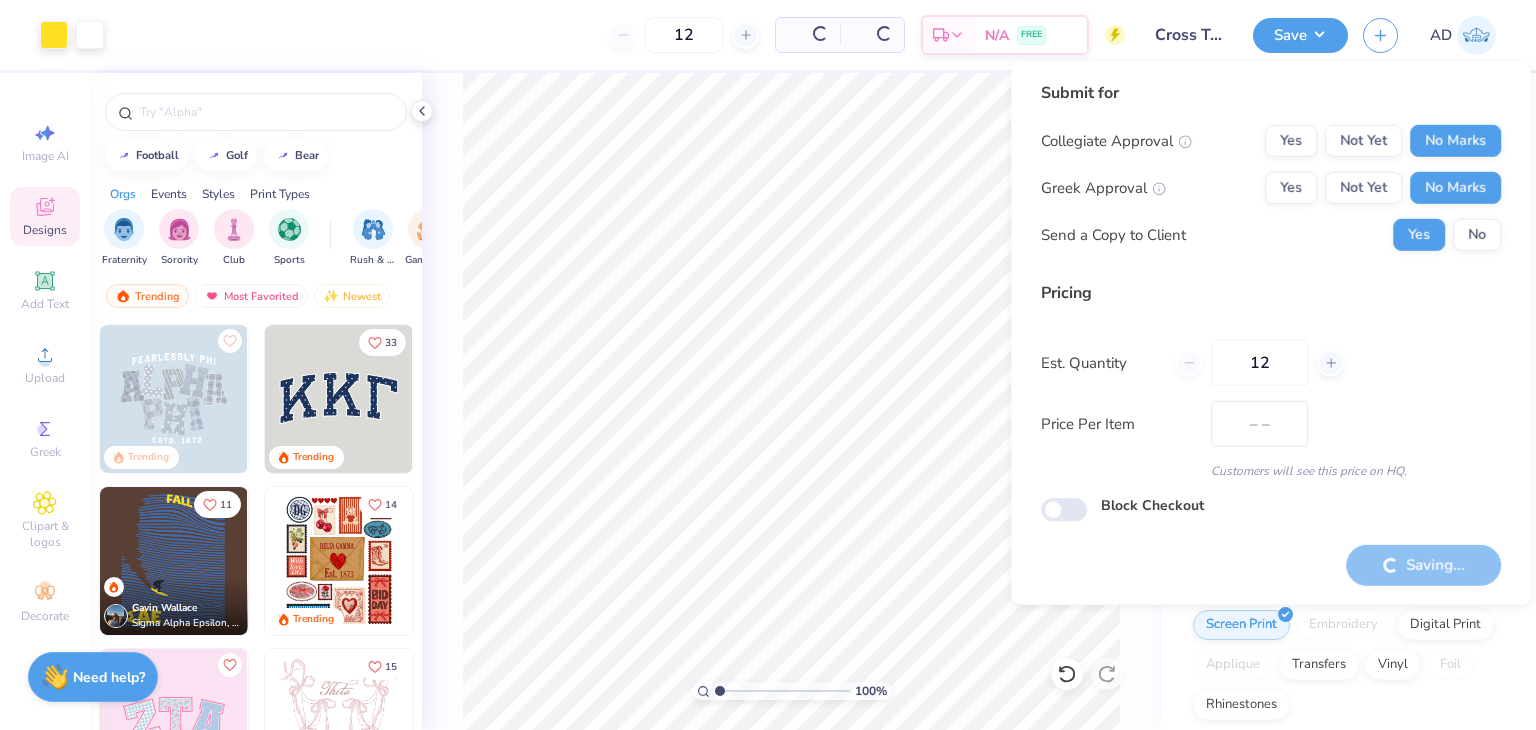 scroll, scrollTop: 0, scrollLeft: 0, axis: both 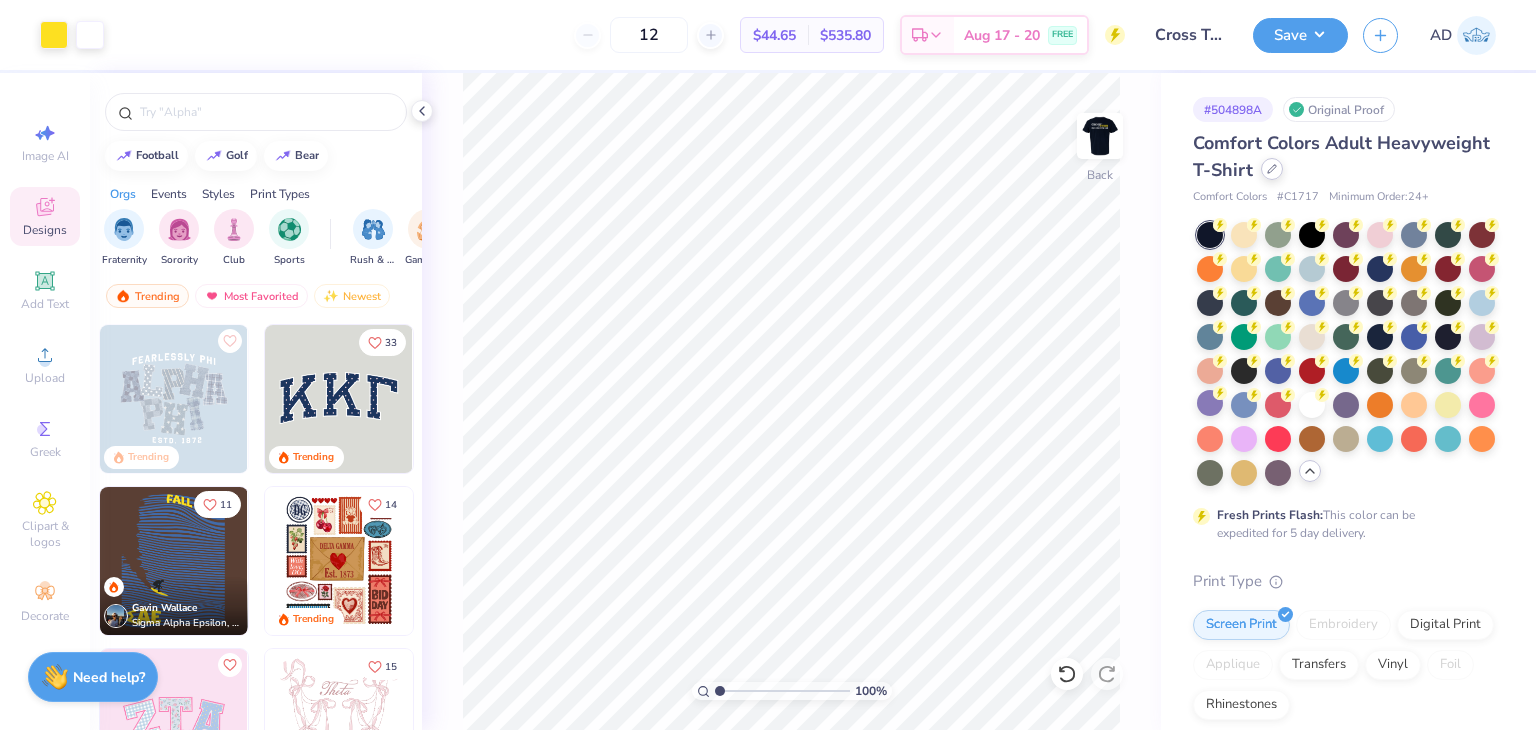 click at bounding box center (1272, 169) 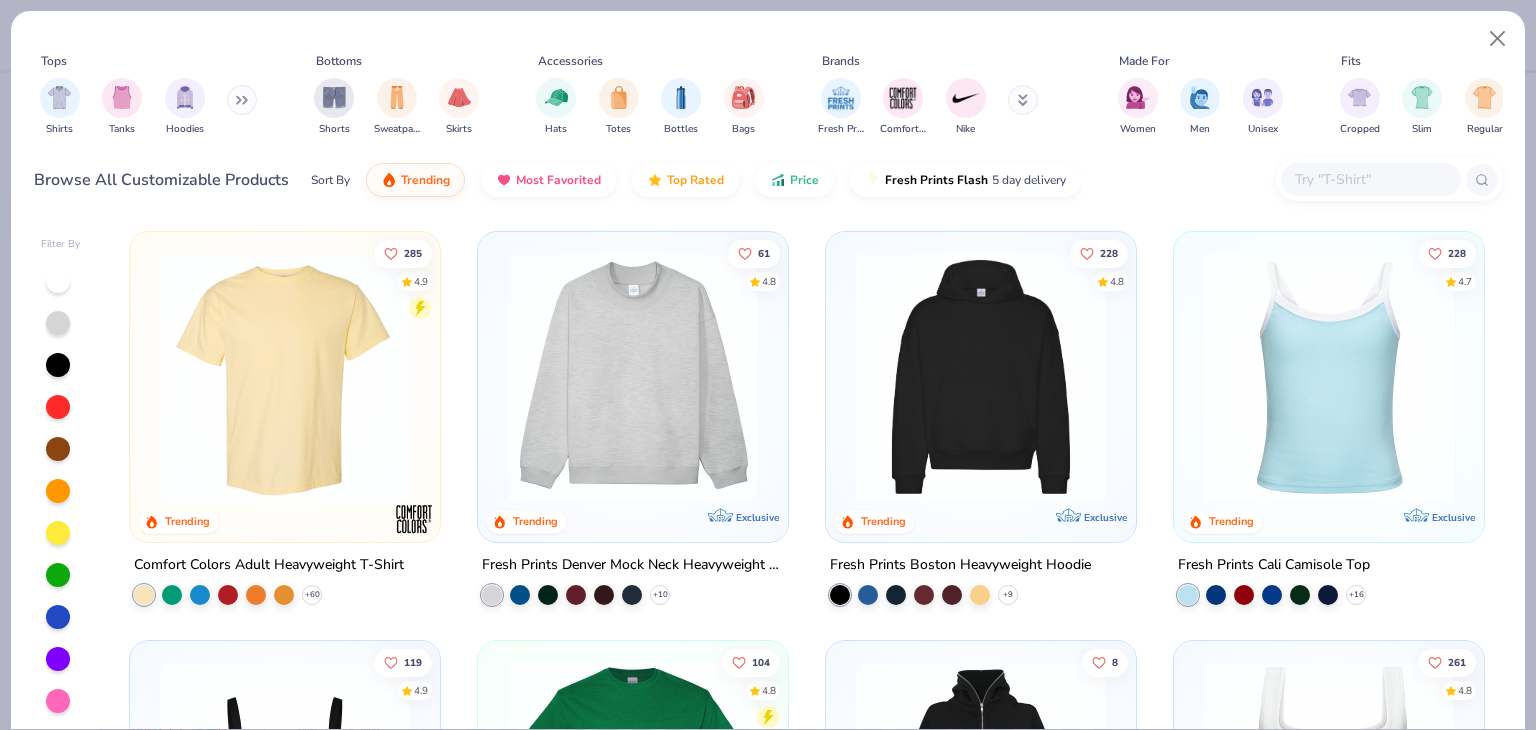 click on "Shirts Tanks Hoodies" at bounding box center (149, 107) 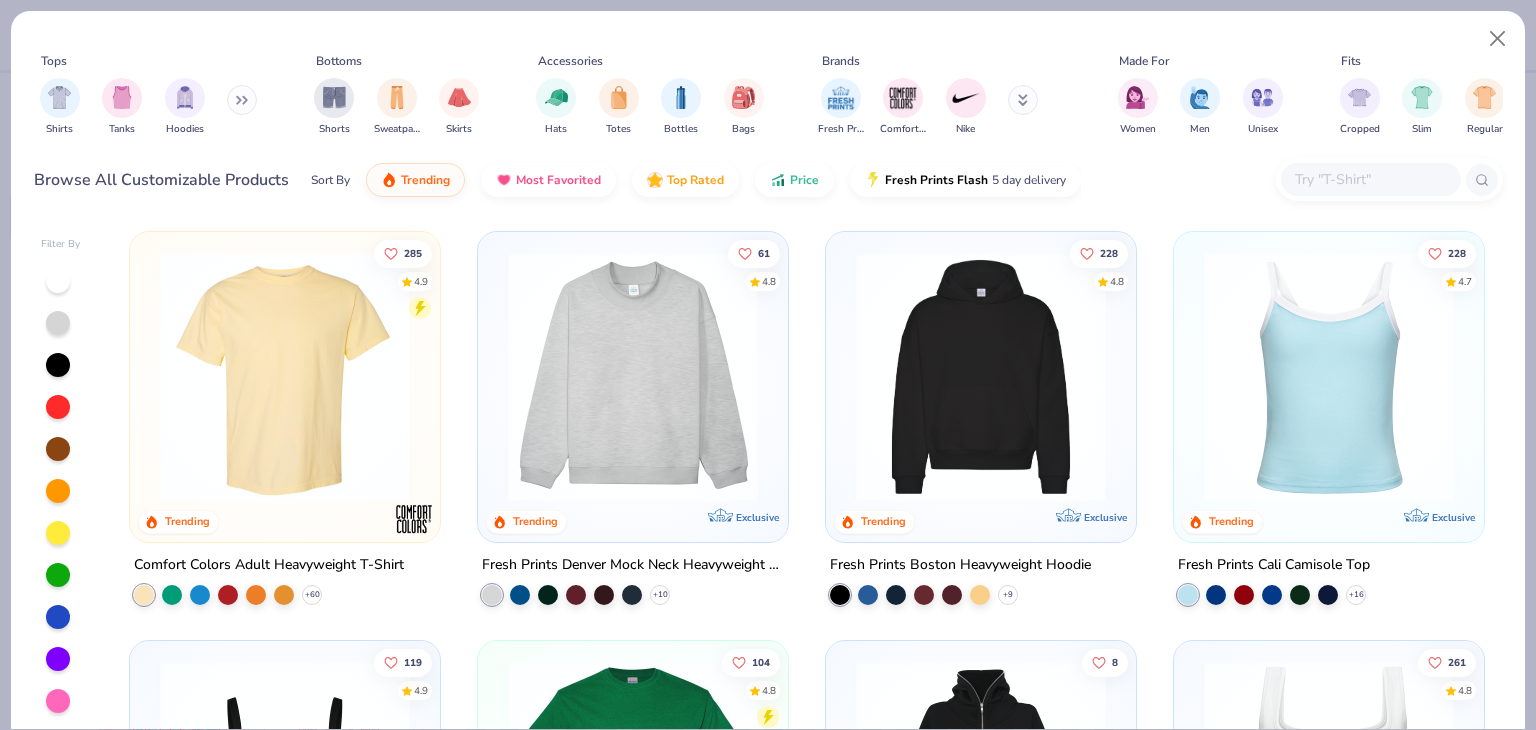 click 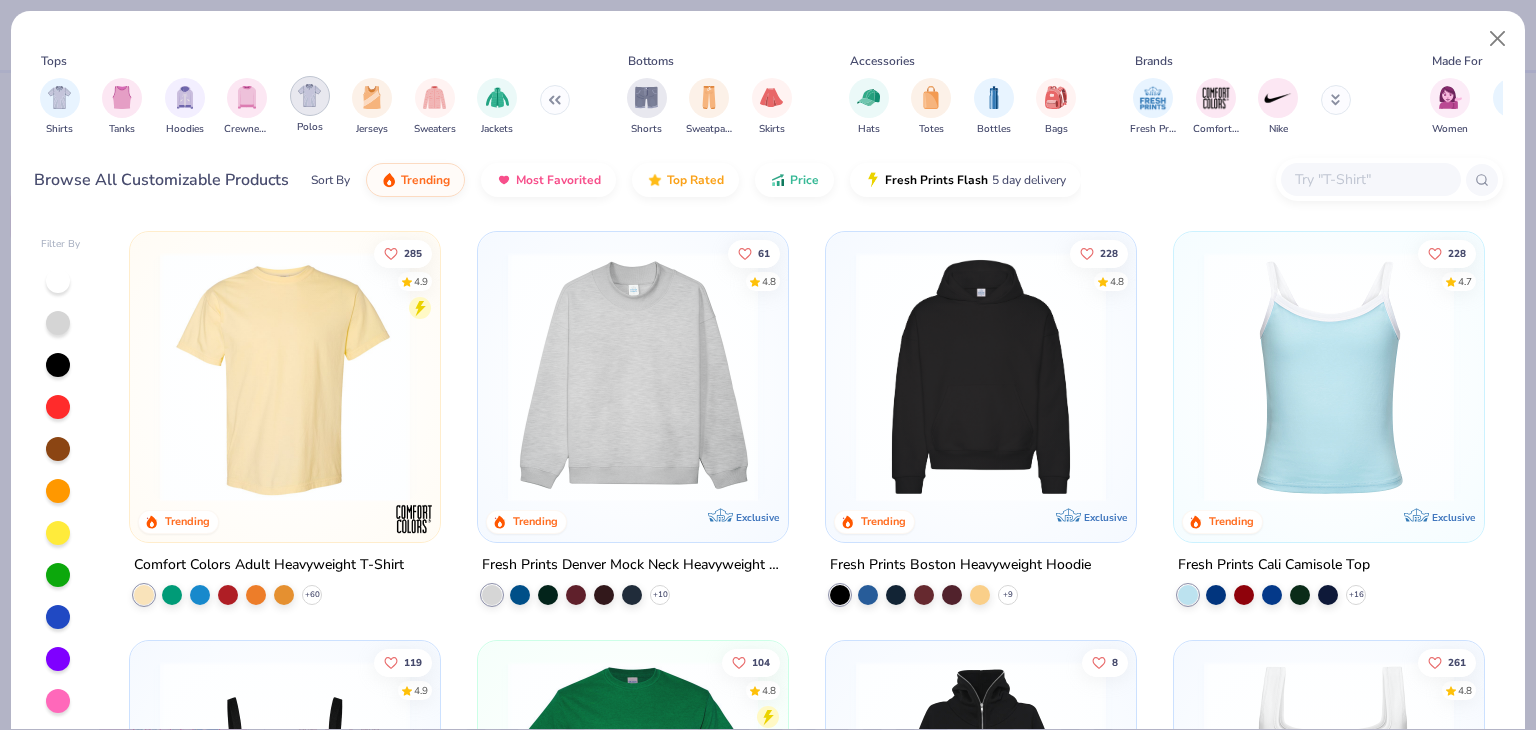 click at bounding box center (309, 95) 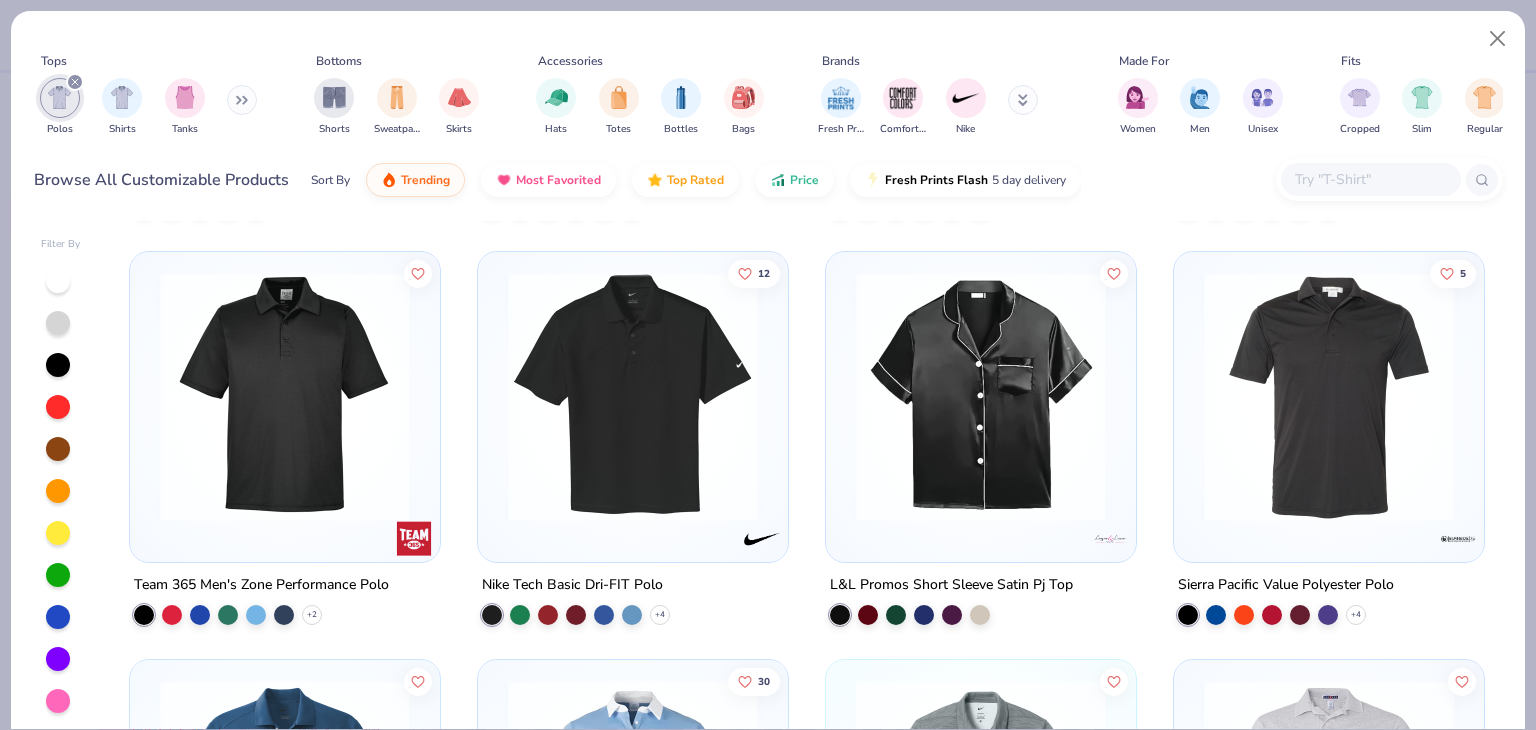 scroll, scrollTop: 800, scrollLeft: 0, axis: vertical 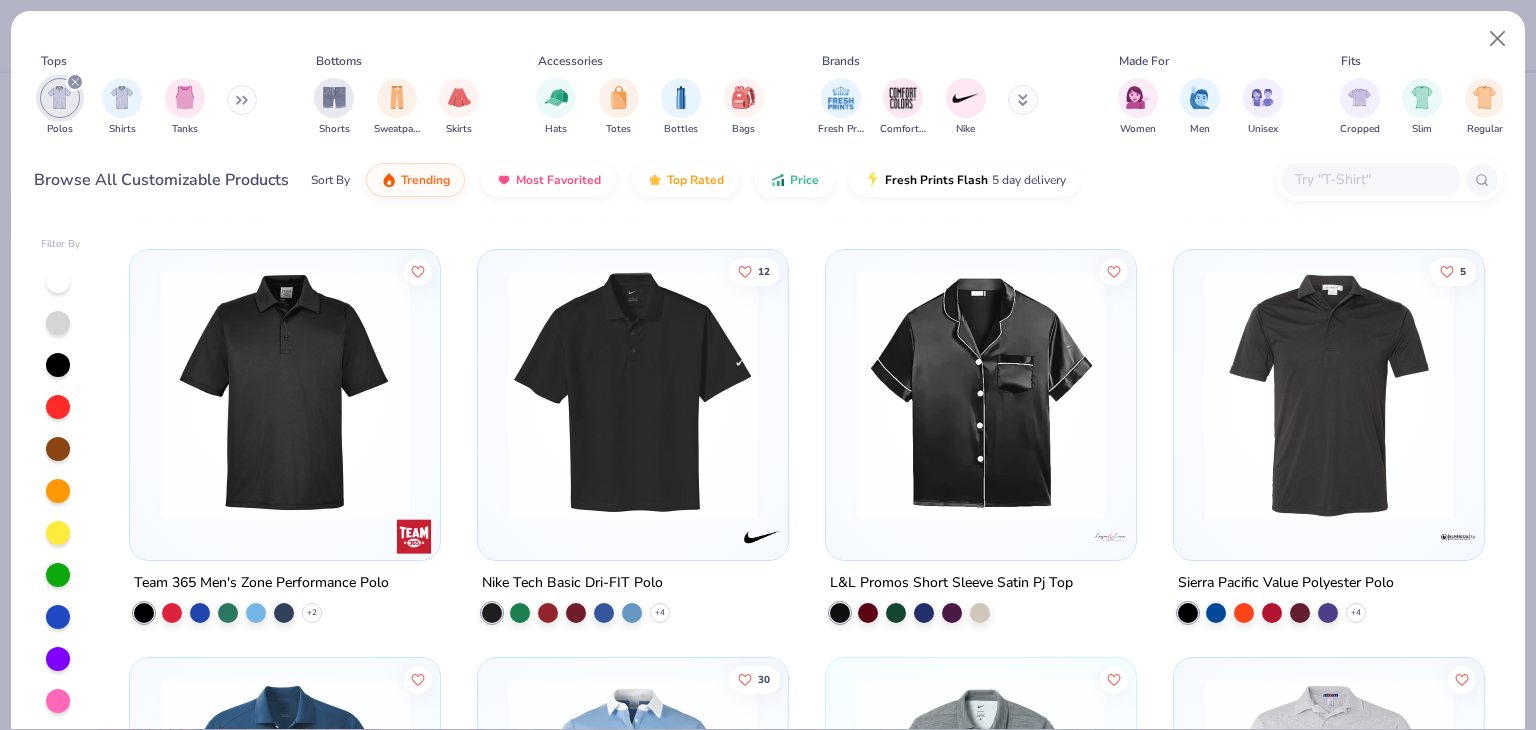 click on "Nike Tech Basic Dri-FIT Polo" at bounding box center [572, 582] 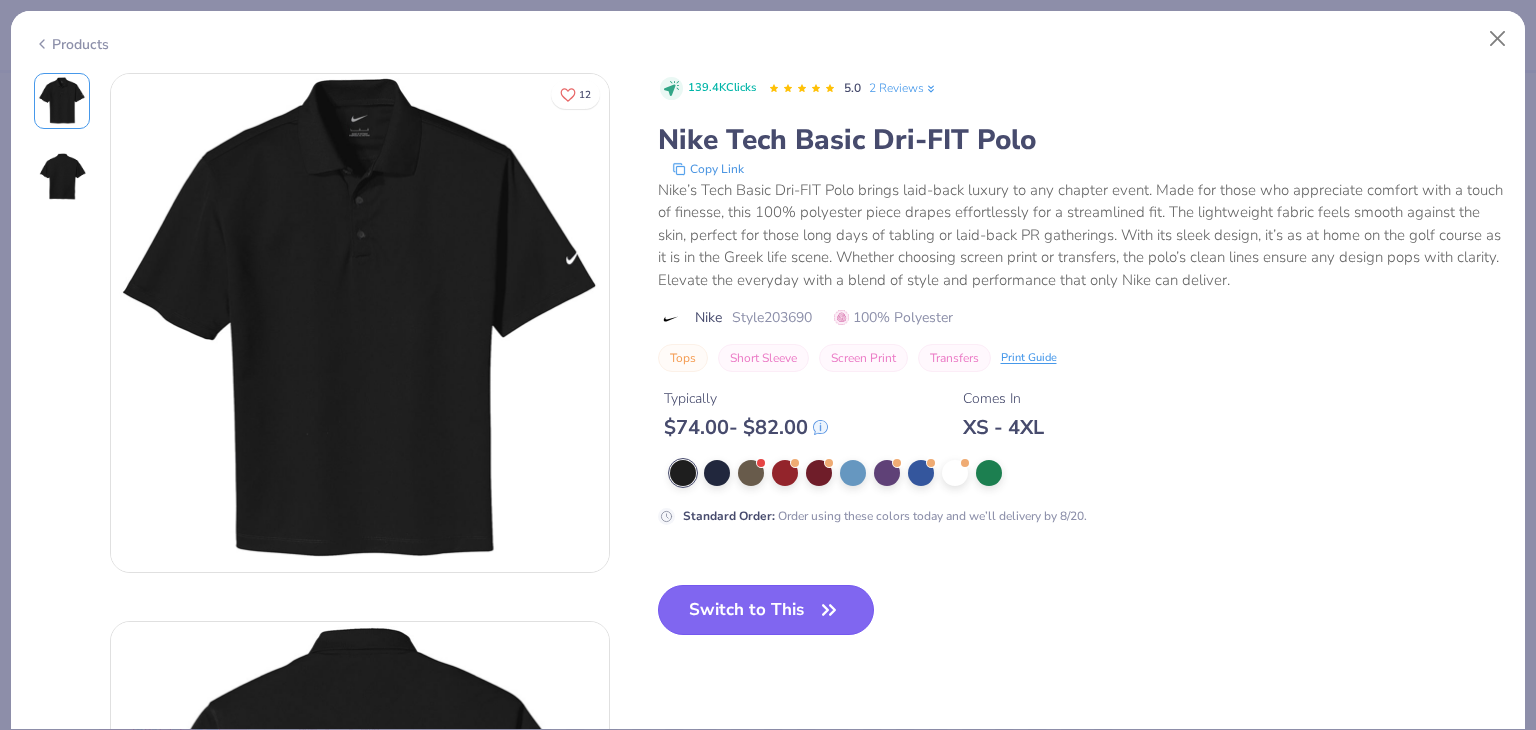 click on "Switch to This" at bounding box center (766, 610) 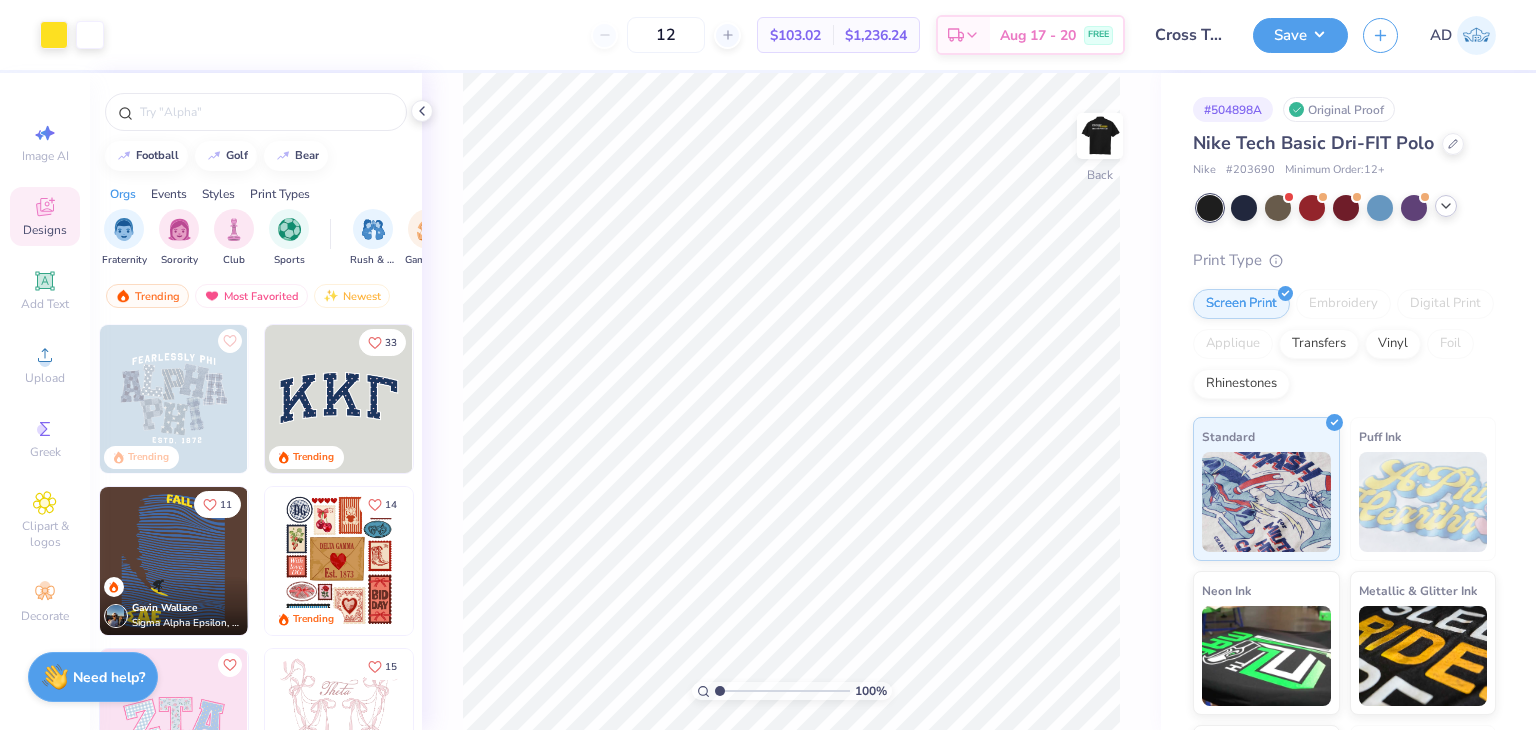 click 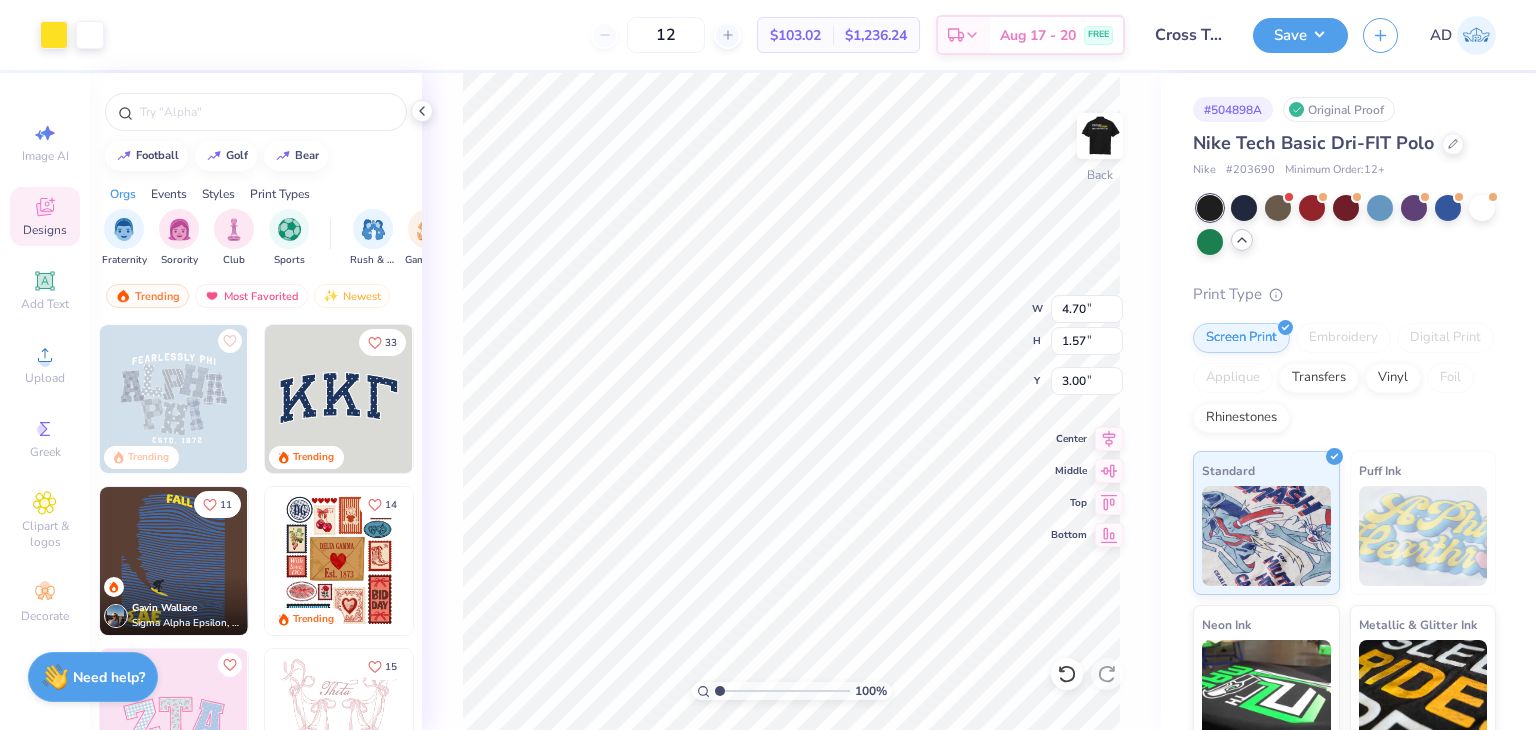 type on "3.00" 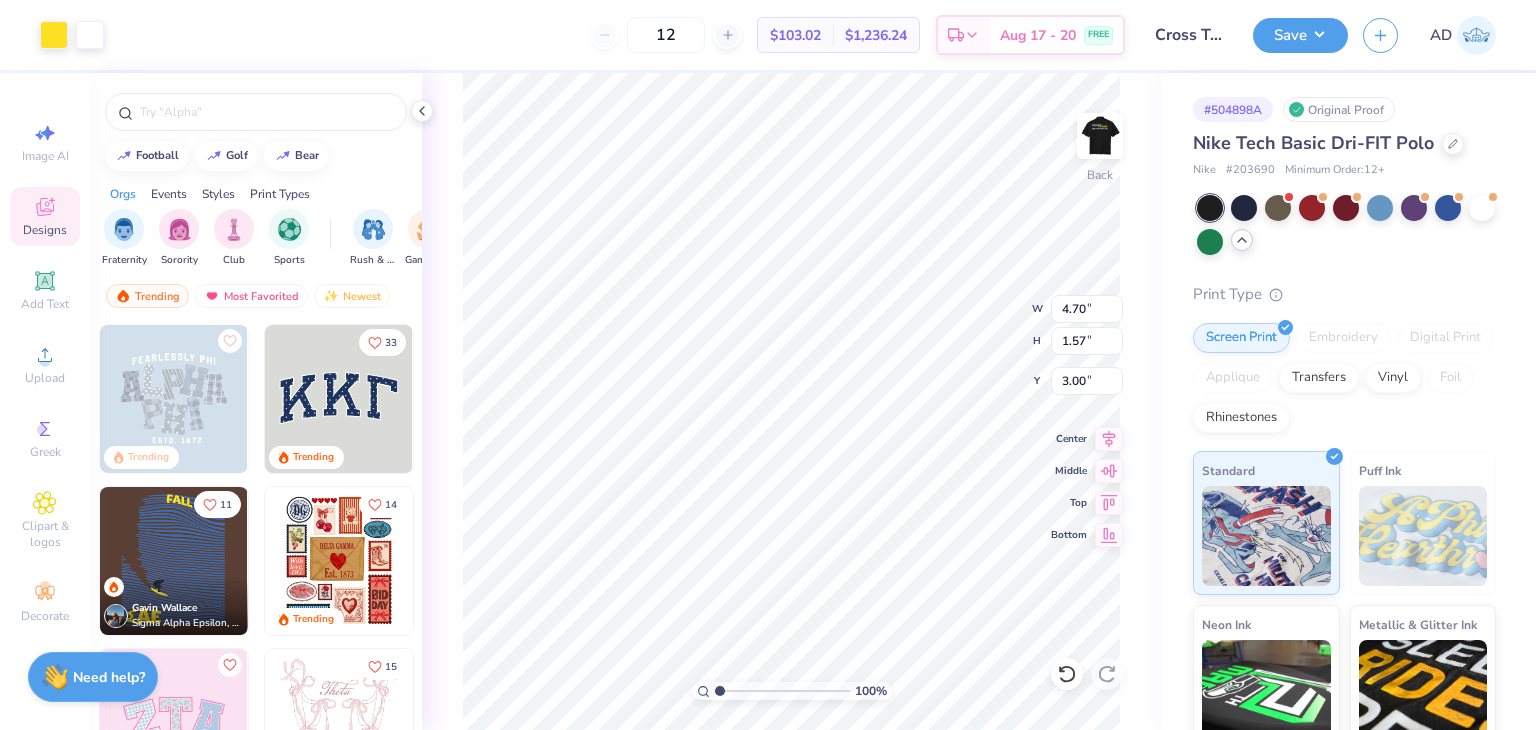 click 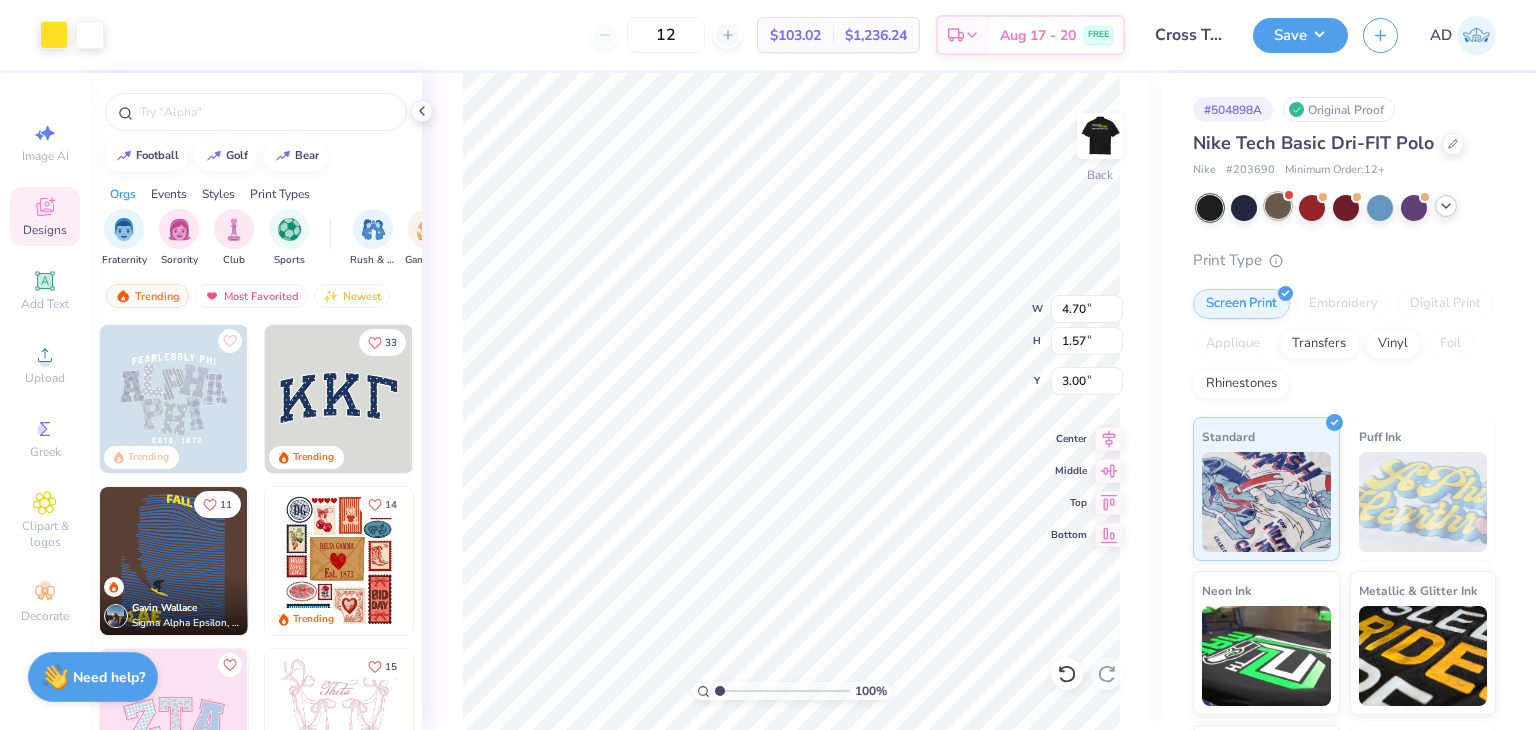 click at bounding box center [1278, 206] 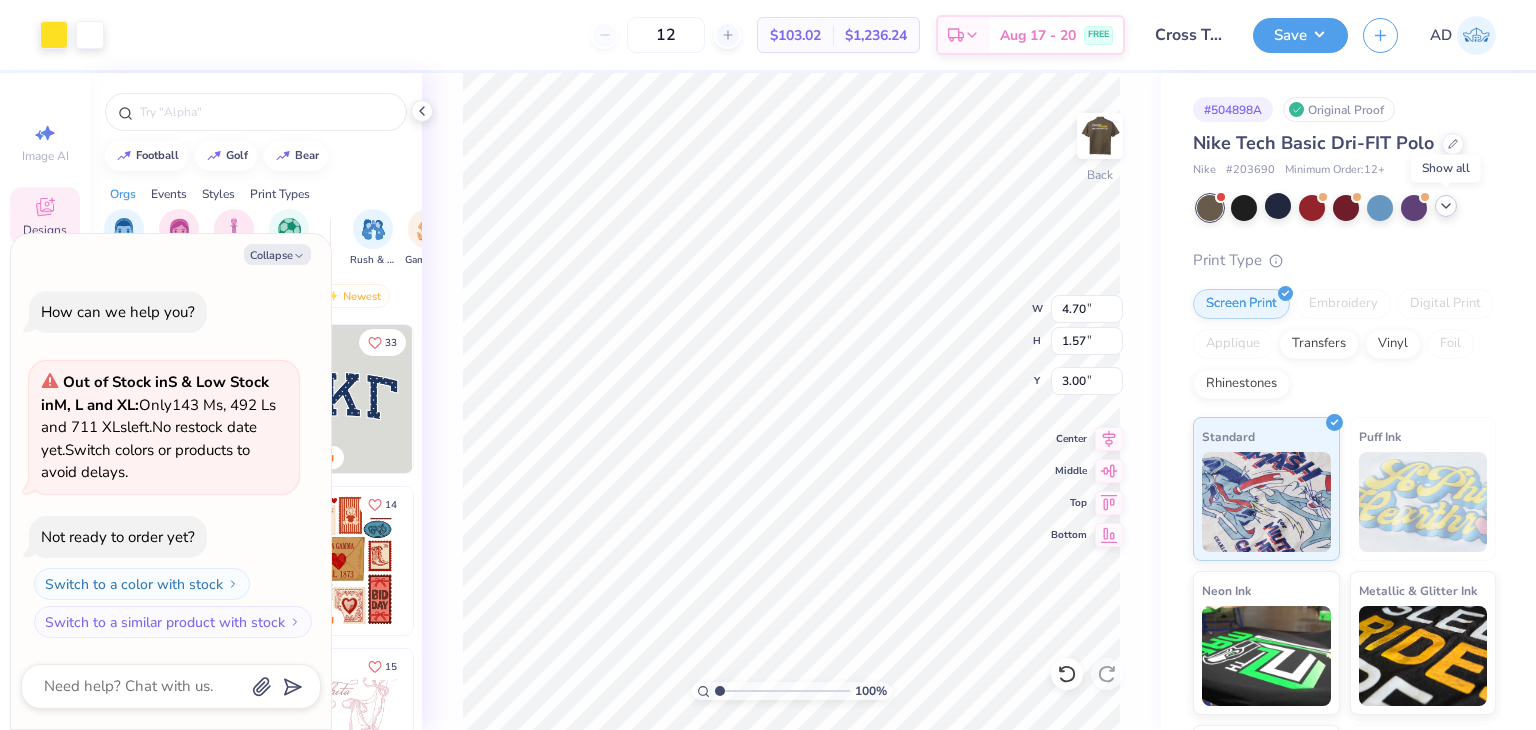 click 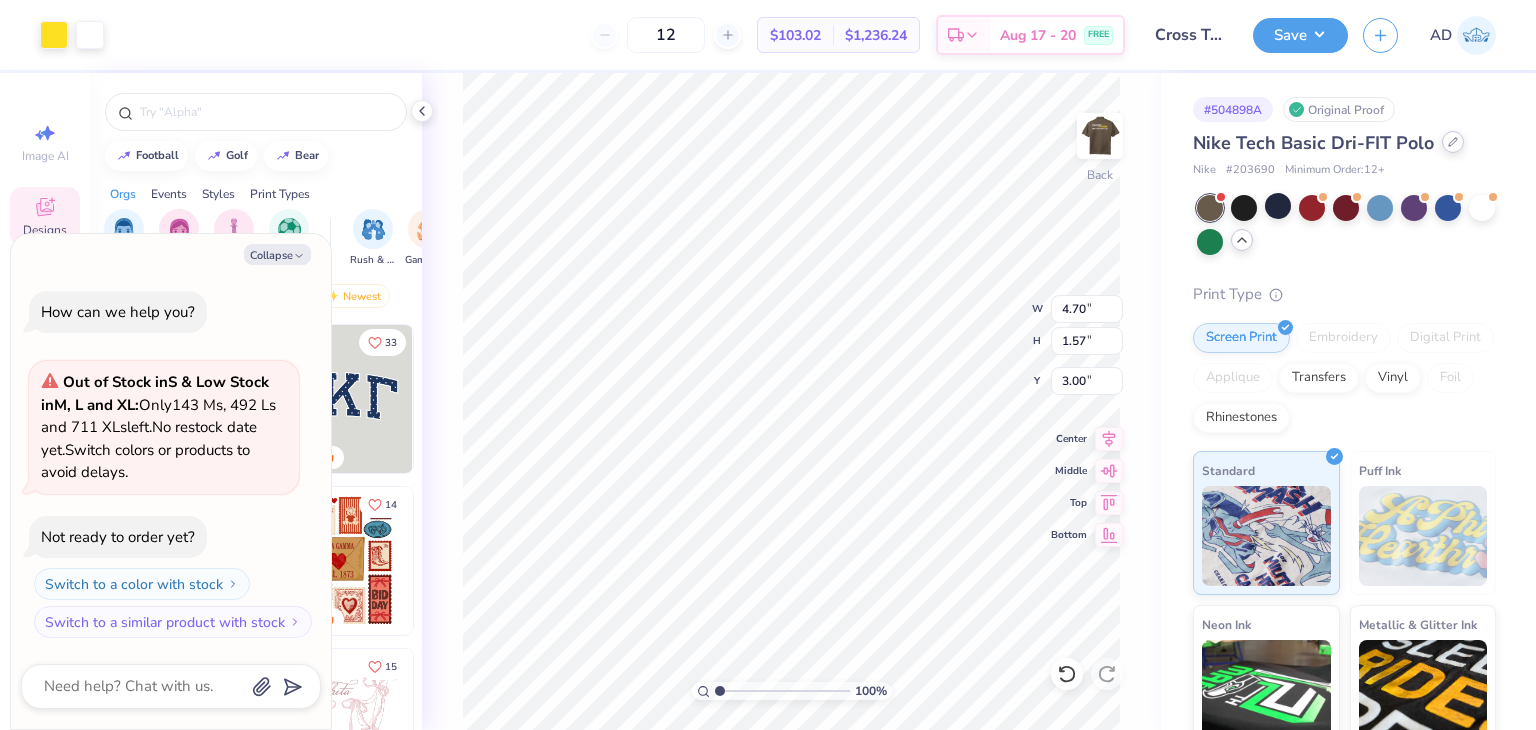 click 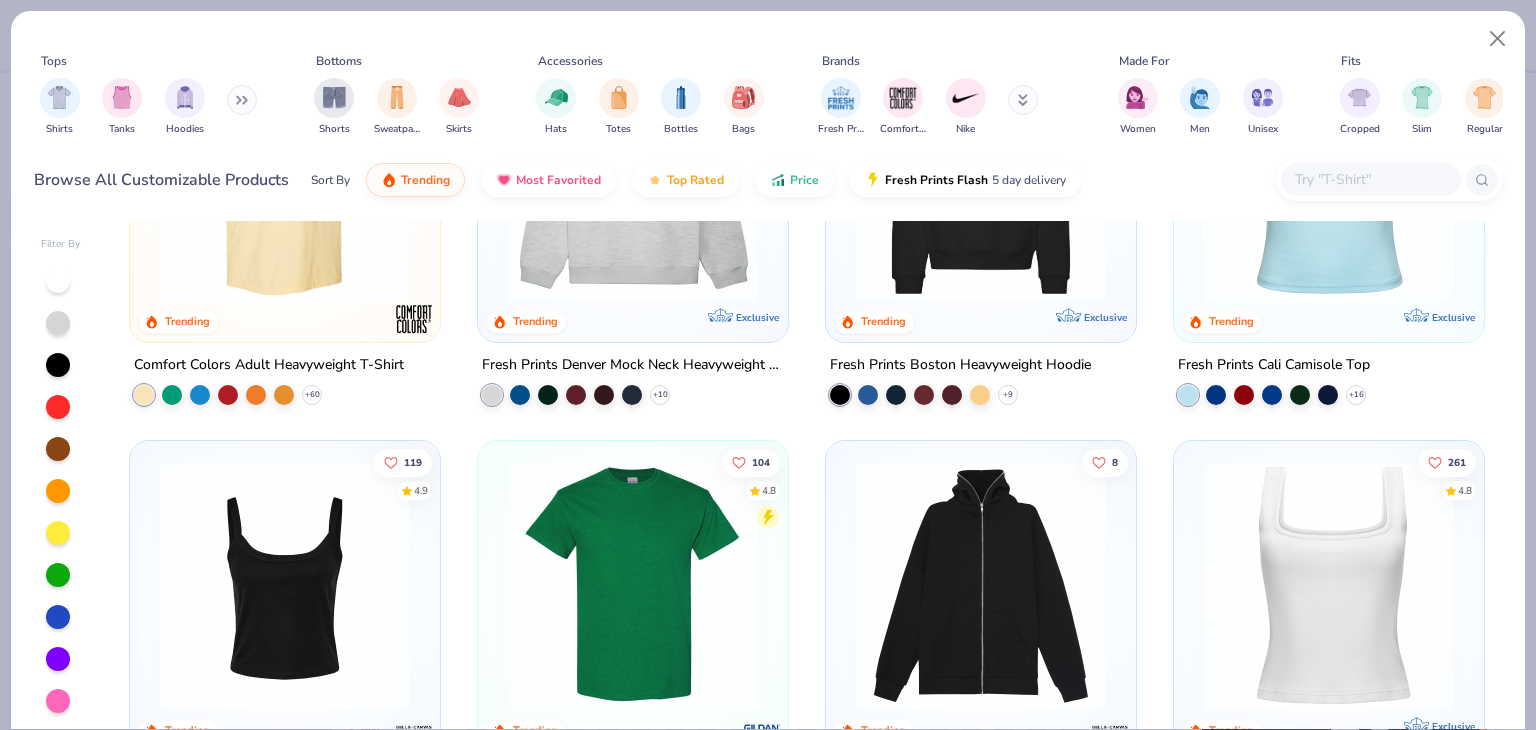 scroll, scrollTop: 400, scrollLeft: 0, axis: vertical 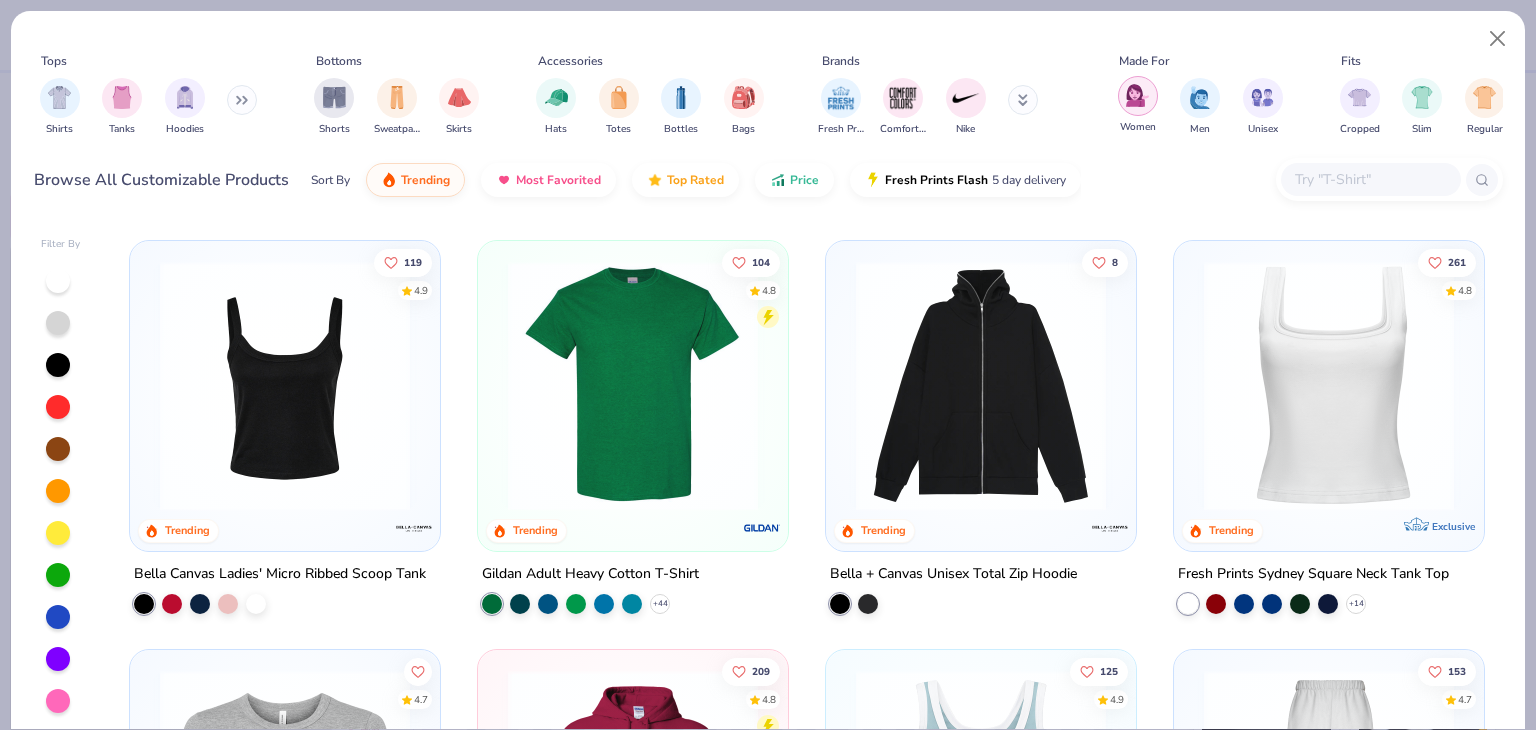 click at bounding box center [1138, 96] 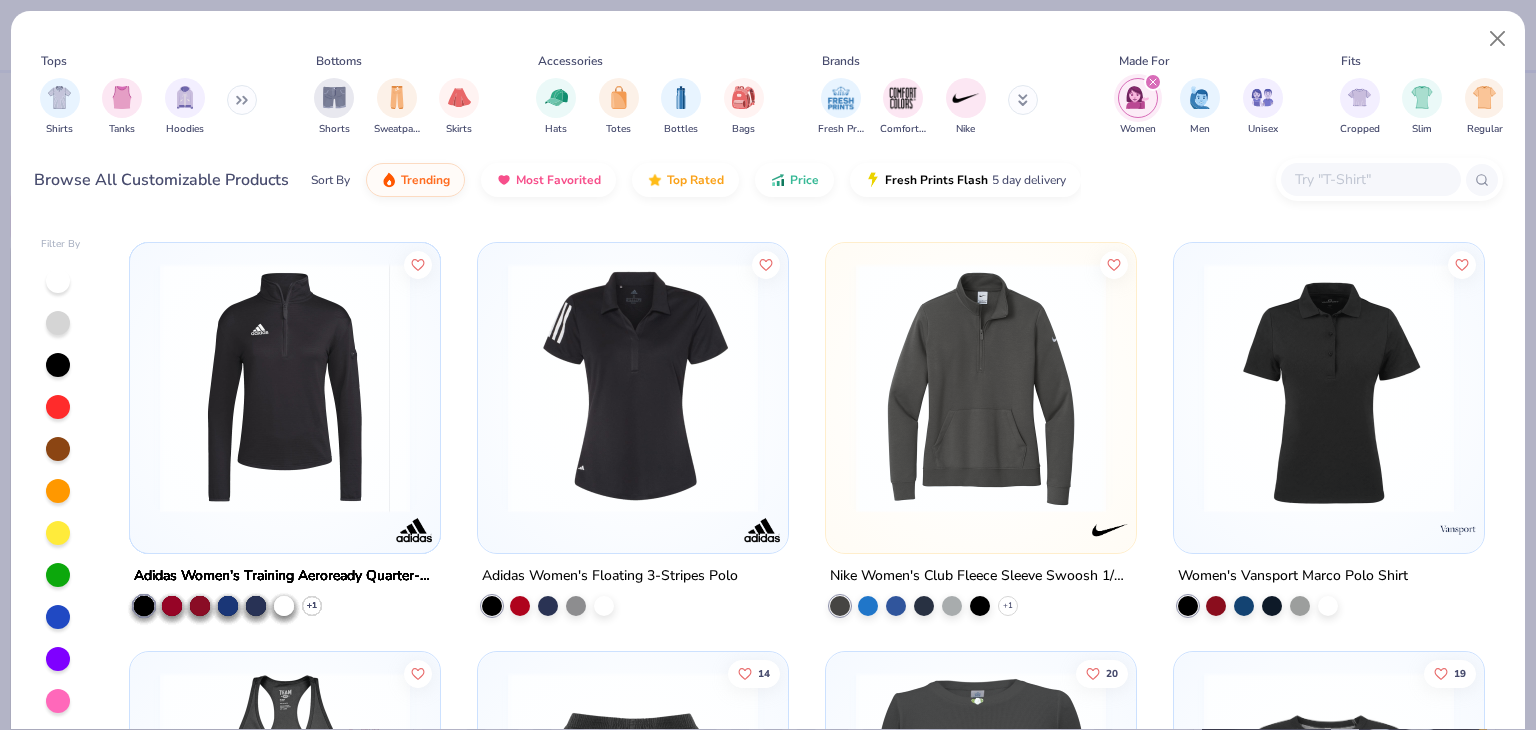 scroll, scrollTop: 8600, scrollLeft: 0, axis: vertical 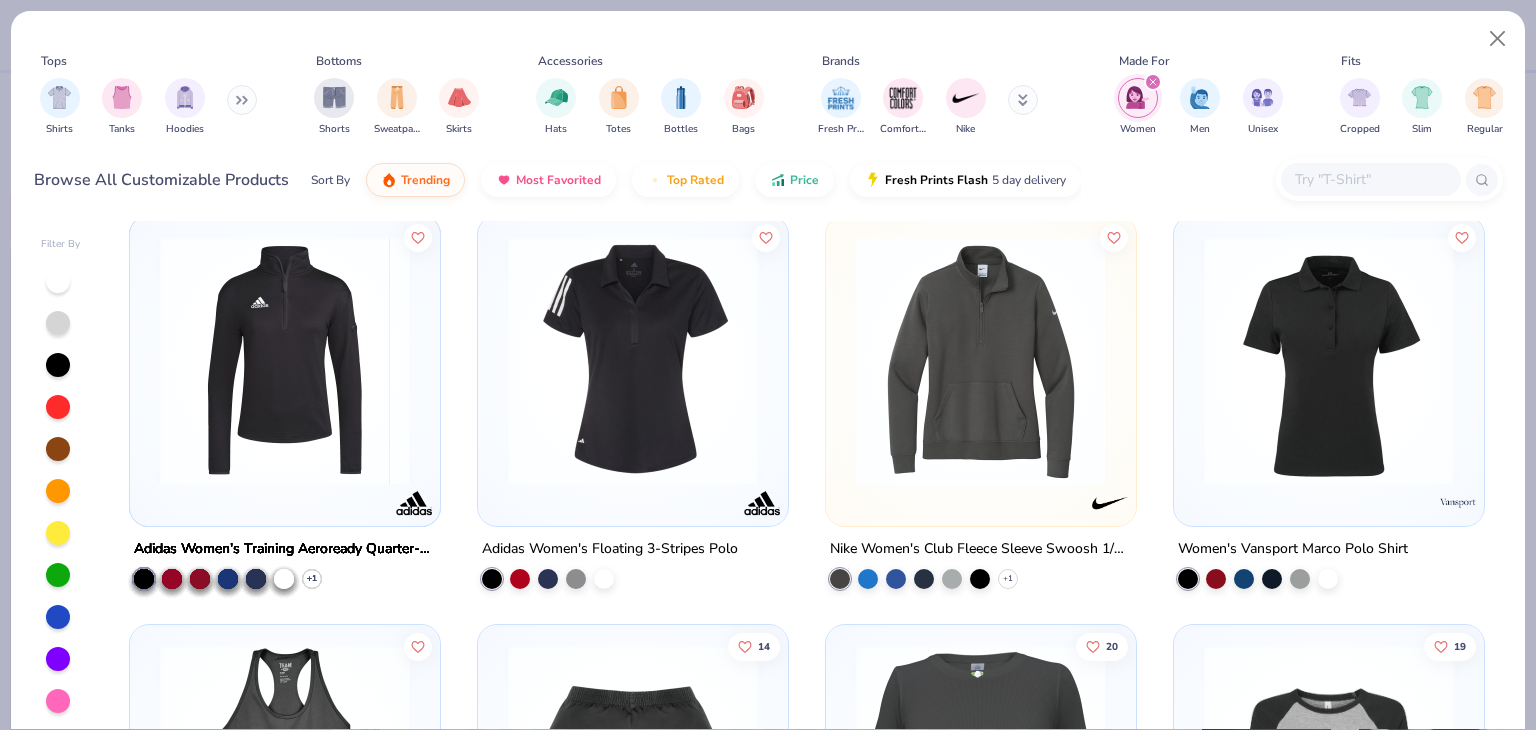 click at bounding box center [981, 361] 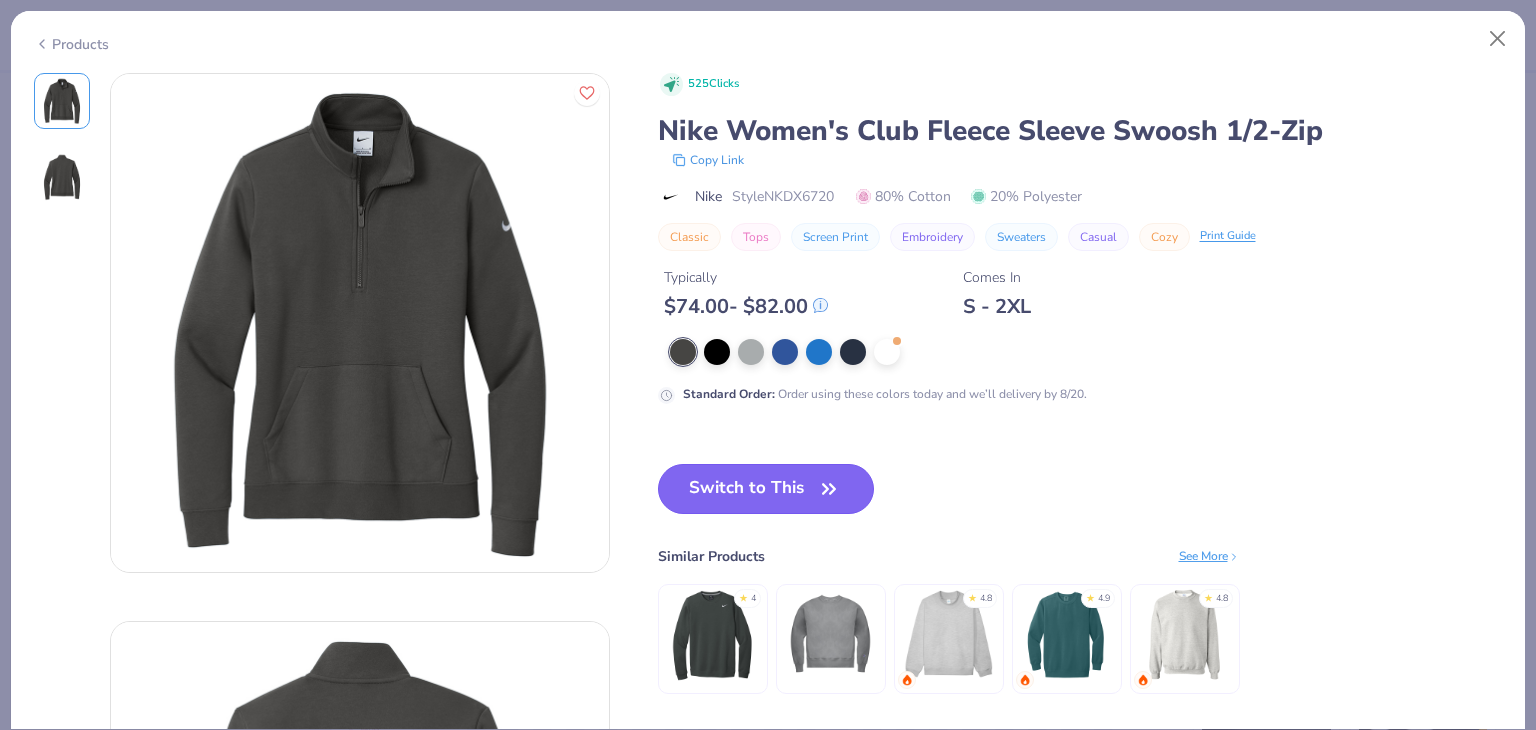 click on "Switch to This" at bounding box center [766, 489] 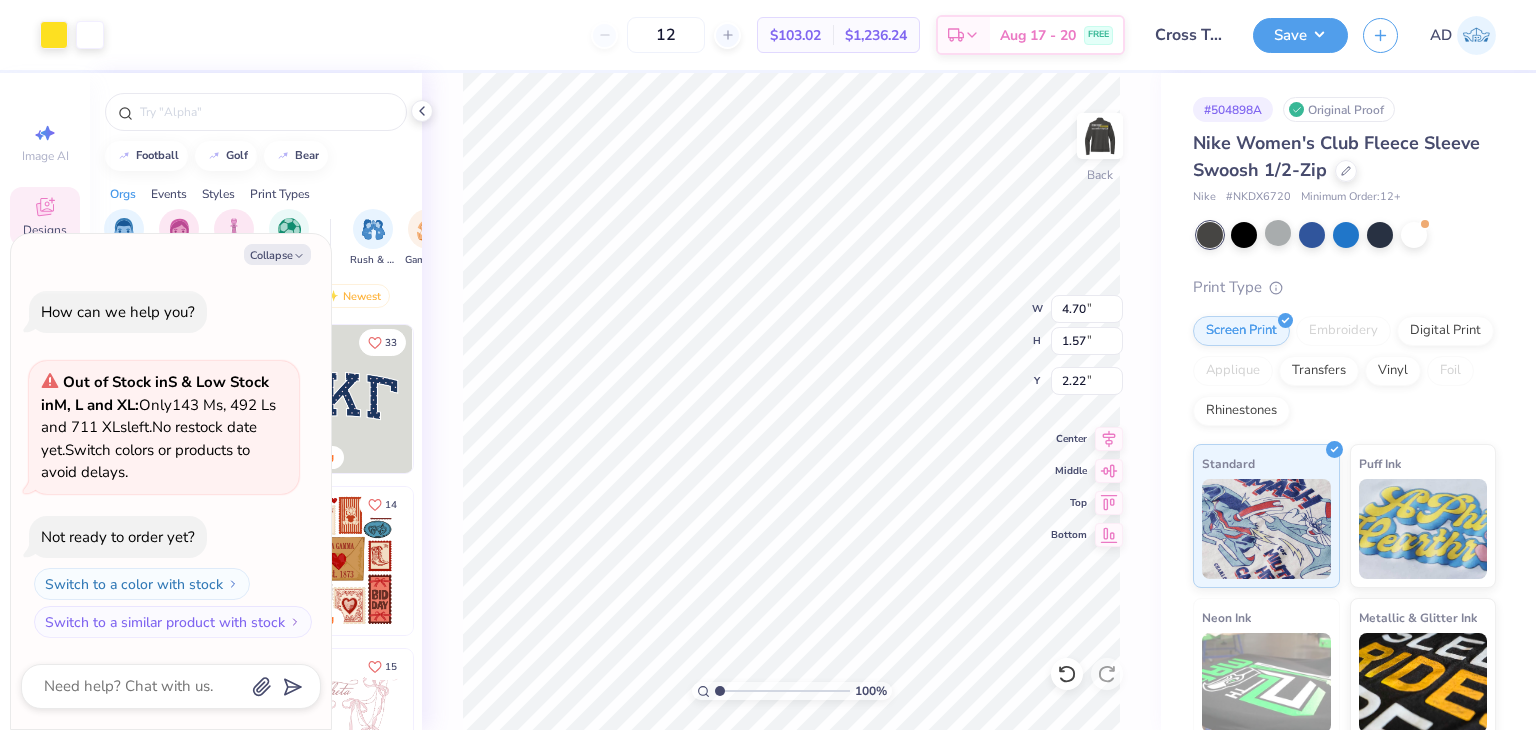 type on "x" 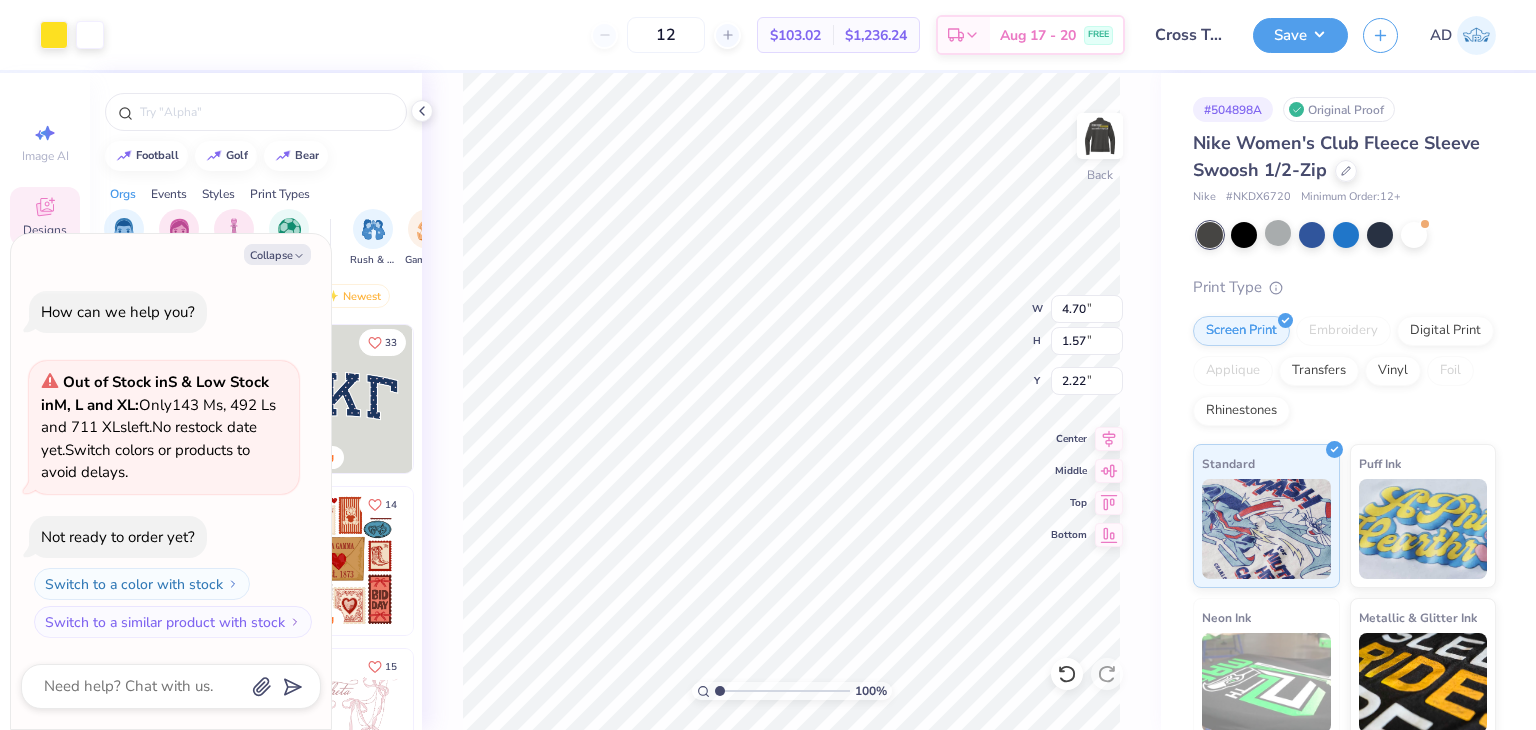 type on "3.29" 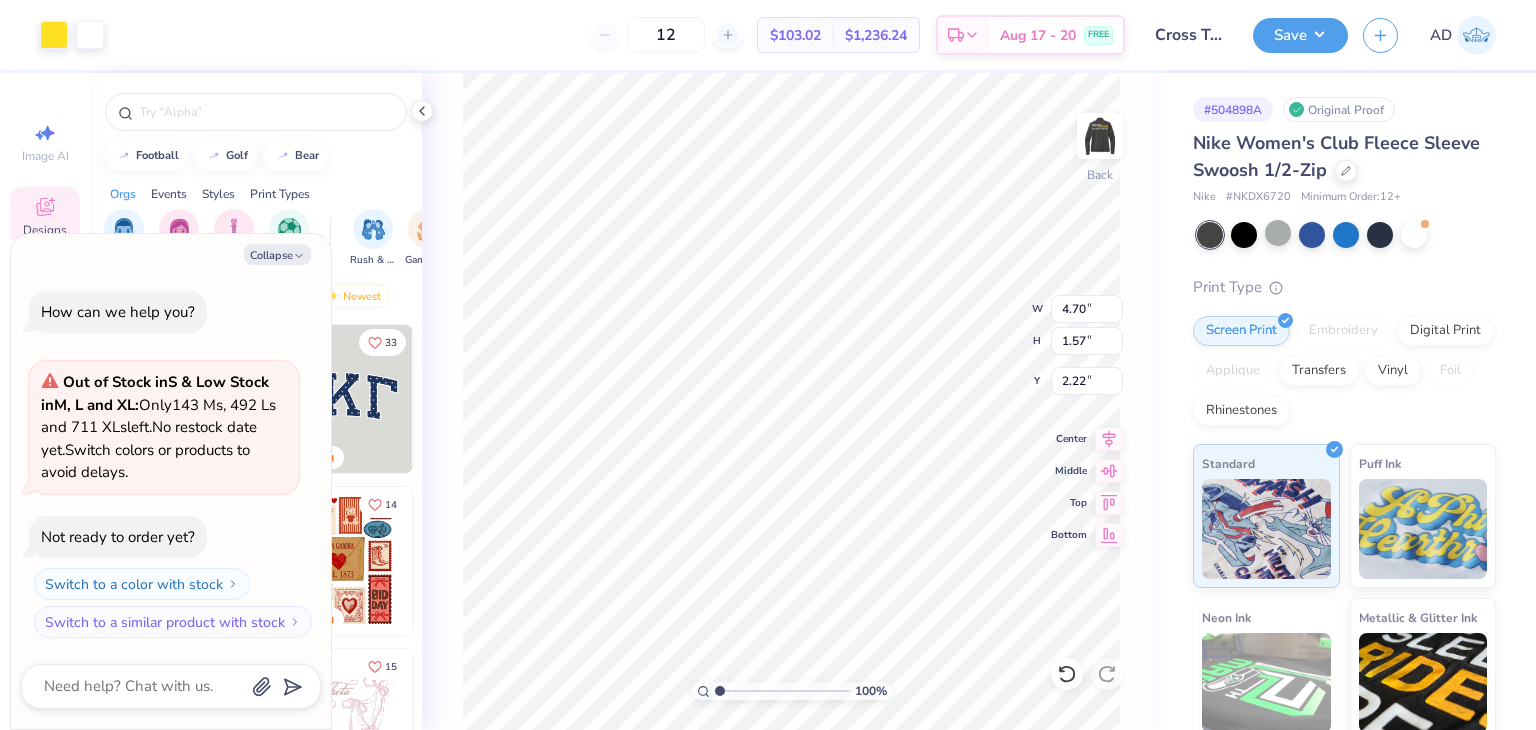 type on "1.10" 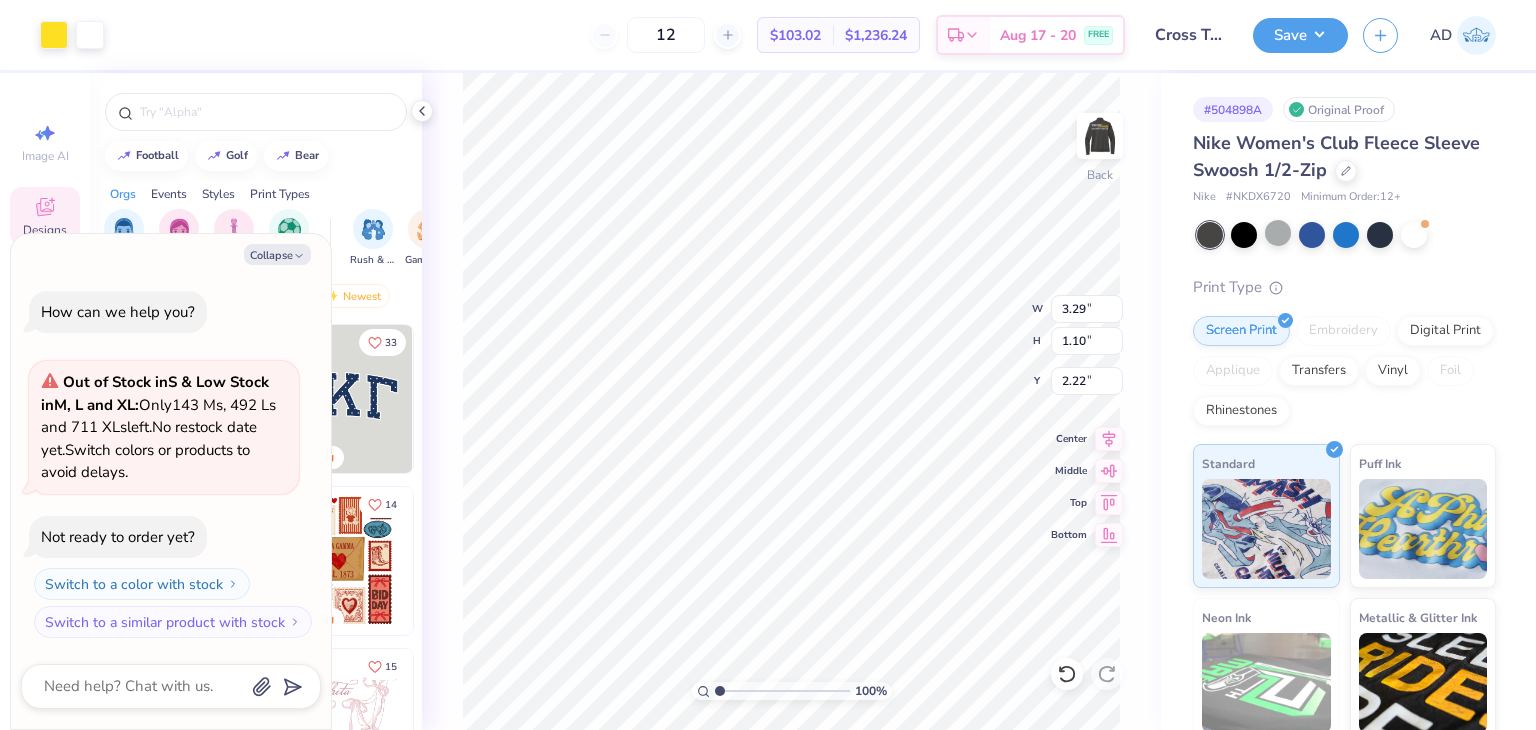 type on "x" 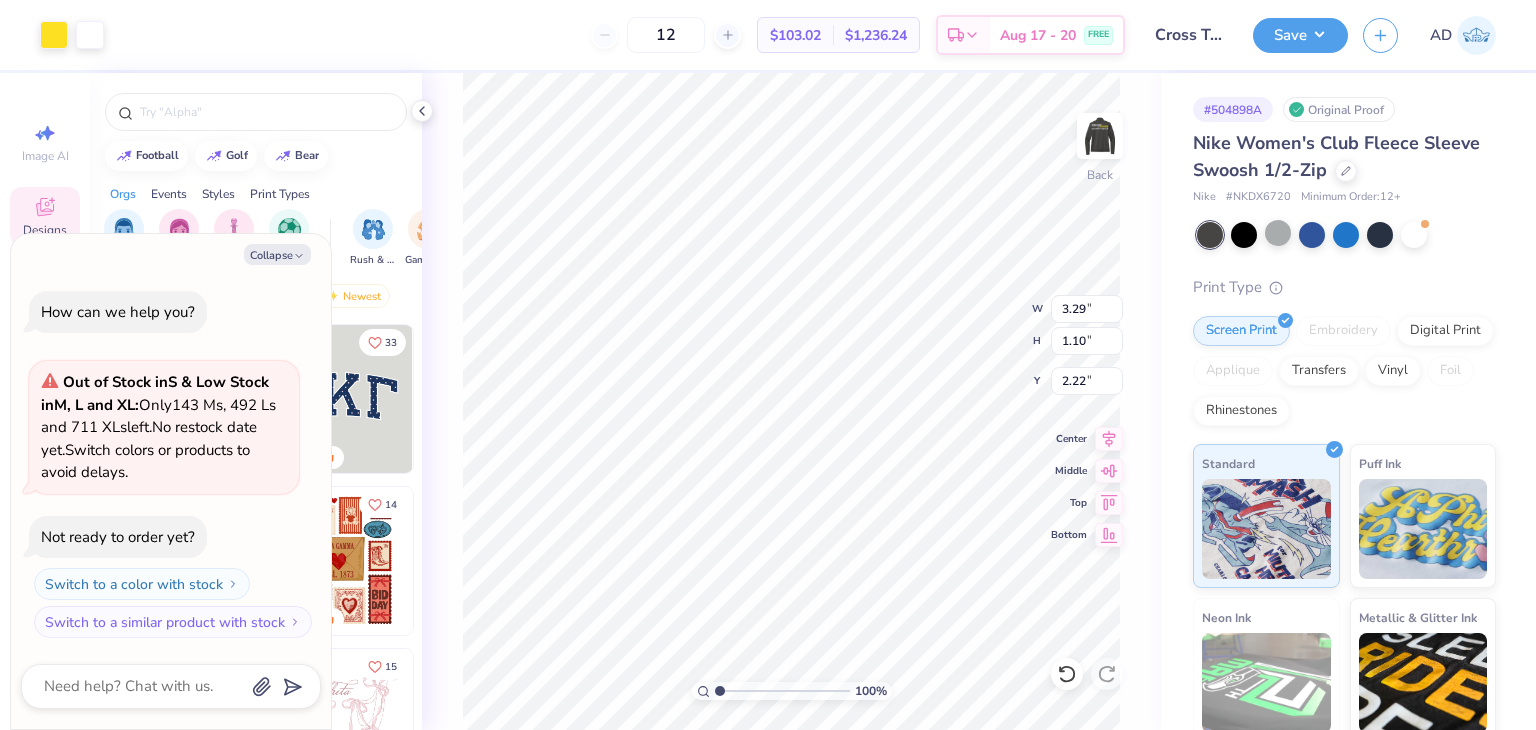 type on "3.00" 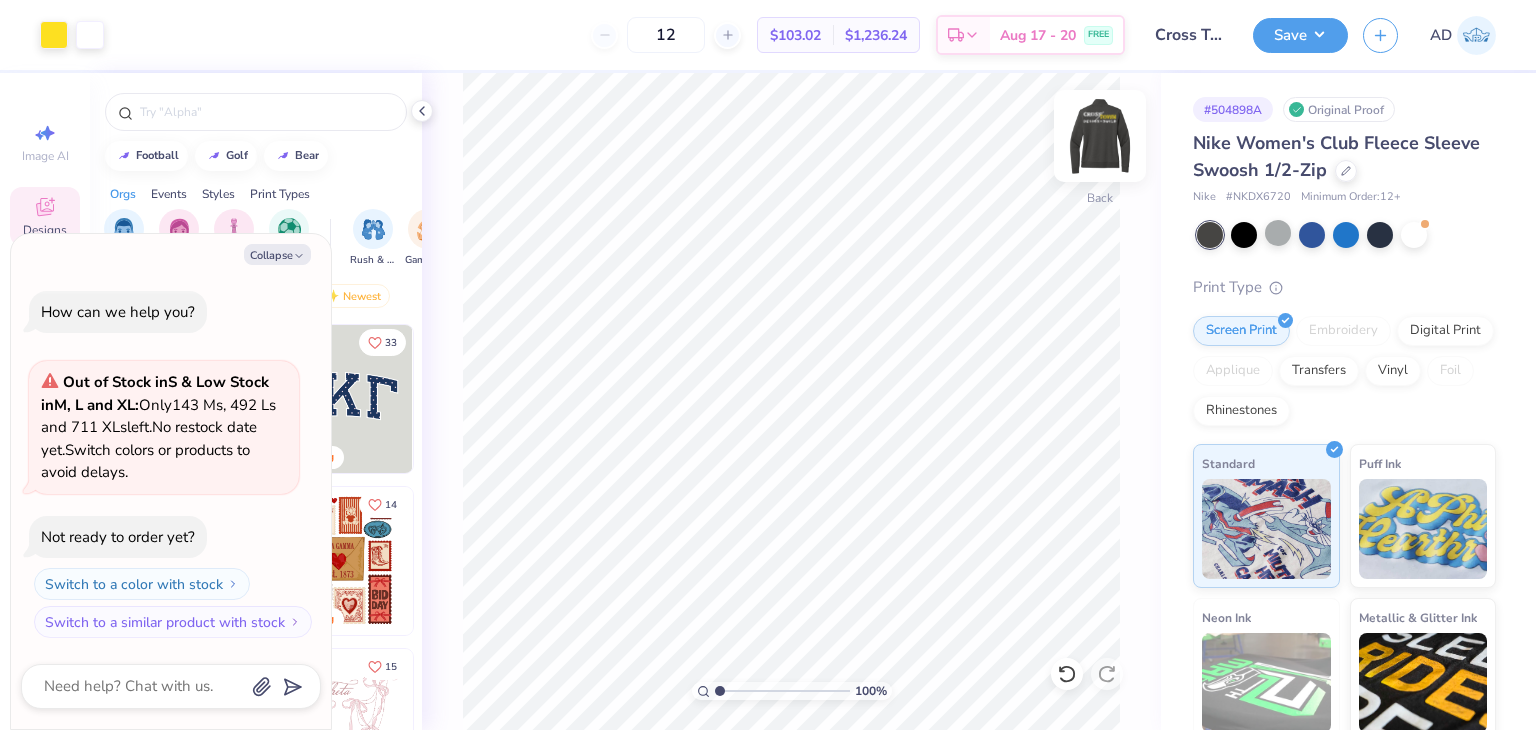 click at bounding box center (1100, 136) 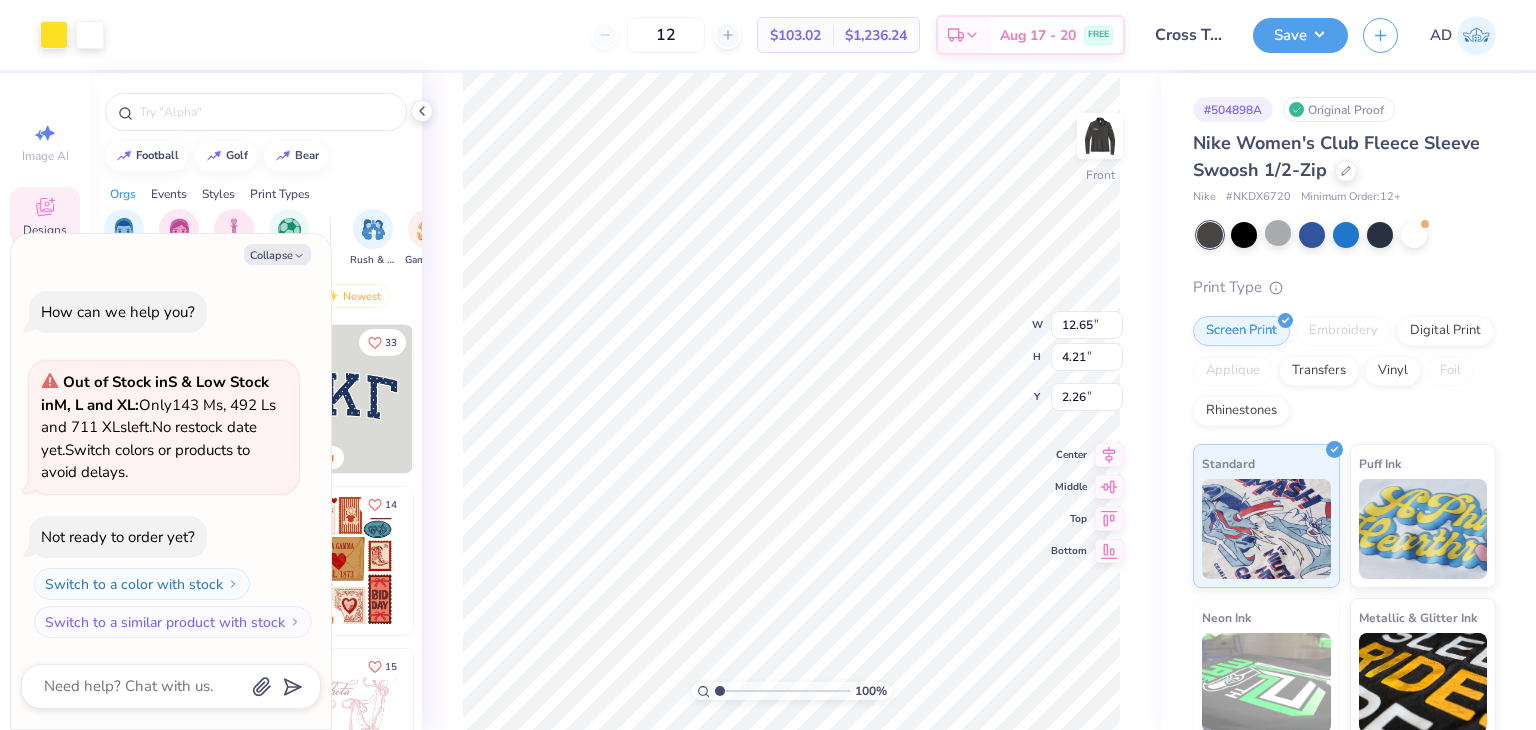 type on "x" 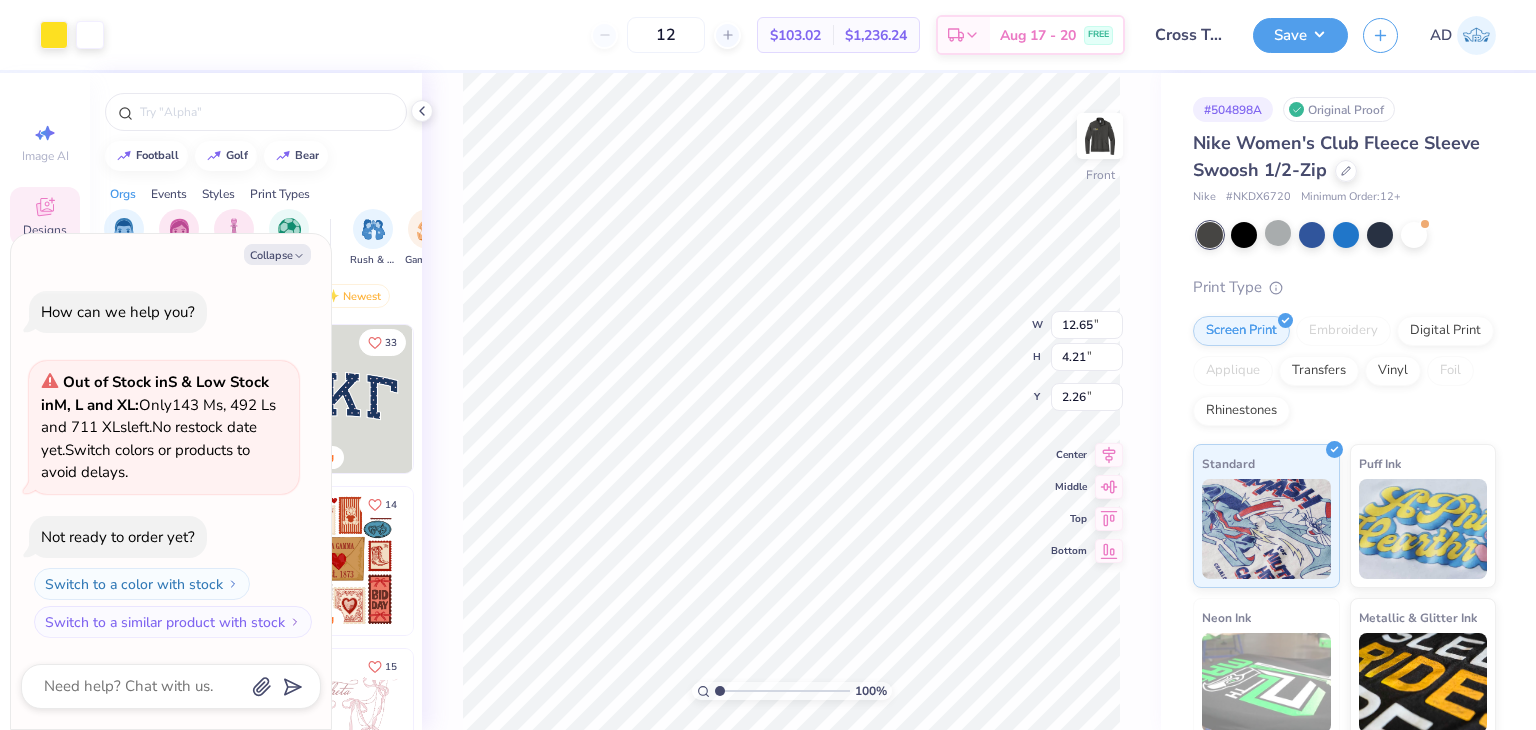 type on "3.67" 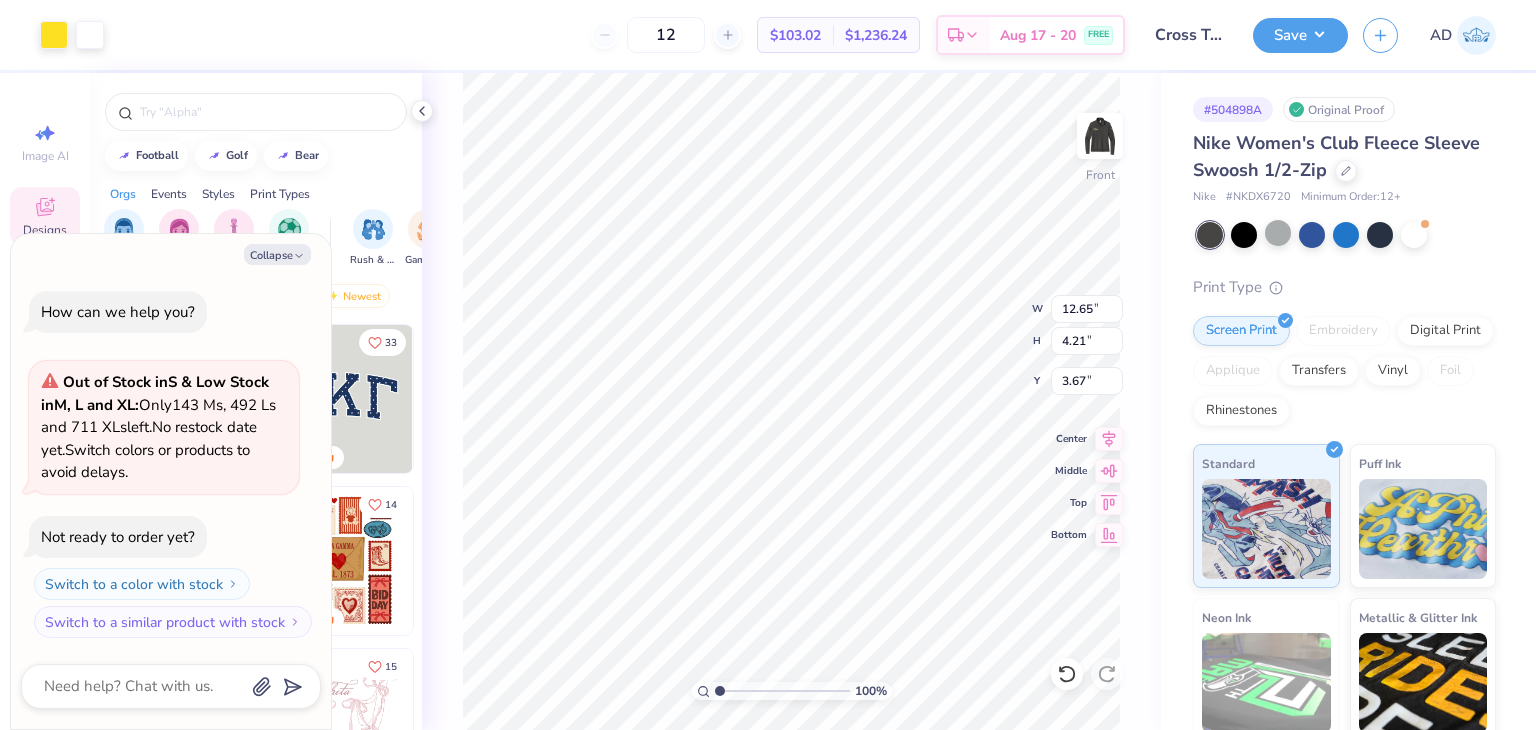 type on "x" 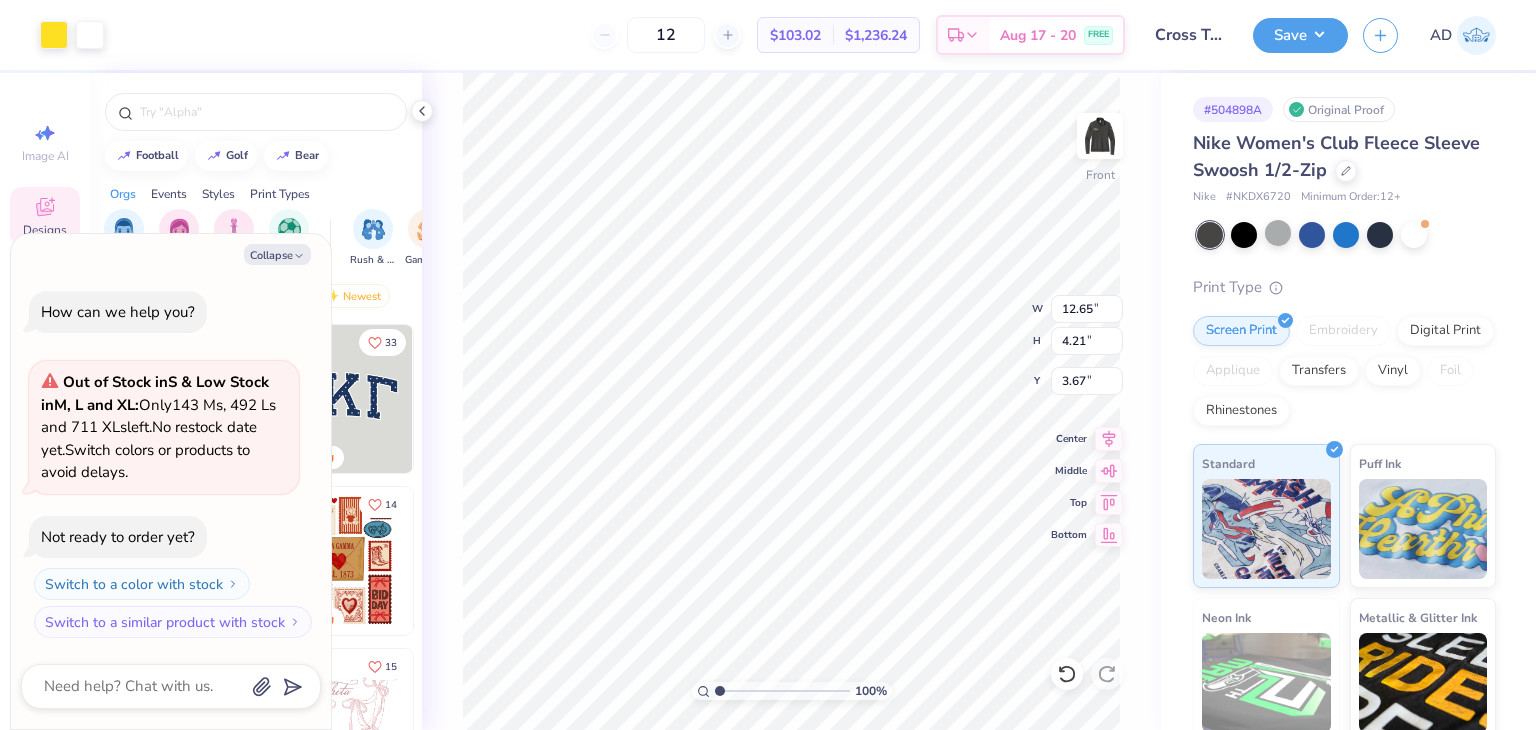 type on "10.99" 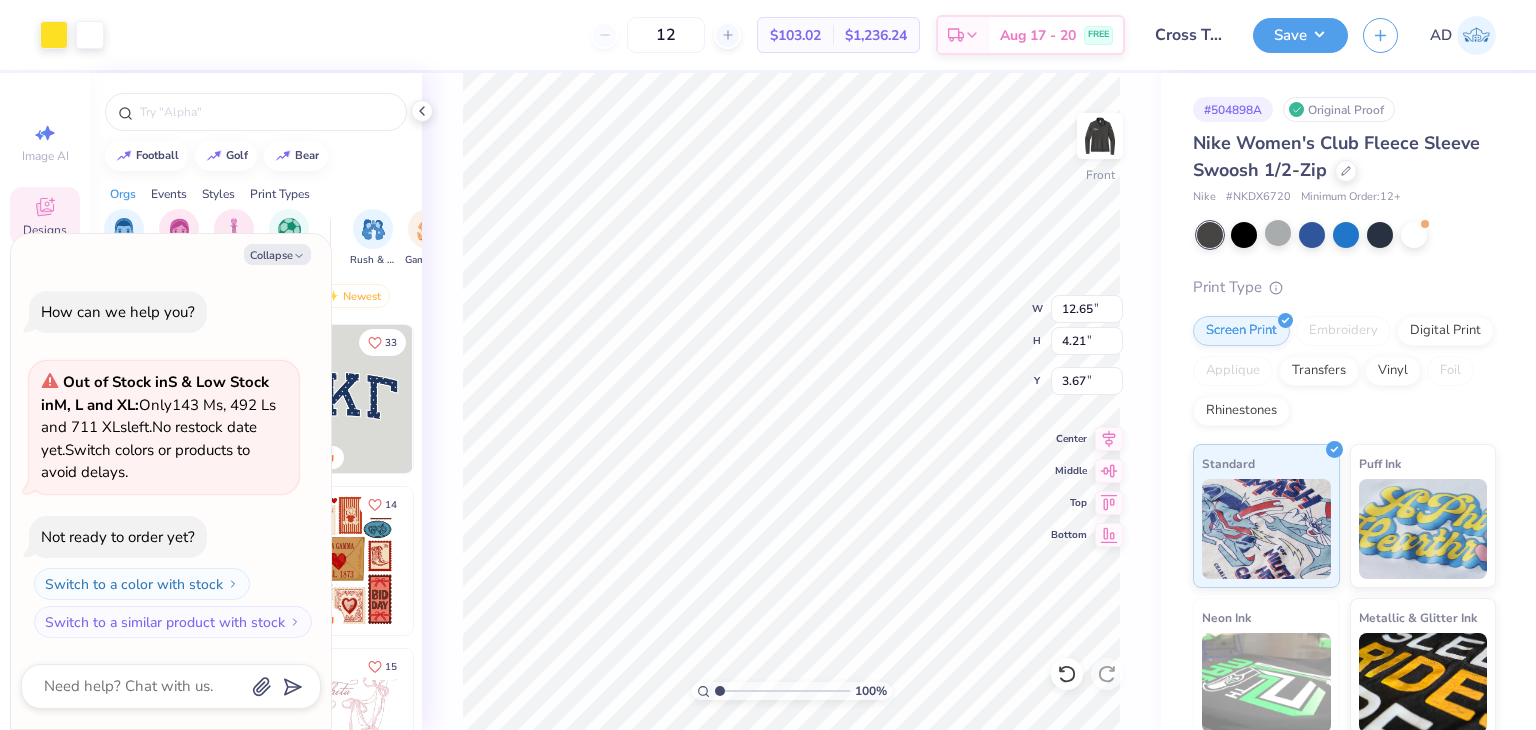 type on "3.66" 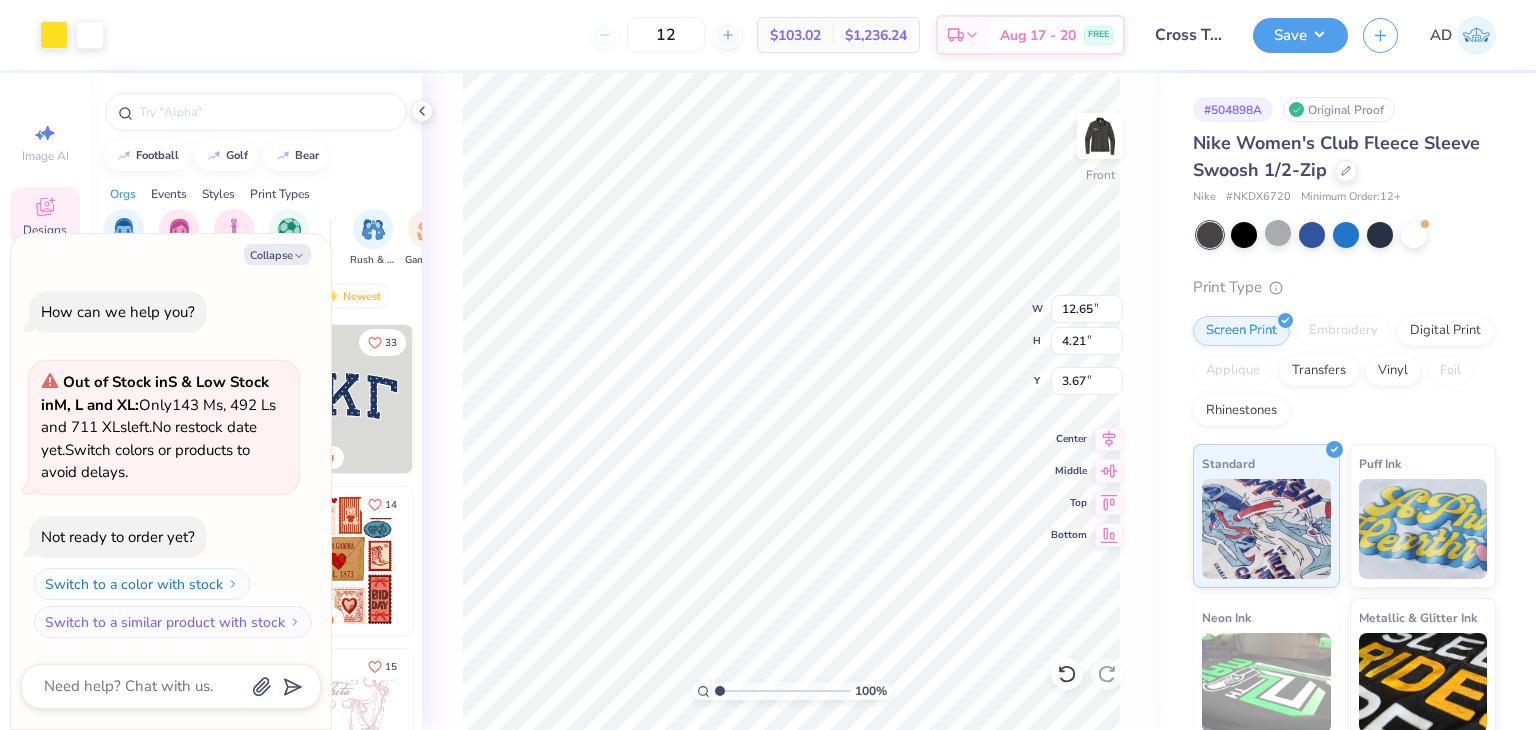 type on "4.22" 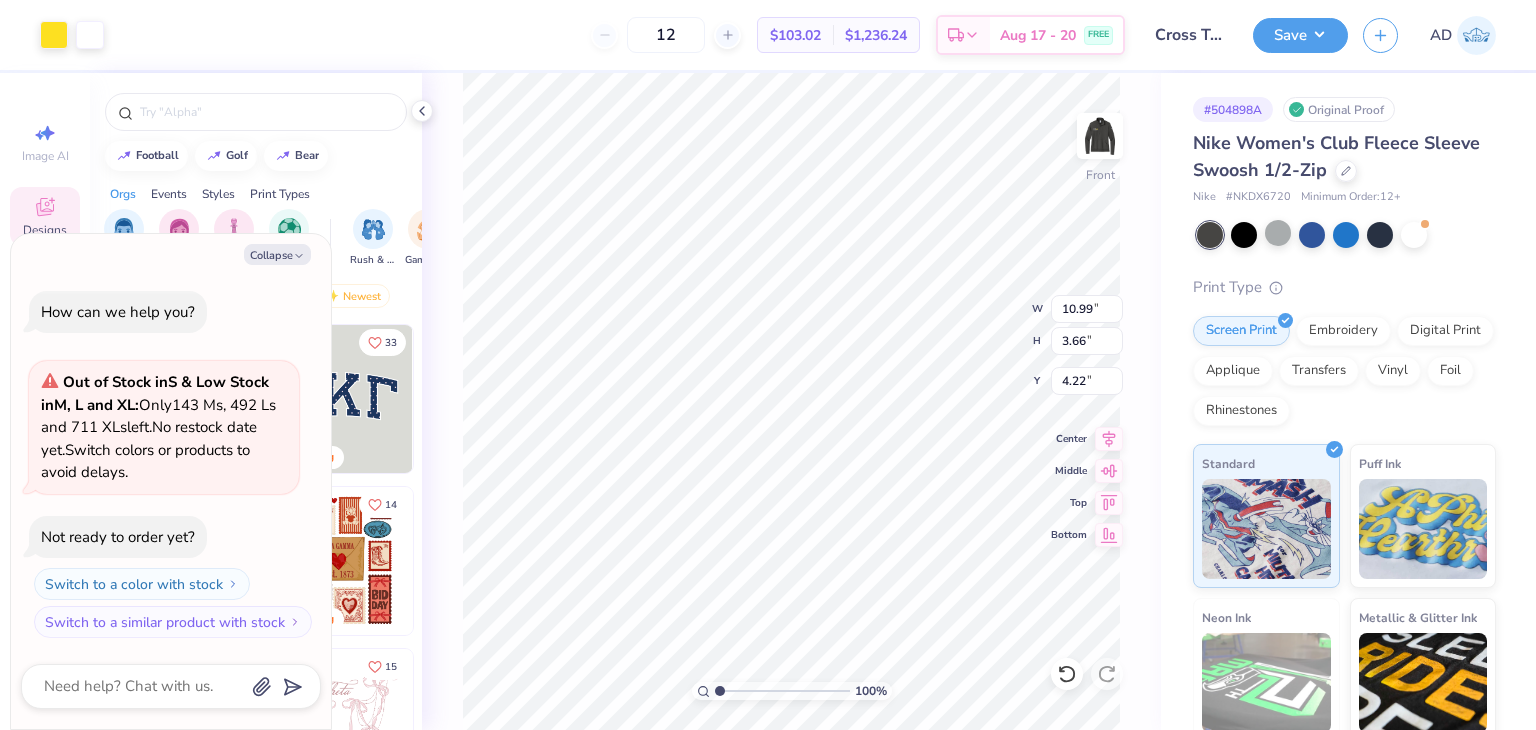 type on "x" 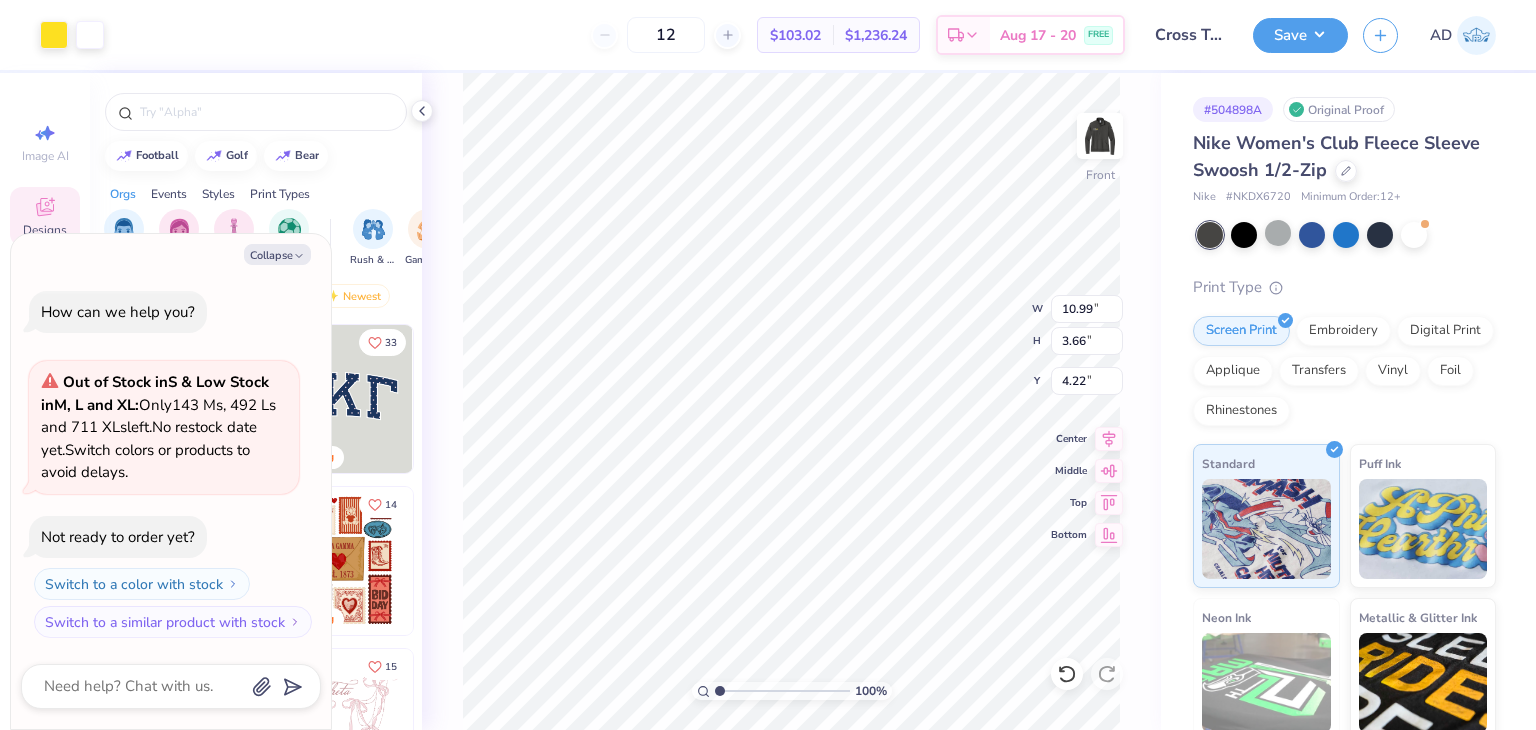 type on "4.38" 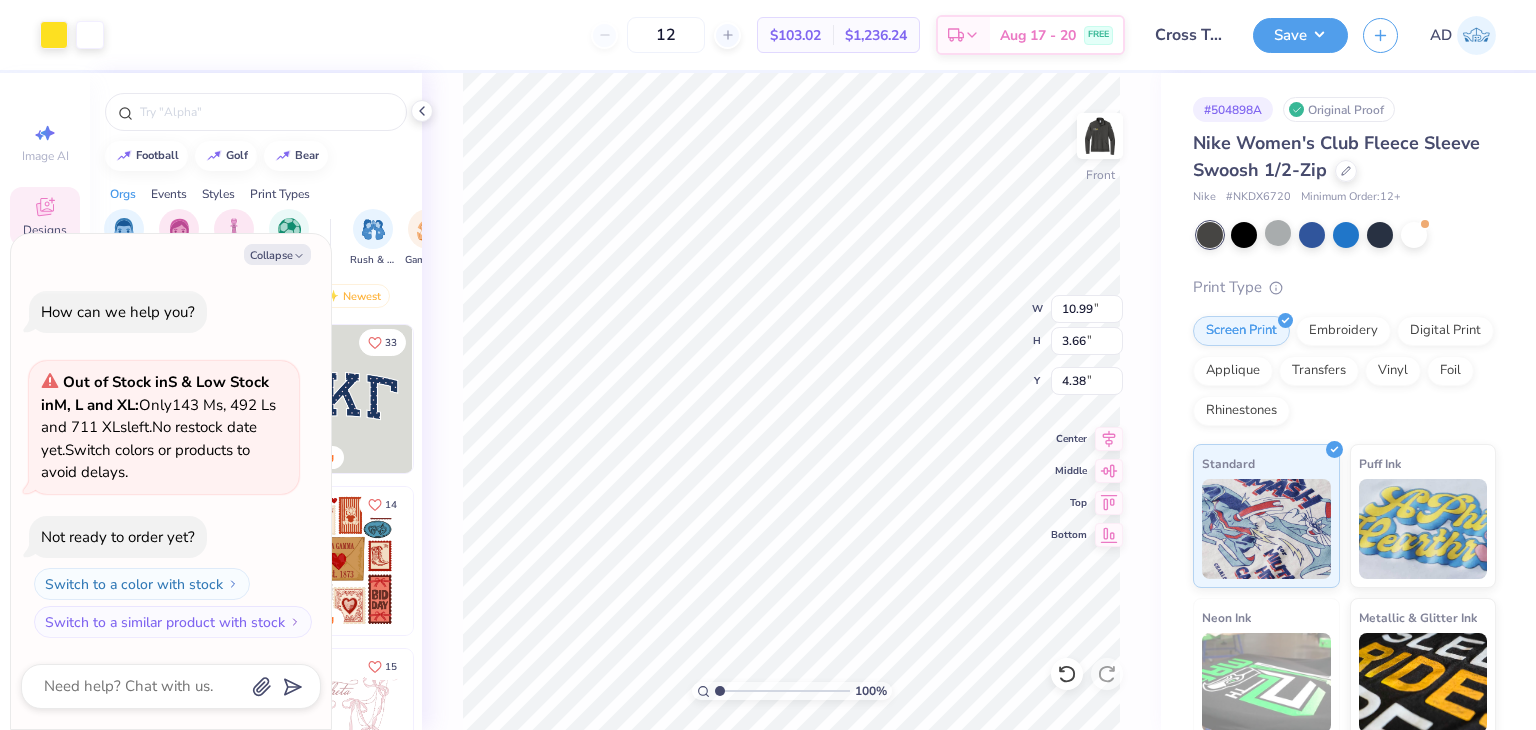 type on "x" 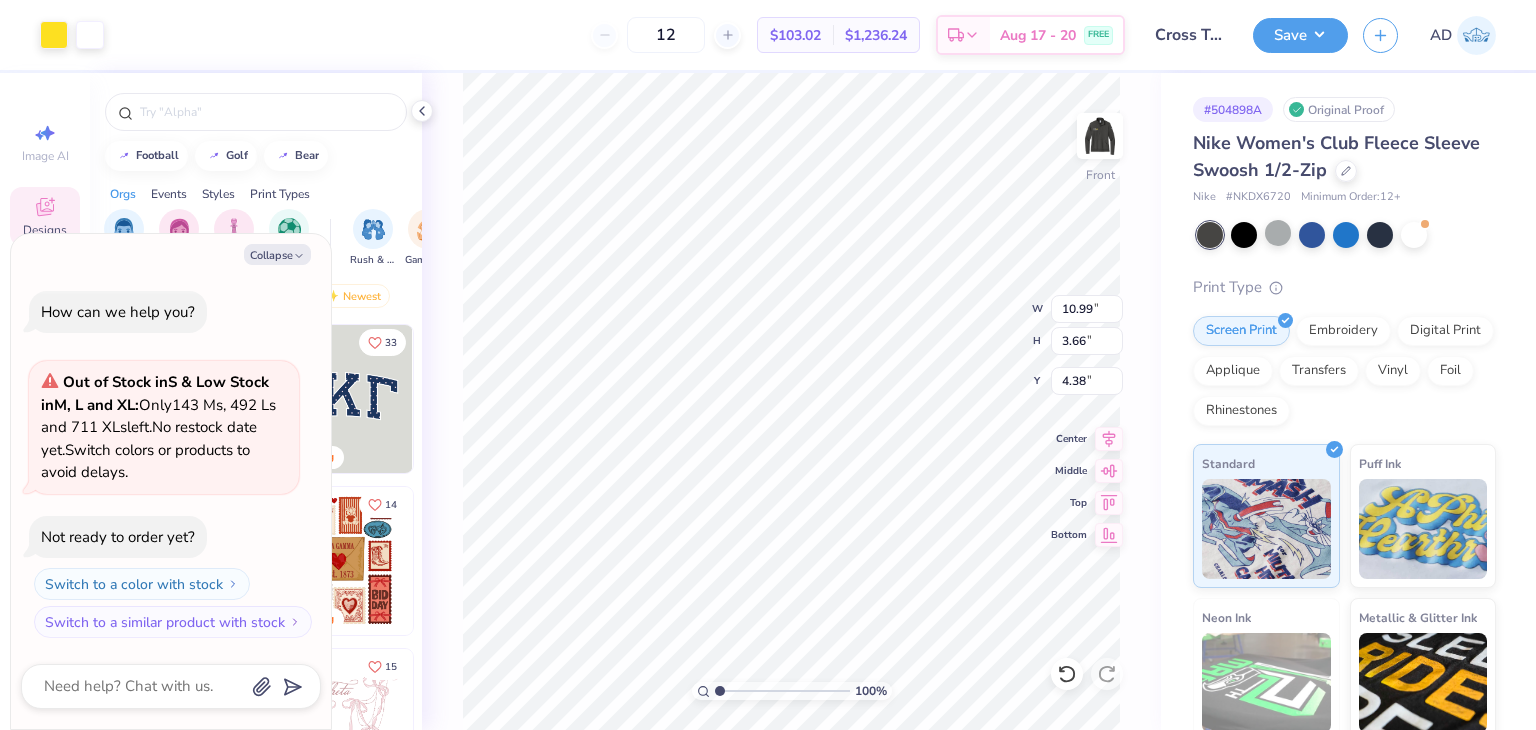 type on "4.00" 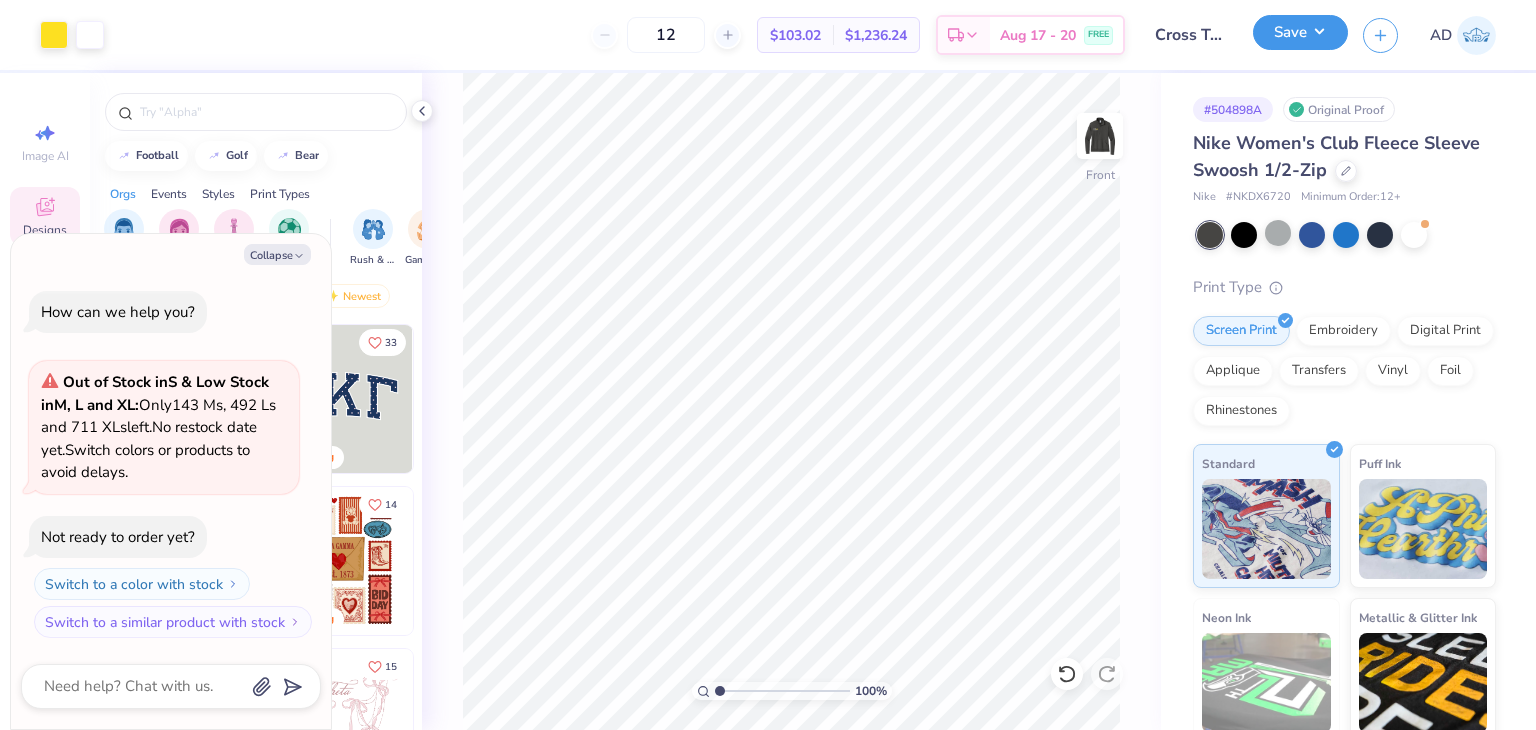 click on "Save" at bounding box center [1300, 32] 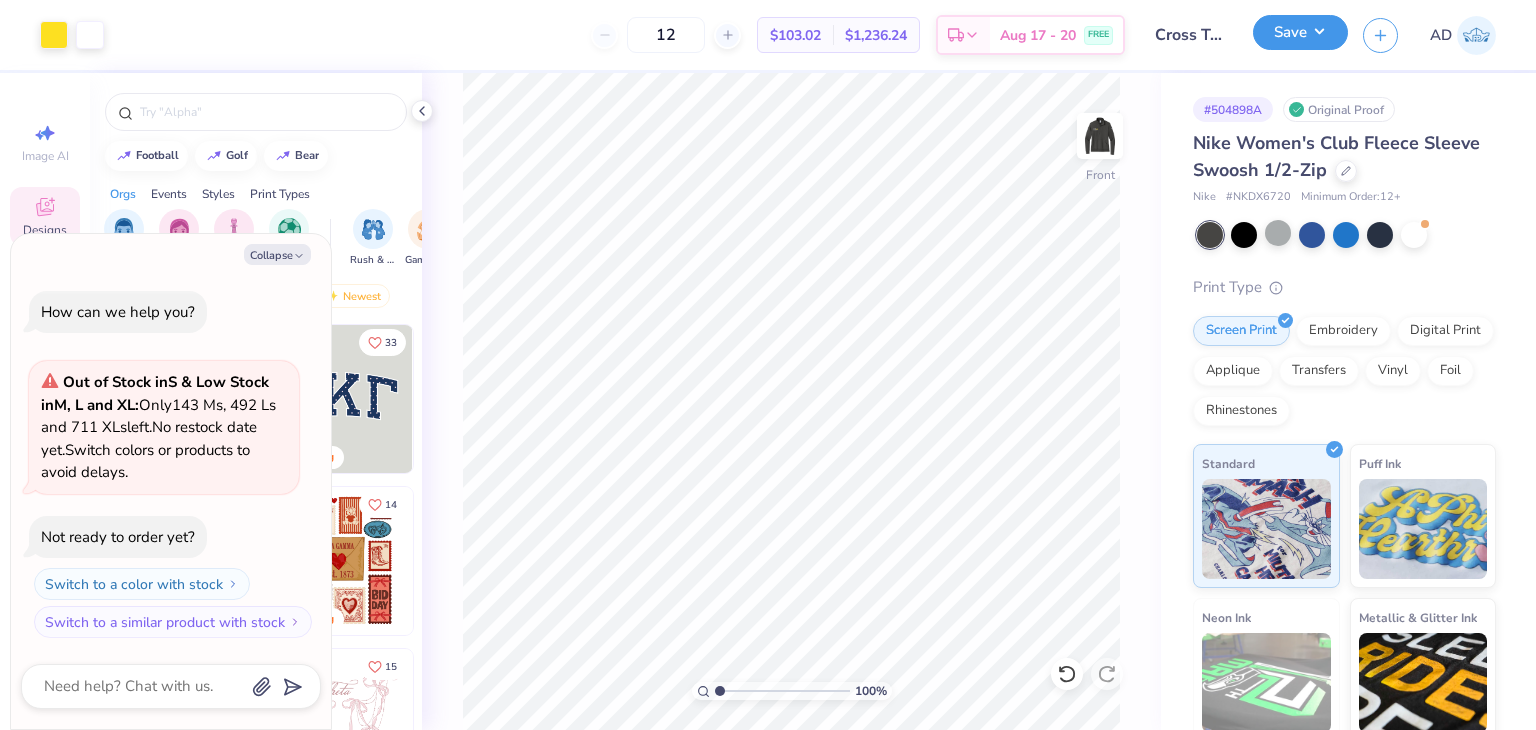 type on "x" 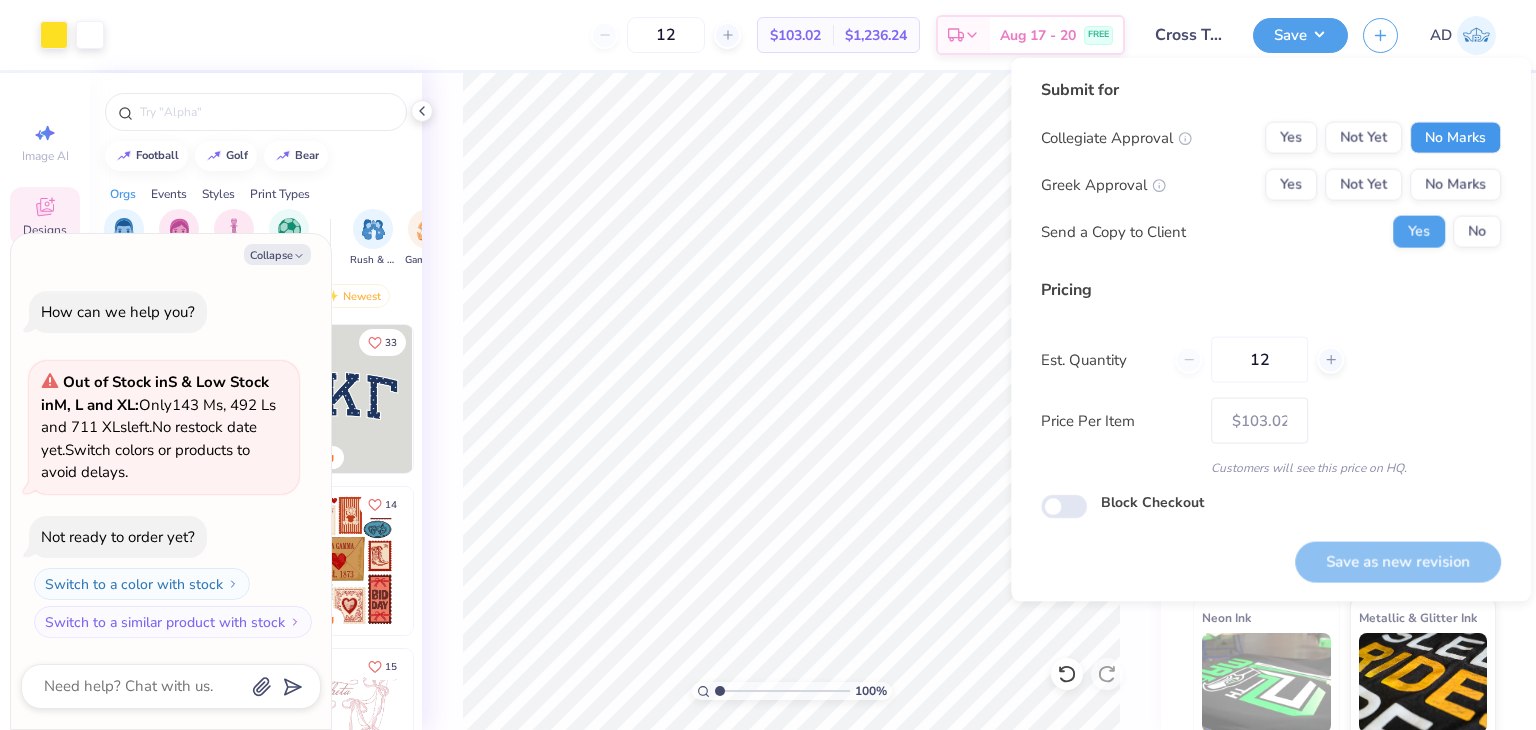click on "No Marks" at bounding box center (1455, 138) 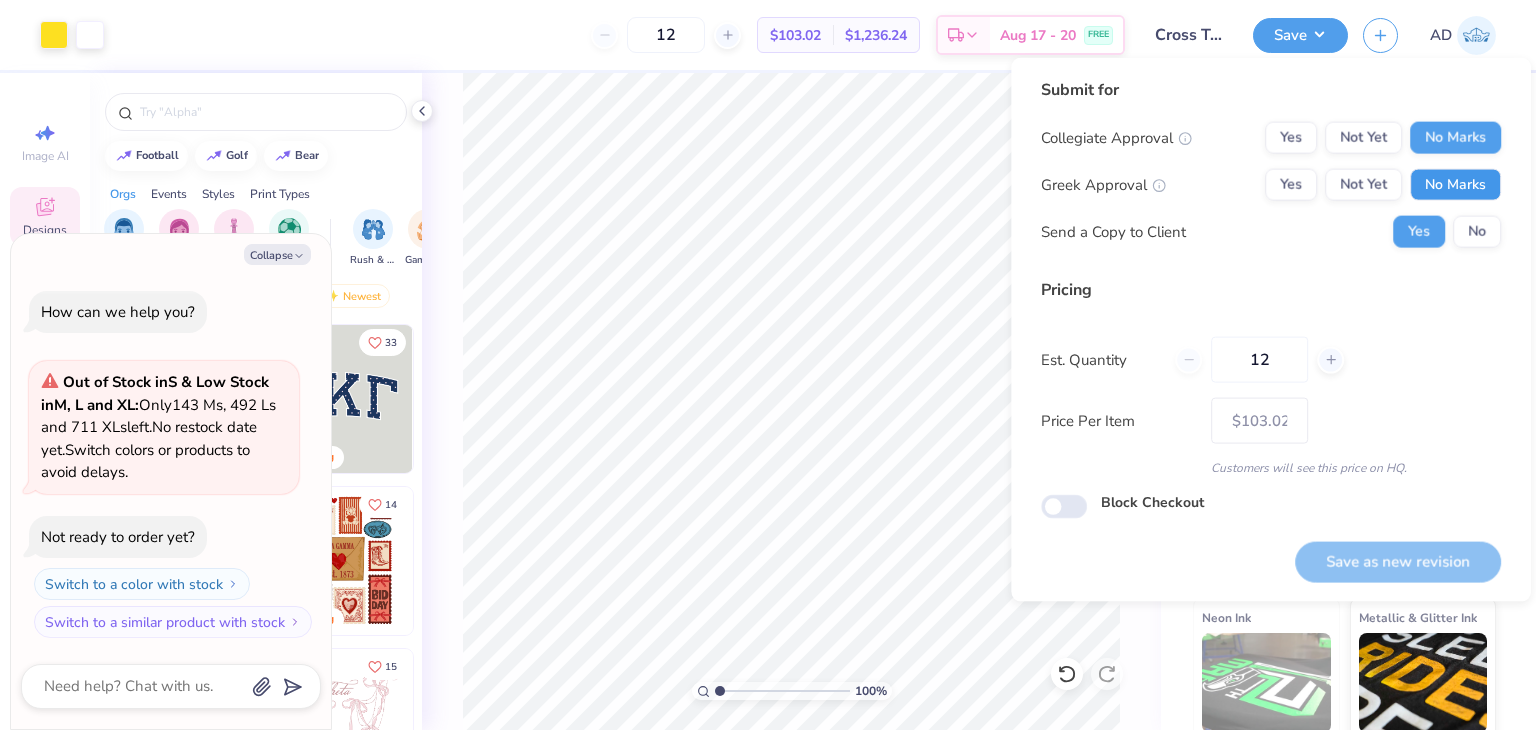 click on "No Marks" at bounding box center [1455, 185] 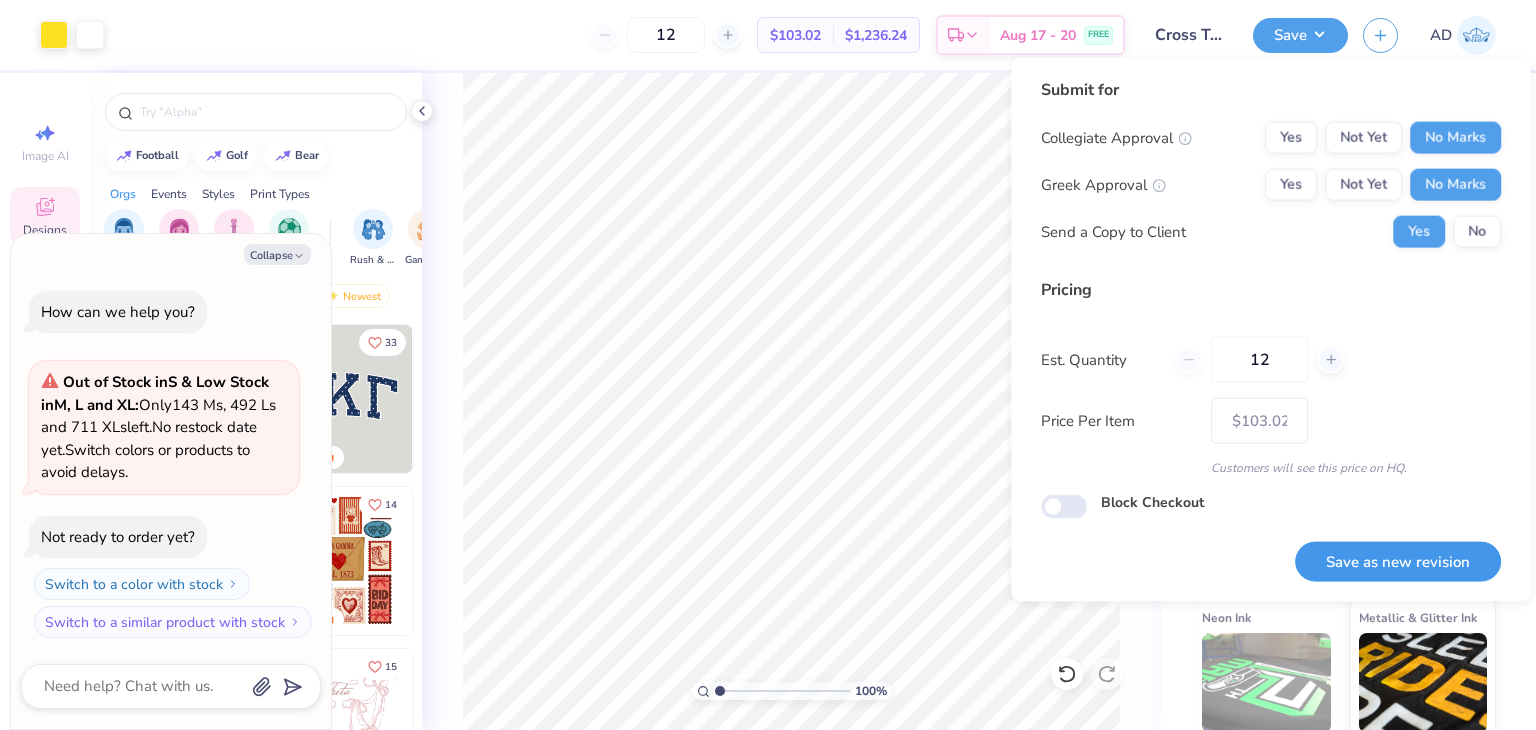 click on "Save as new revision" at bounding box center [1398, 561] 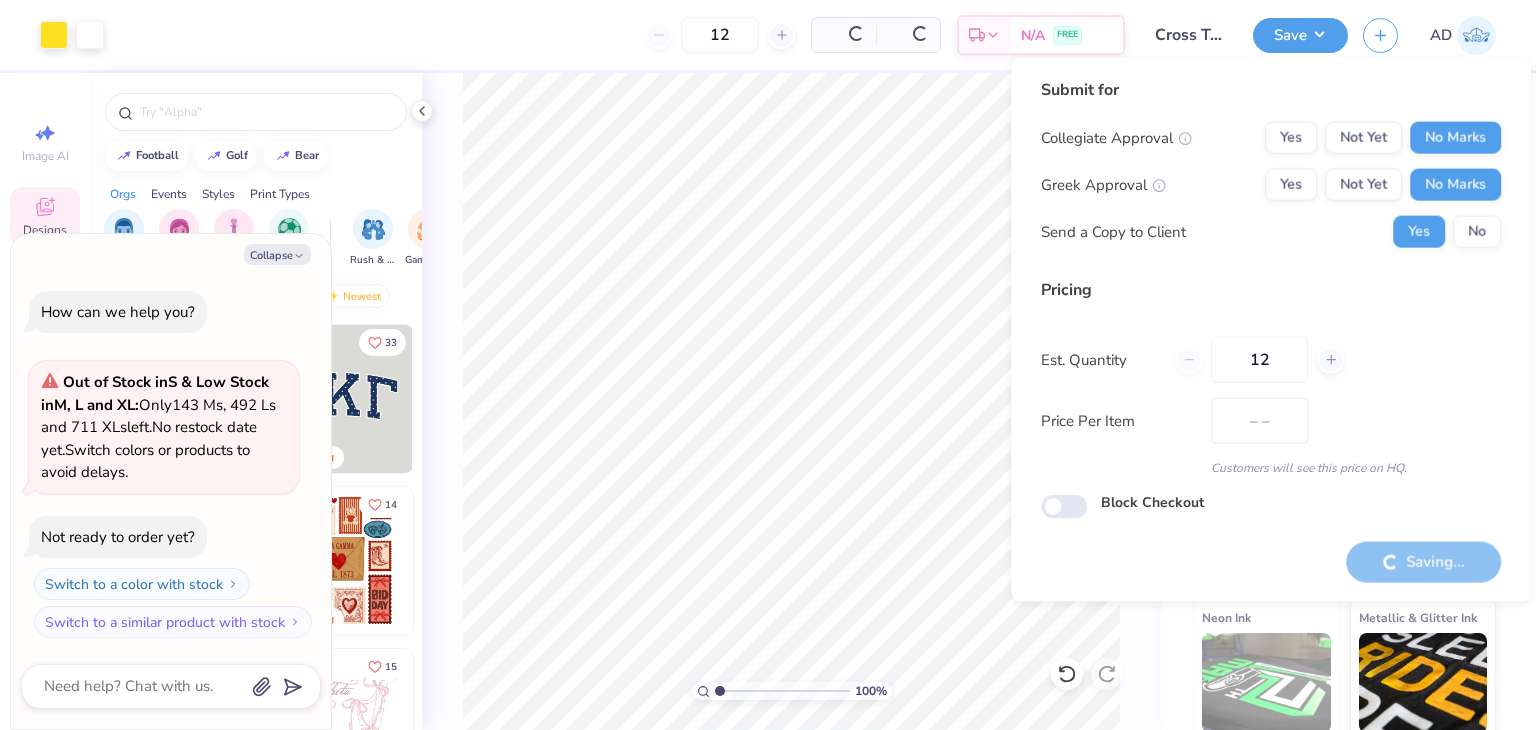 type on "$103.02" 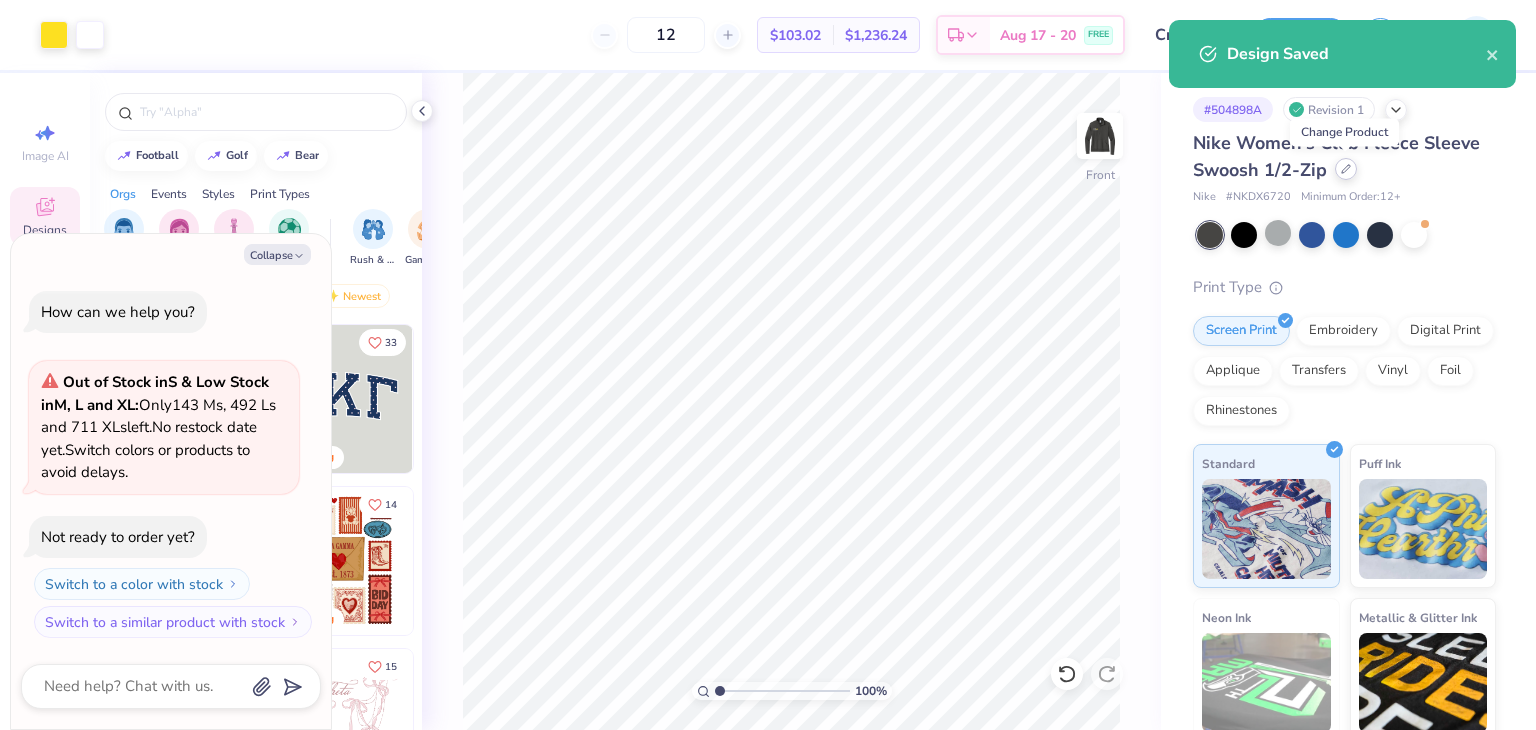 click at bounding box center [1346, 169] 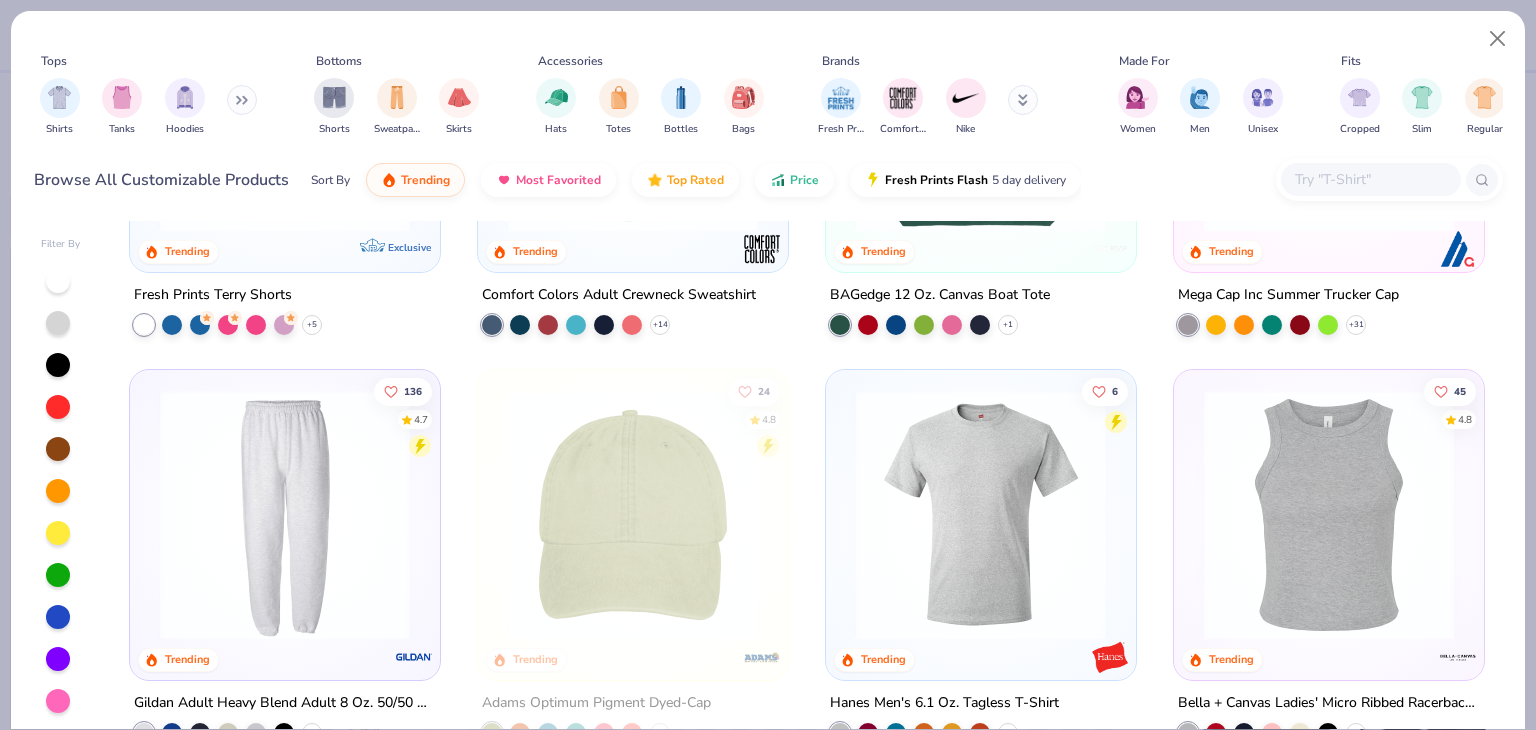 scroll, scrollTop: 2500, scrollLeft: 0, axis: vertical 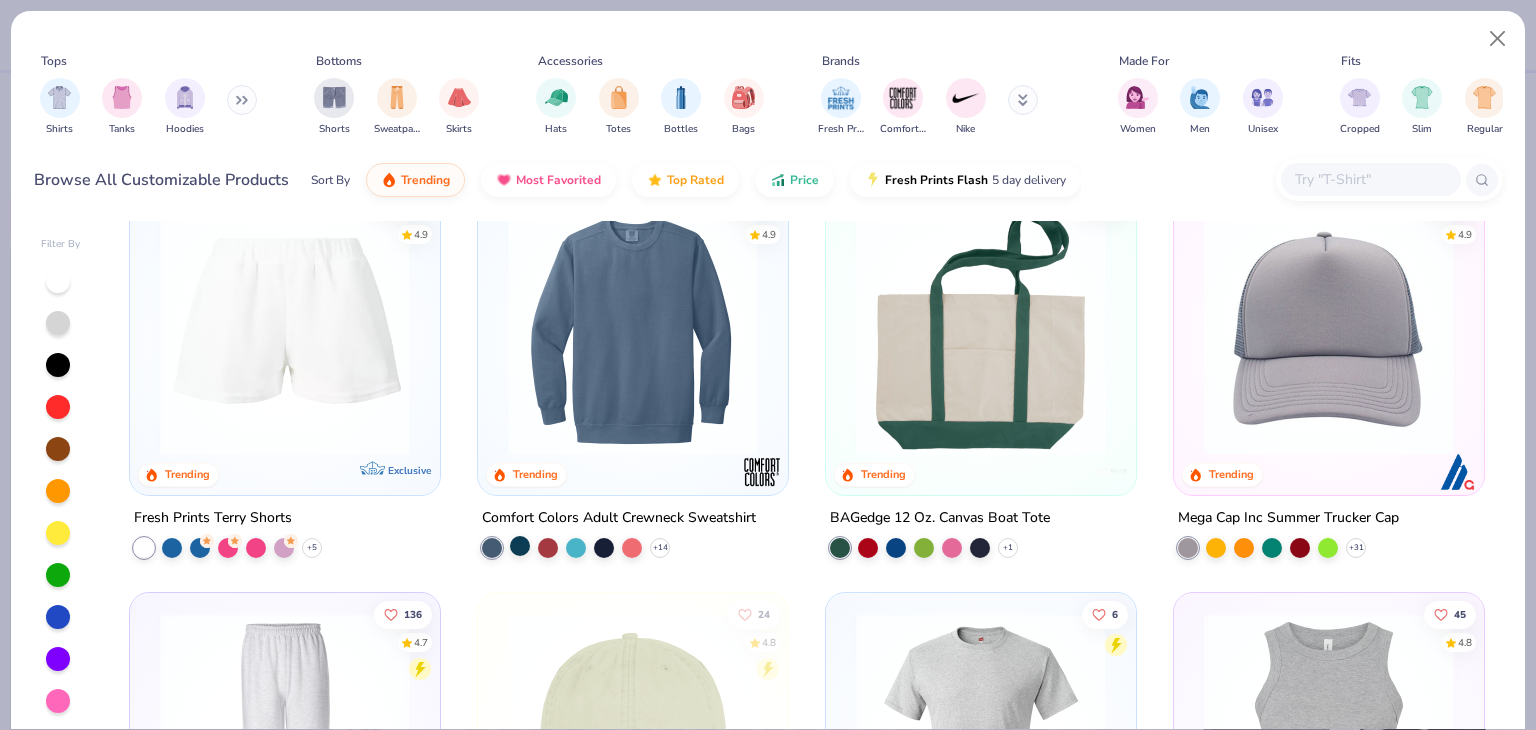 click at bounding box center [520, 545] 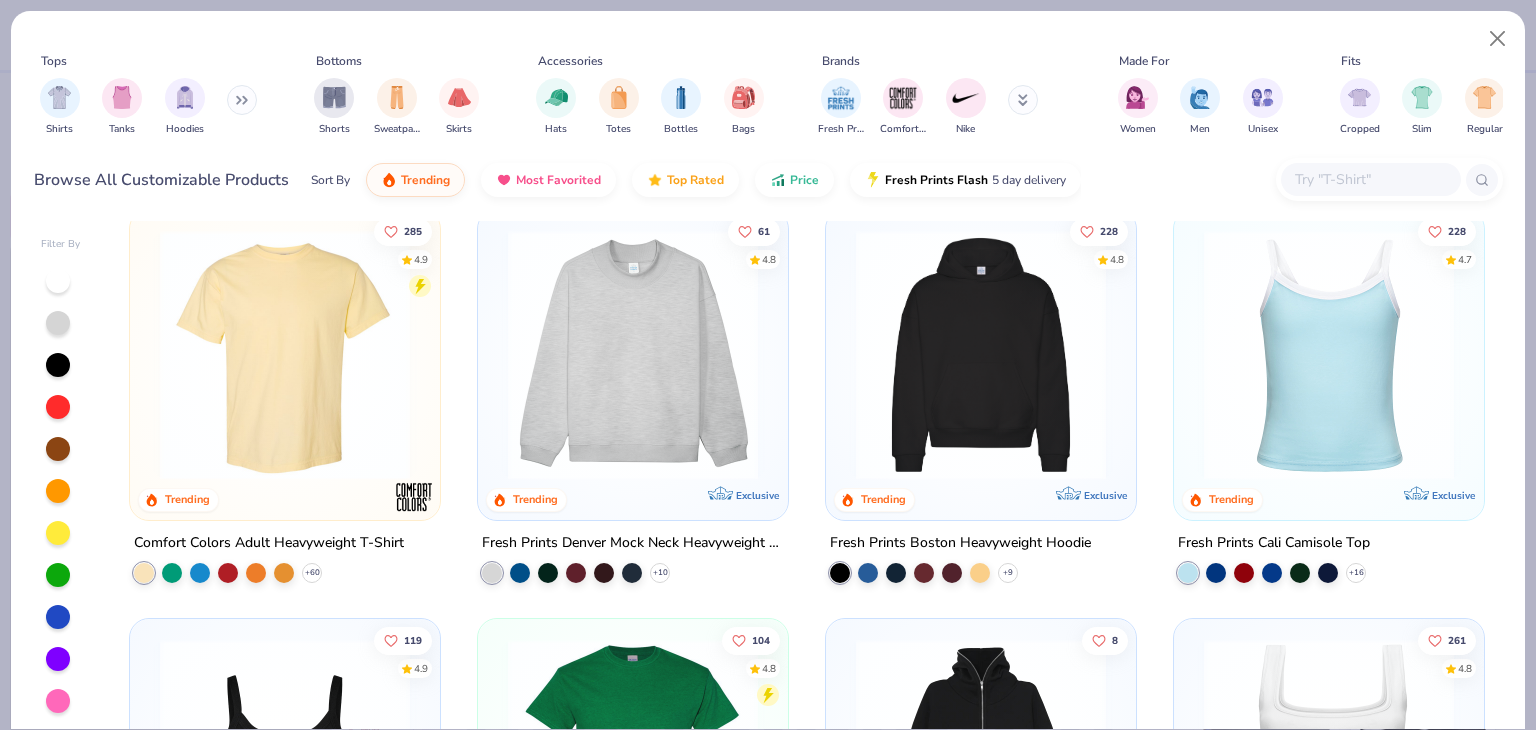 scroll, scrollTop: 0, scrollLeft: 0, axis: both 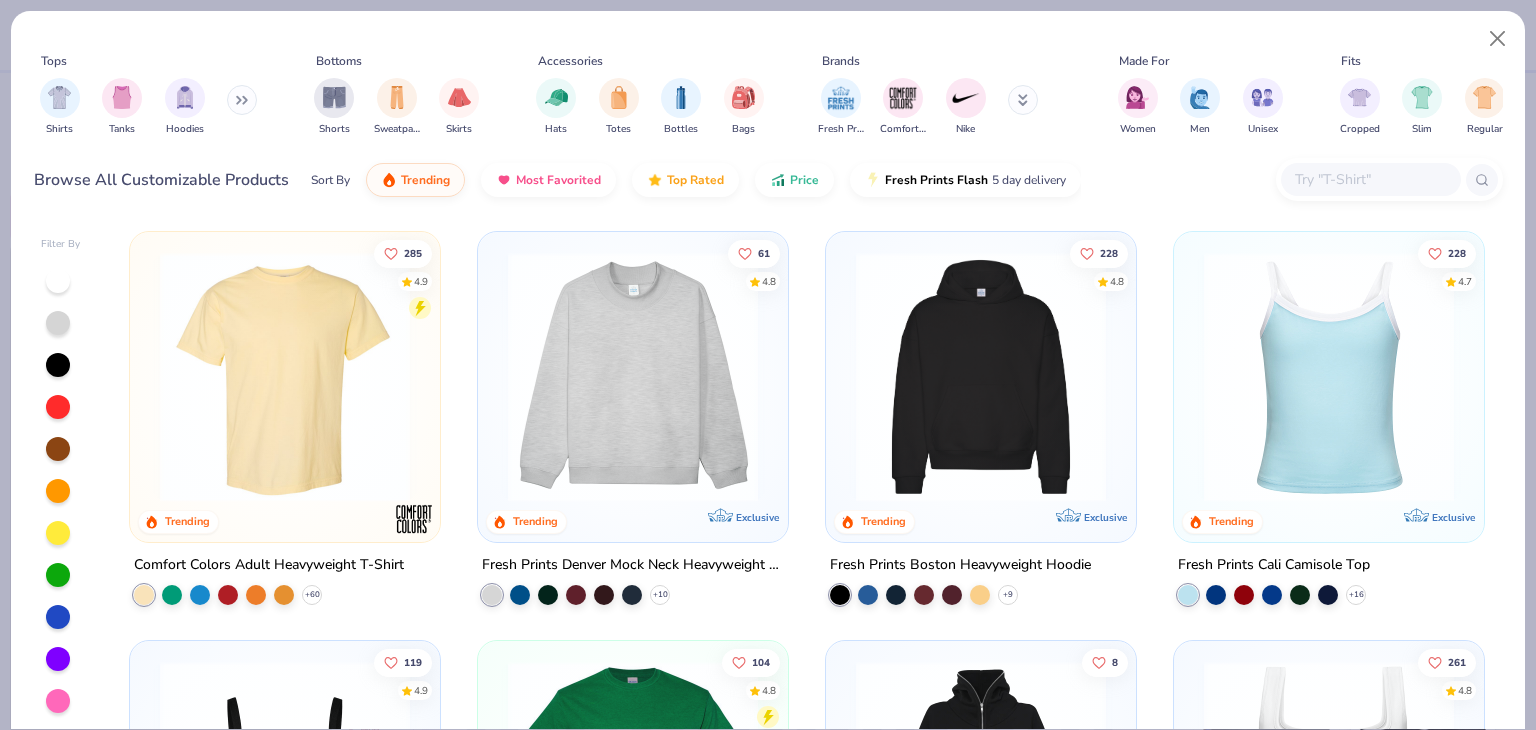 click at bounding box center (633, 377) 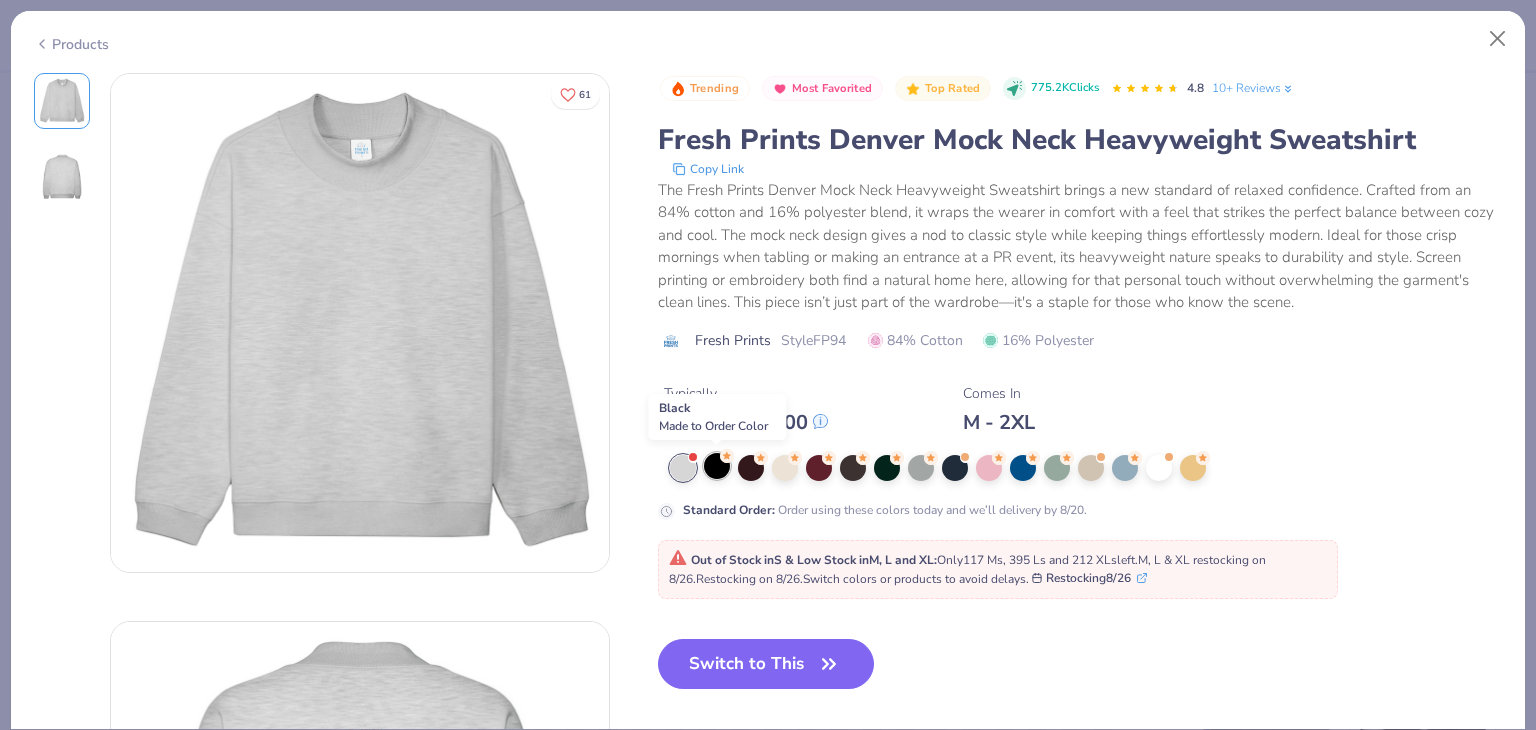 click at bounding box center (717, 466) 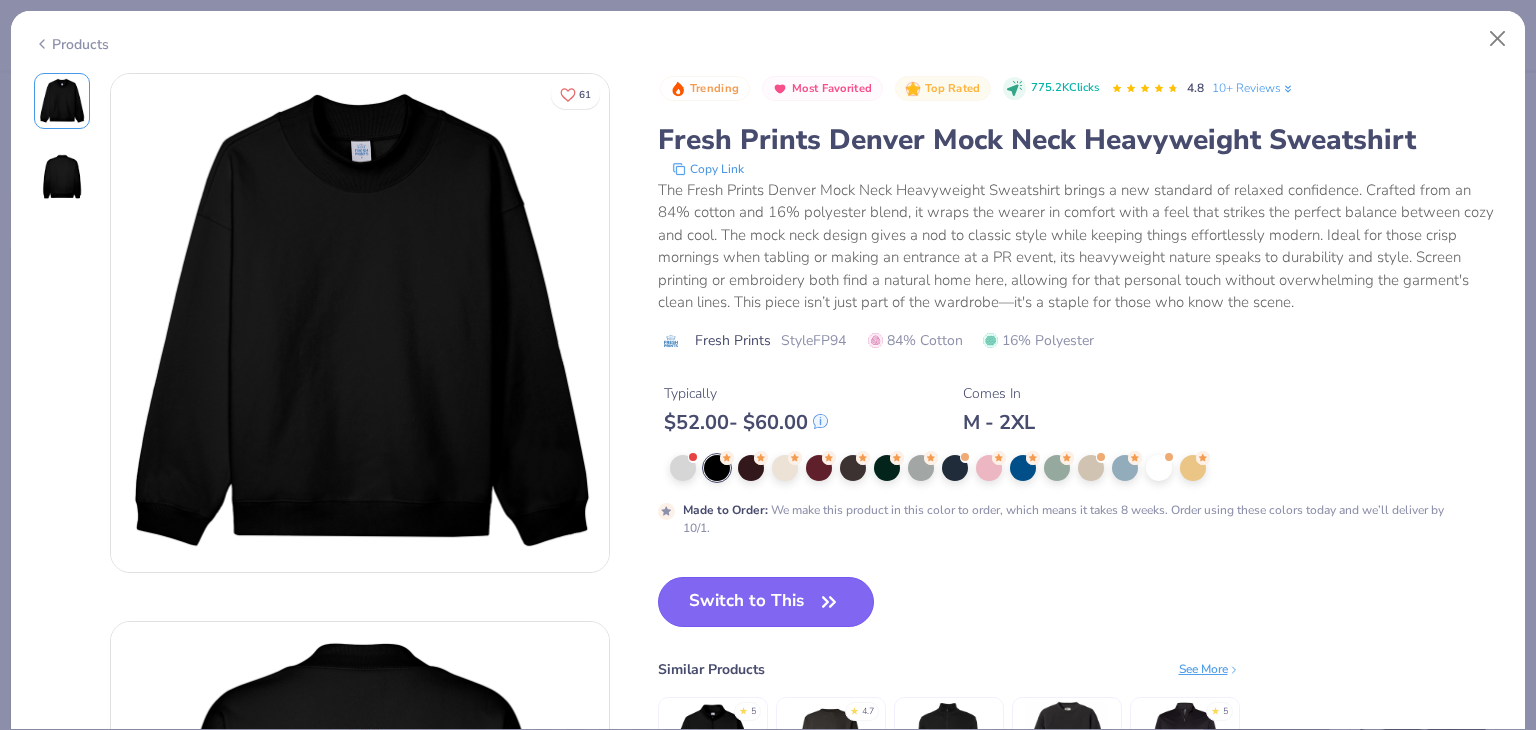 click on "Switch to This" at bounding box center [766, 602] 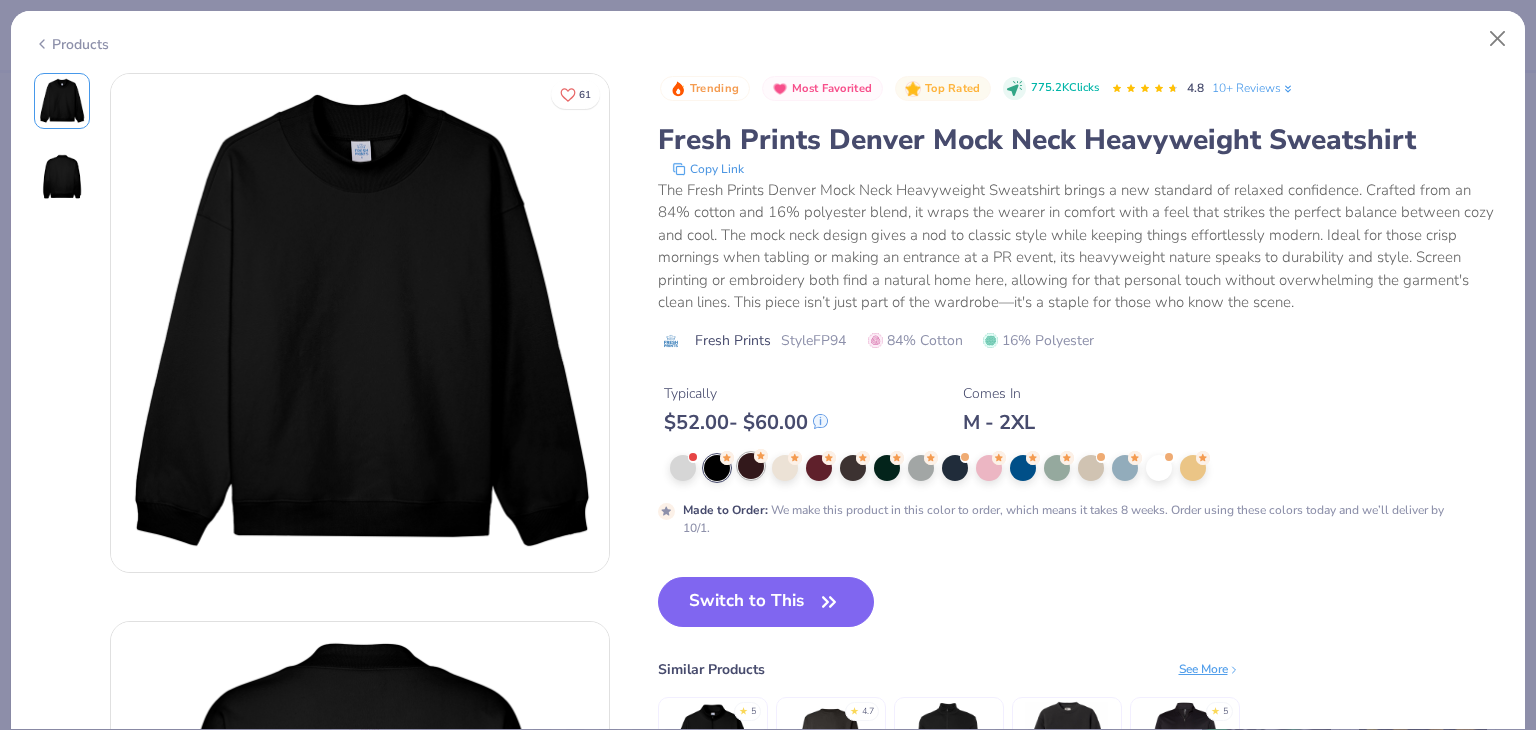 type on "x" 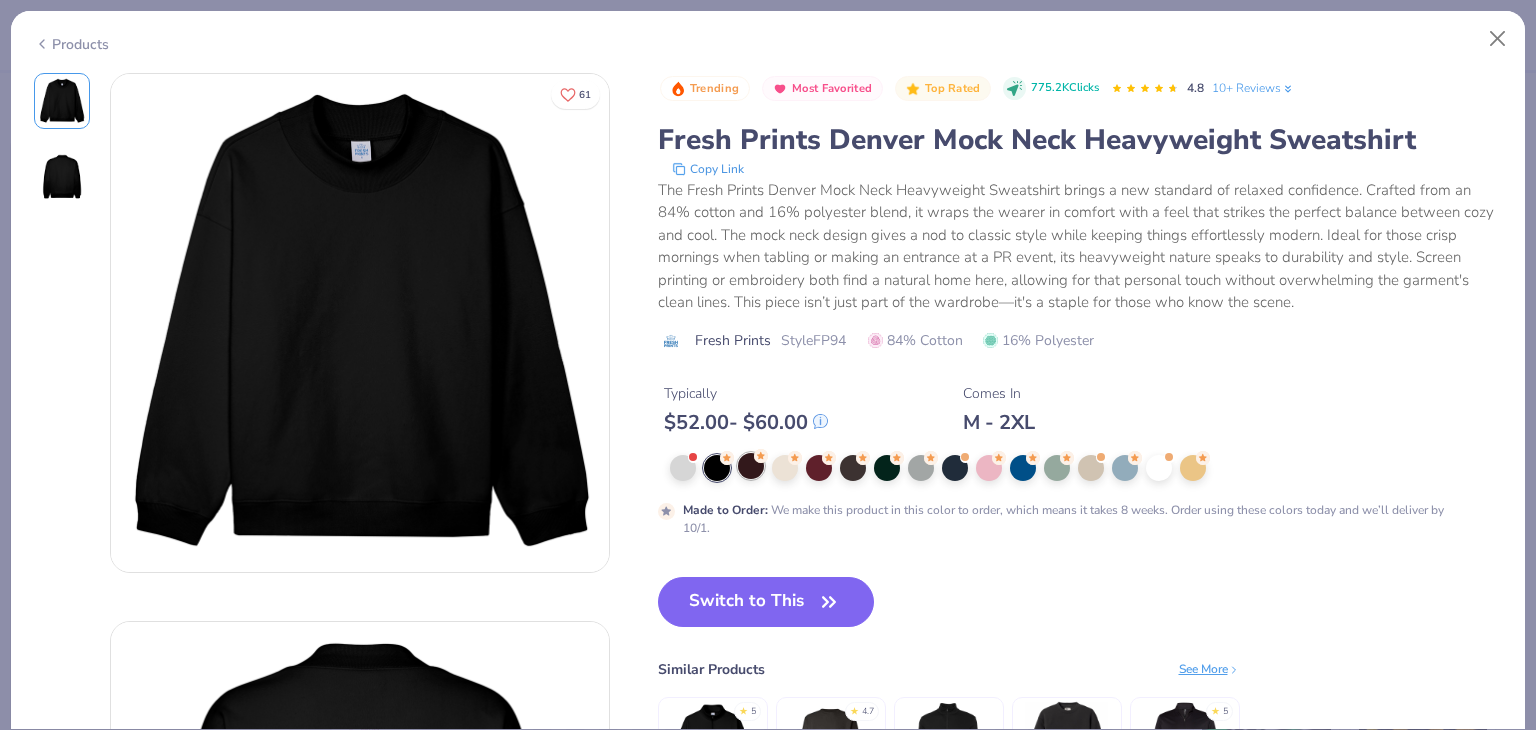 type on "50" 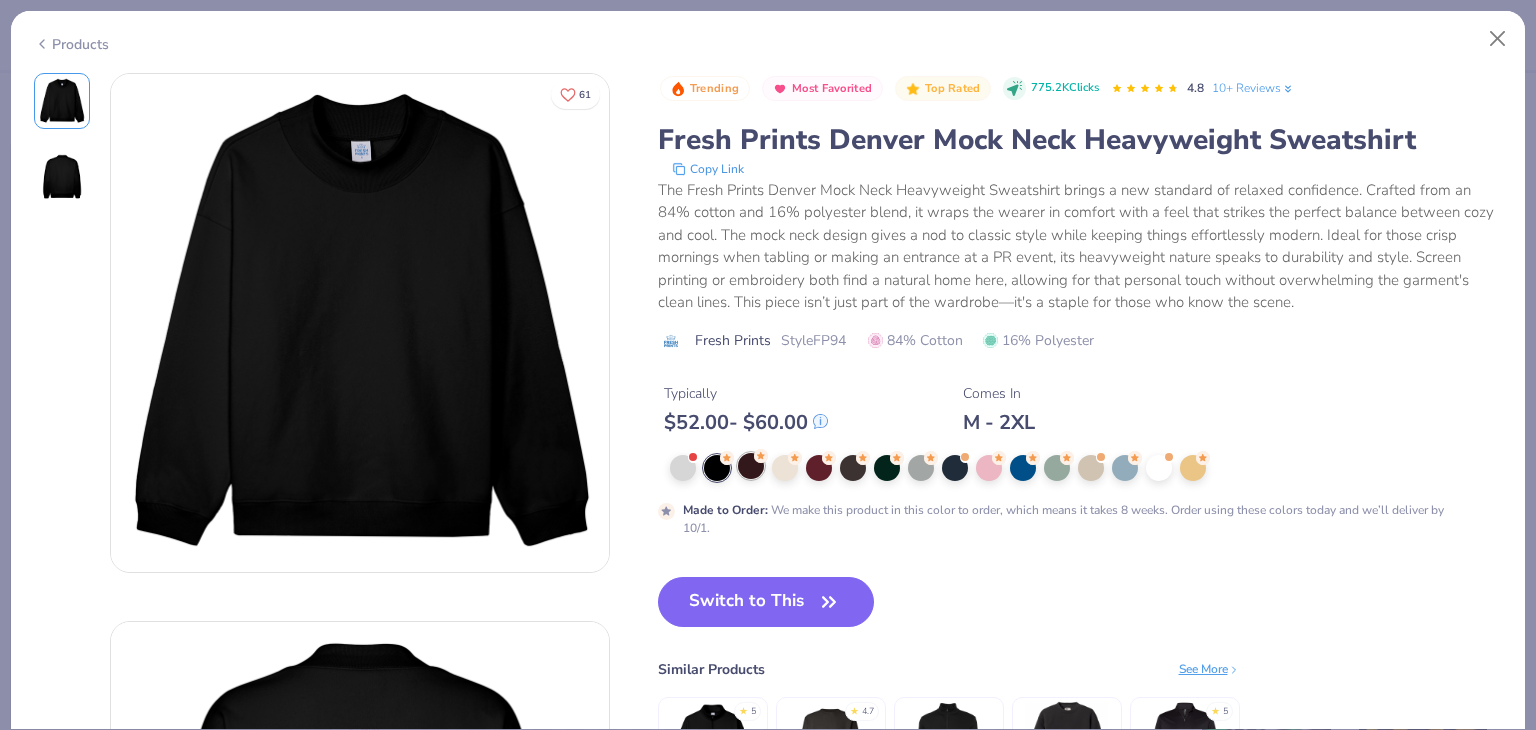 scroll, scrollTop: 60, scrollLeft: 0, axis: vertical 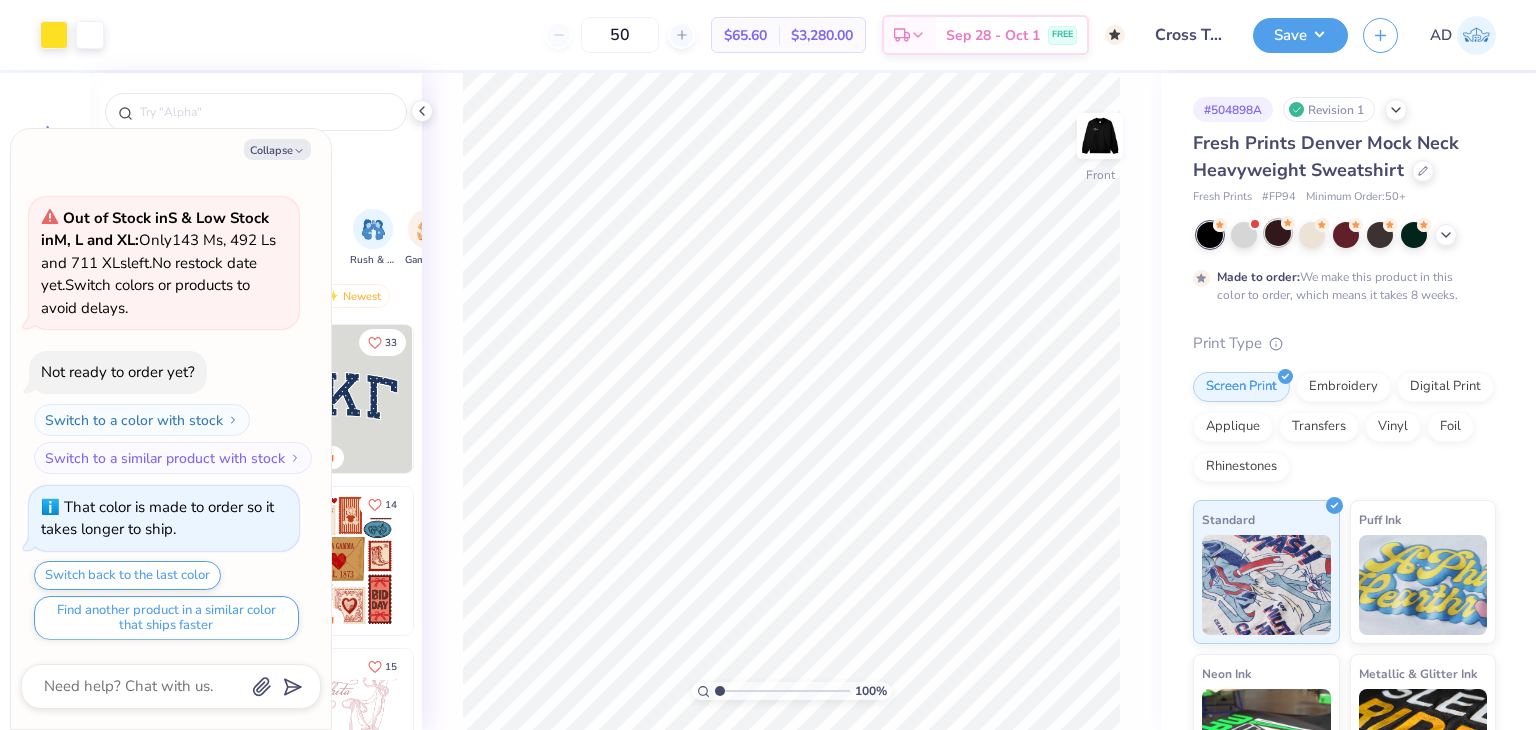 click at bounding box center [1278, 233] 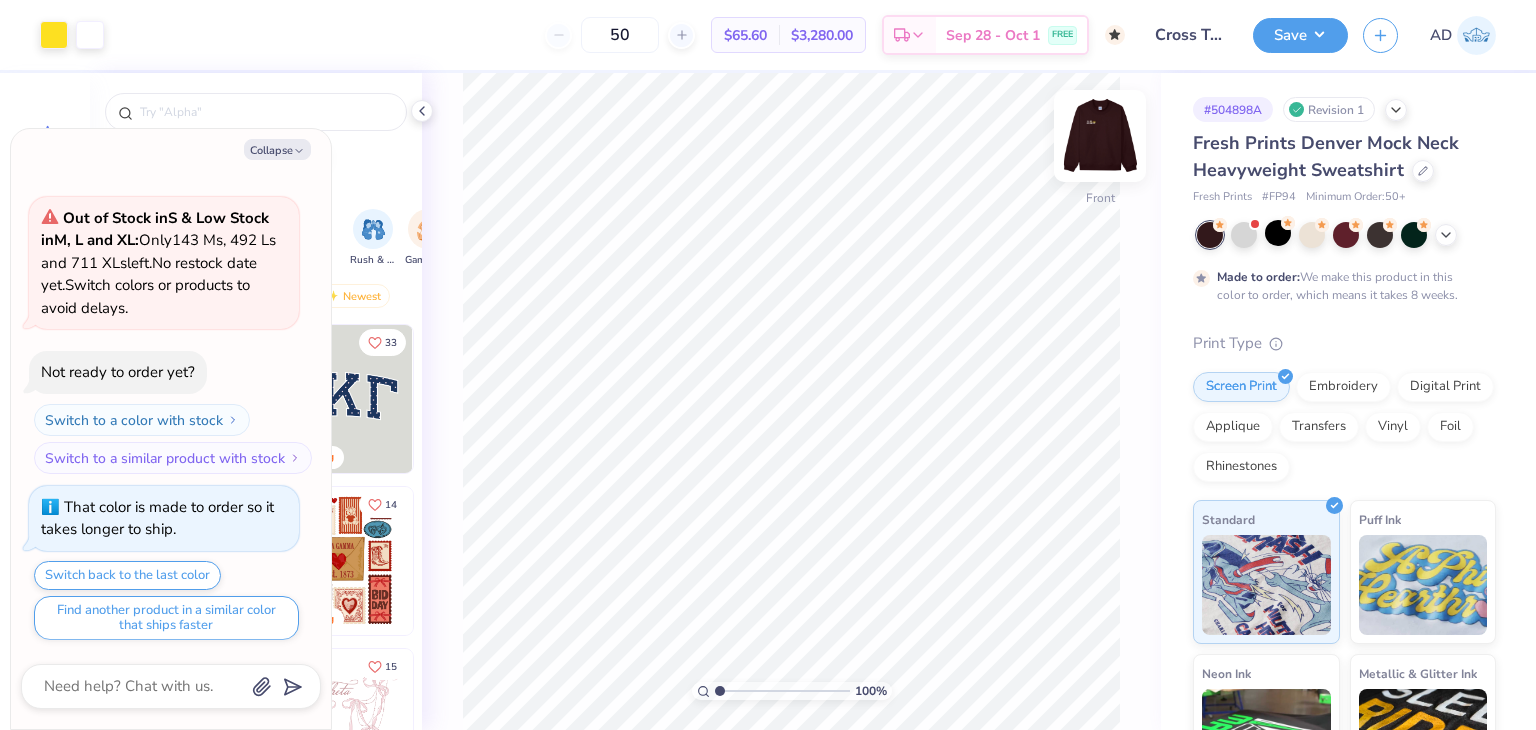 click at bounding box center (1100, 136) 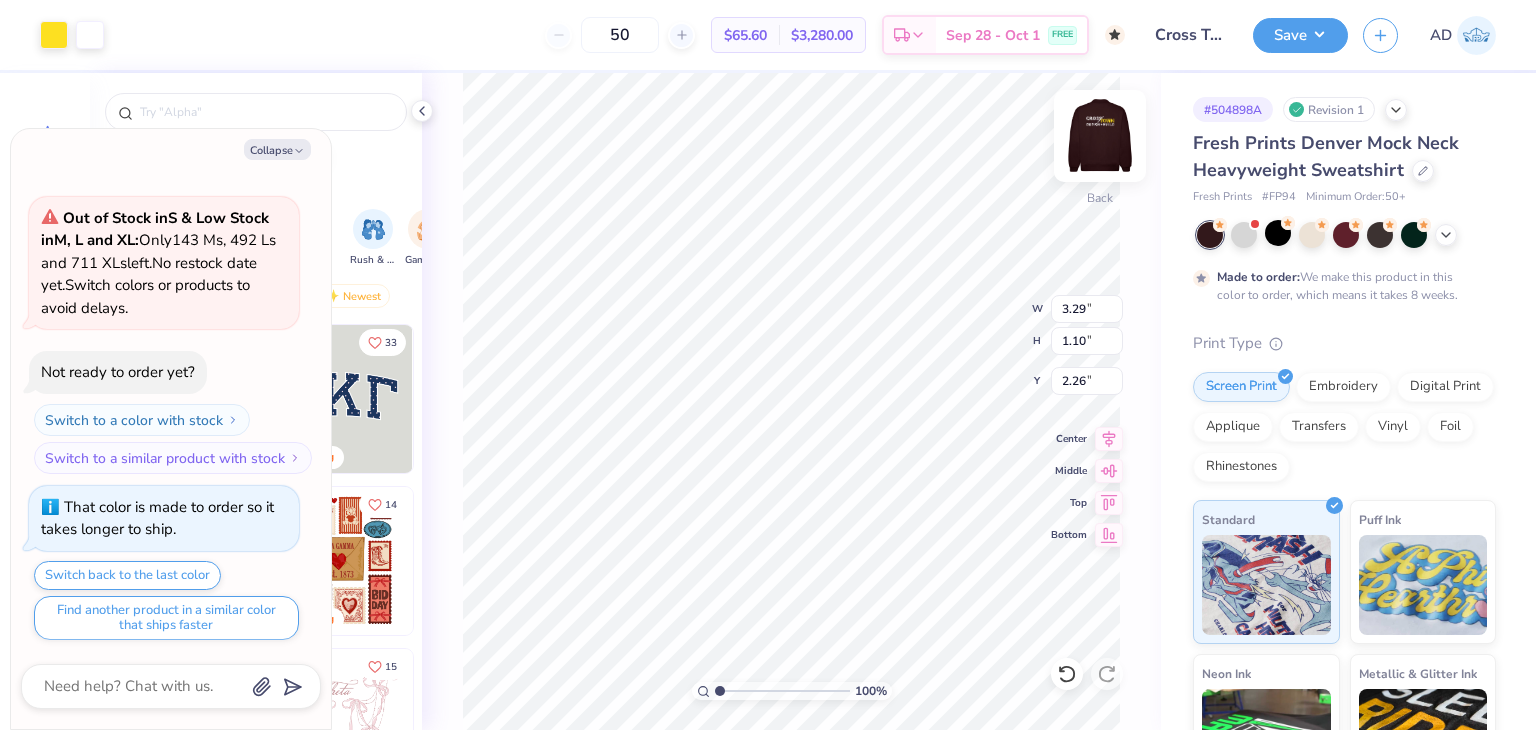 type on "x" 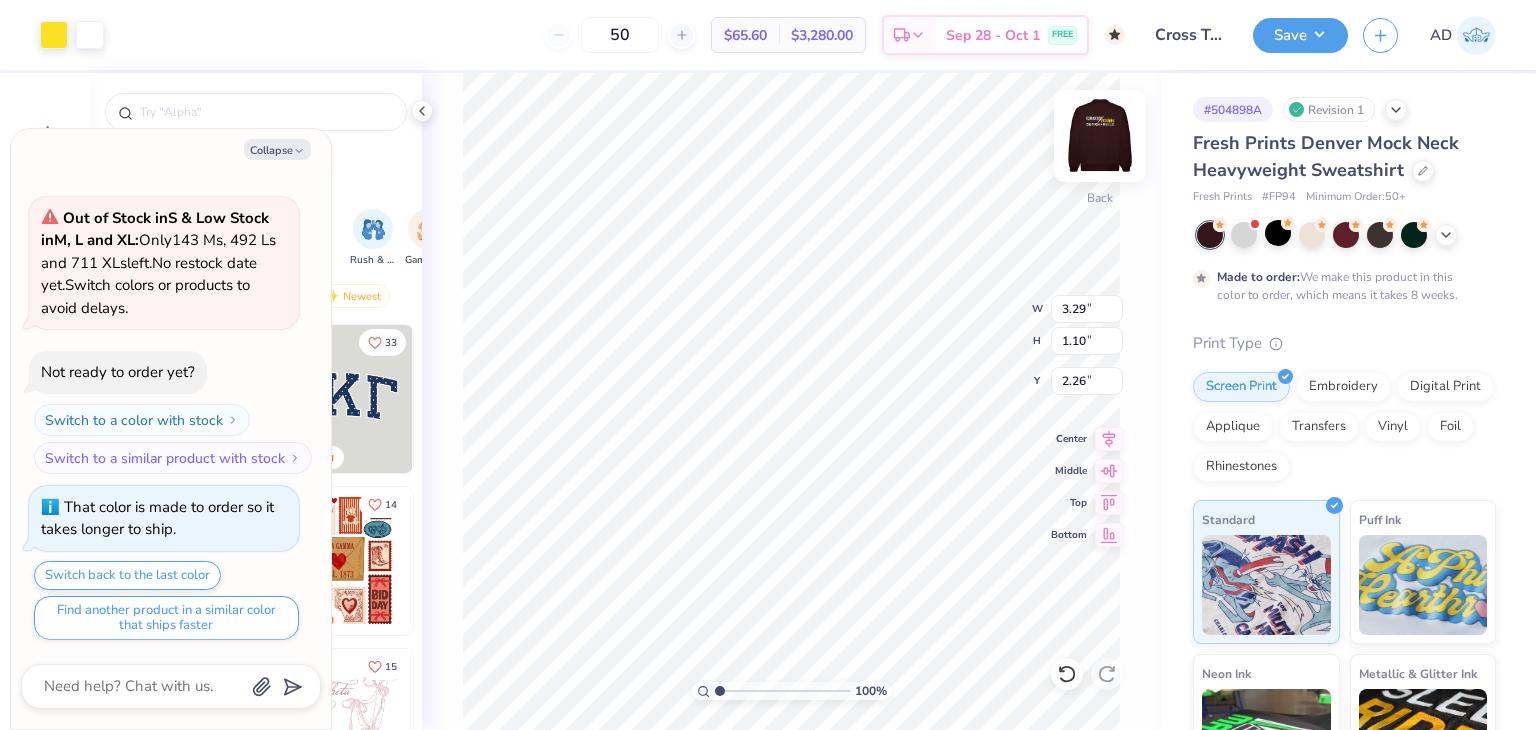type on "3.31" 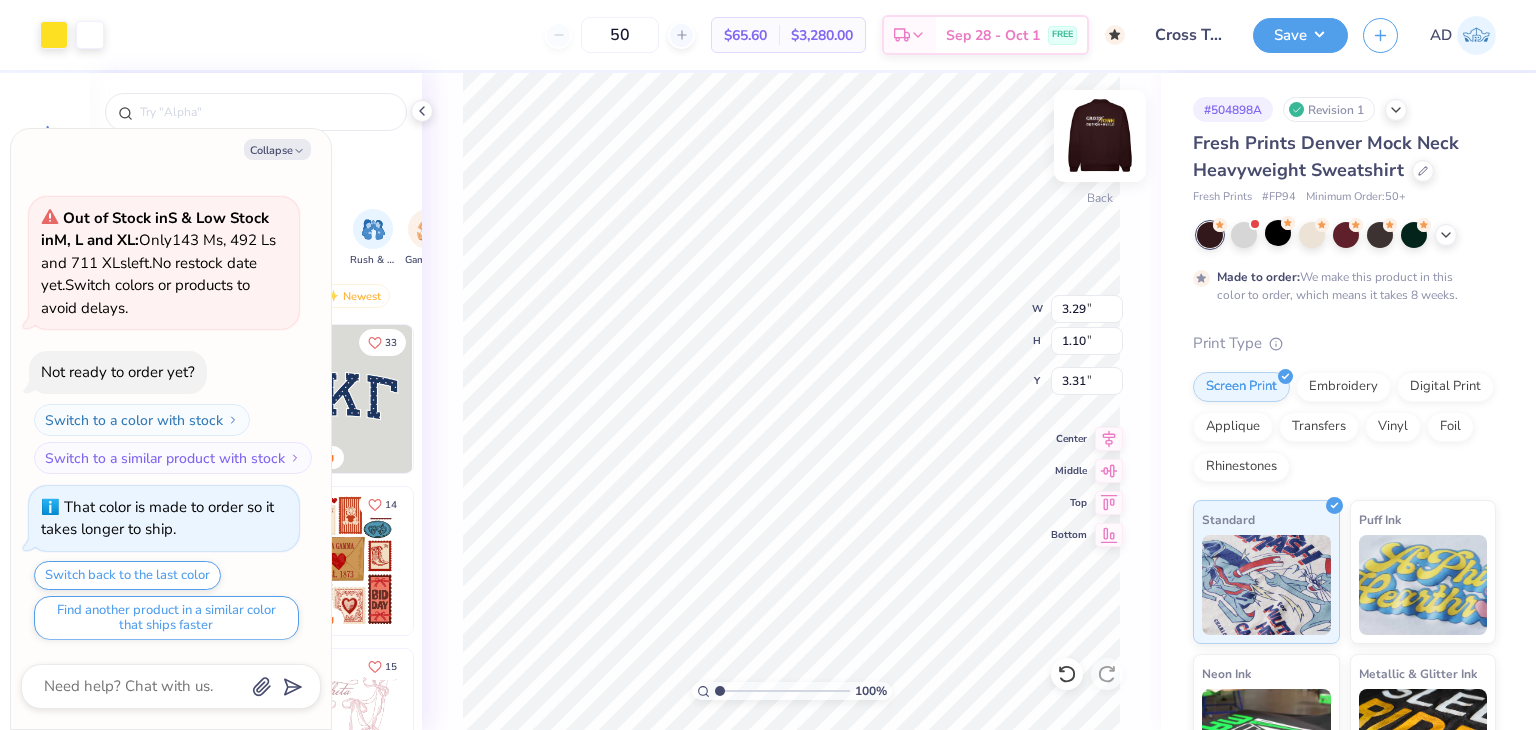 type on "x" 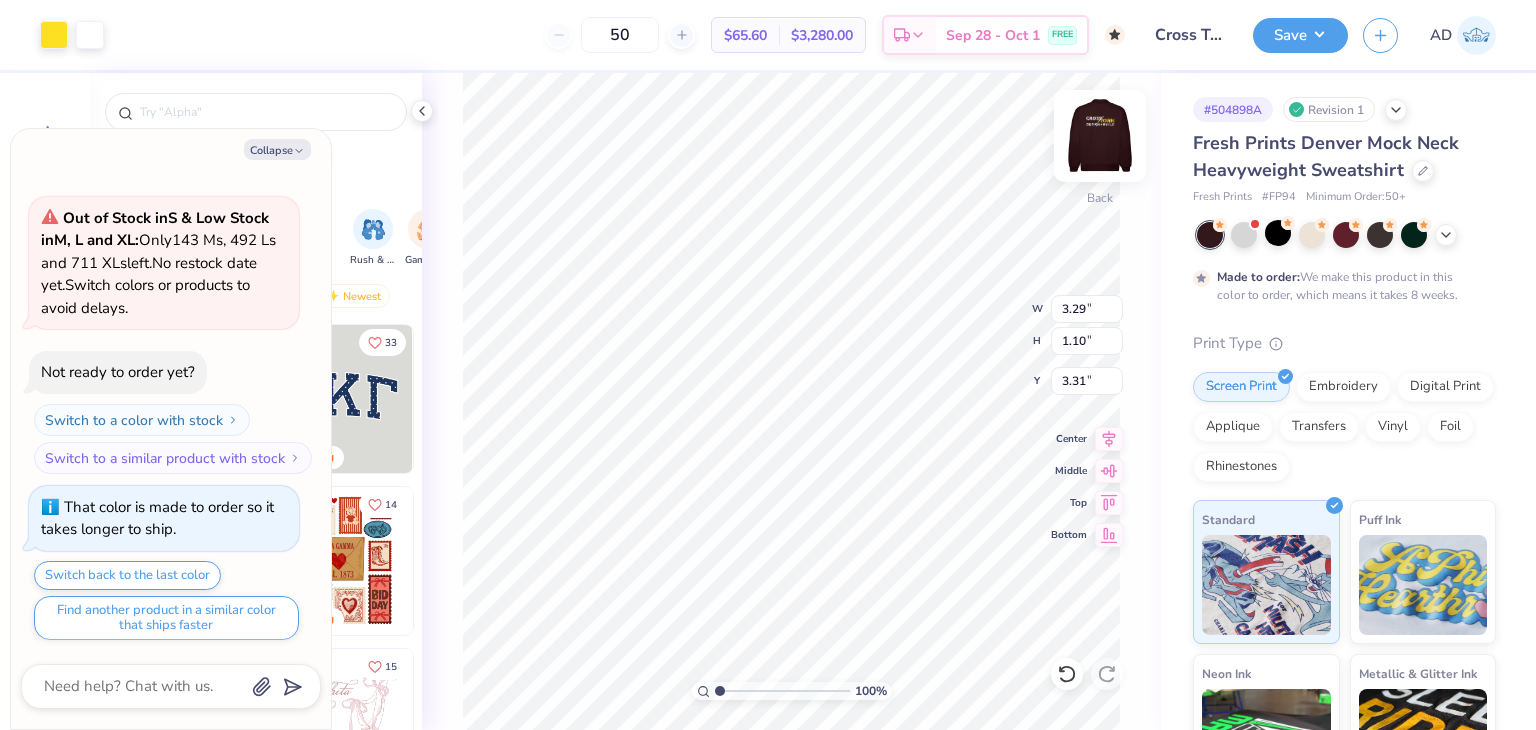 type on "5.94" 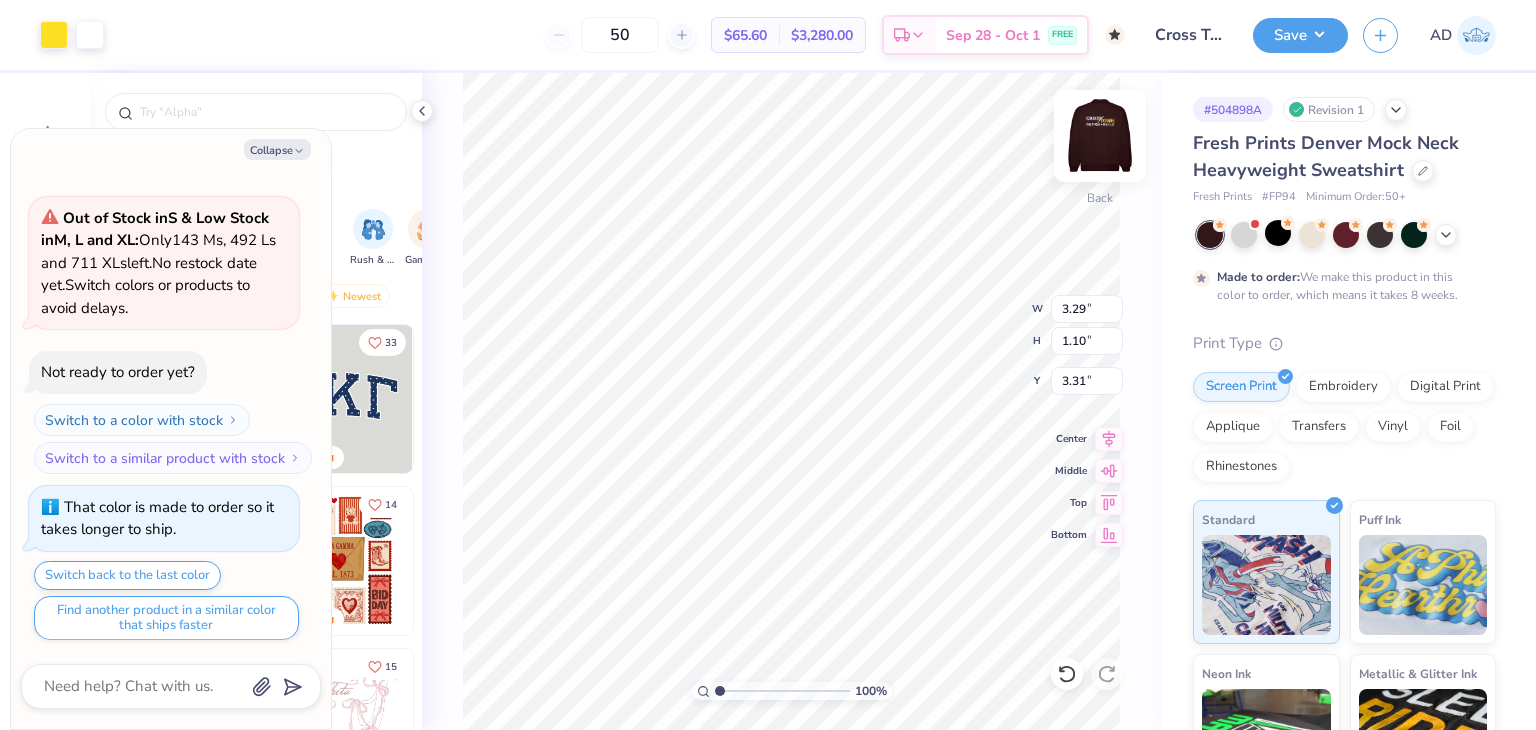 type on "1.98" 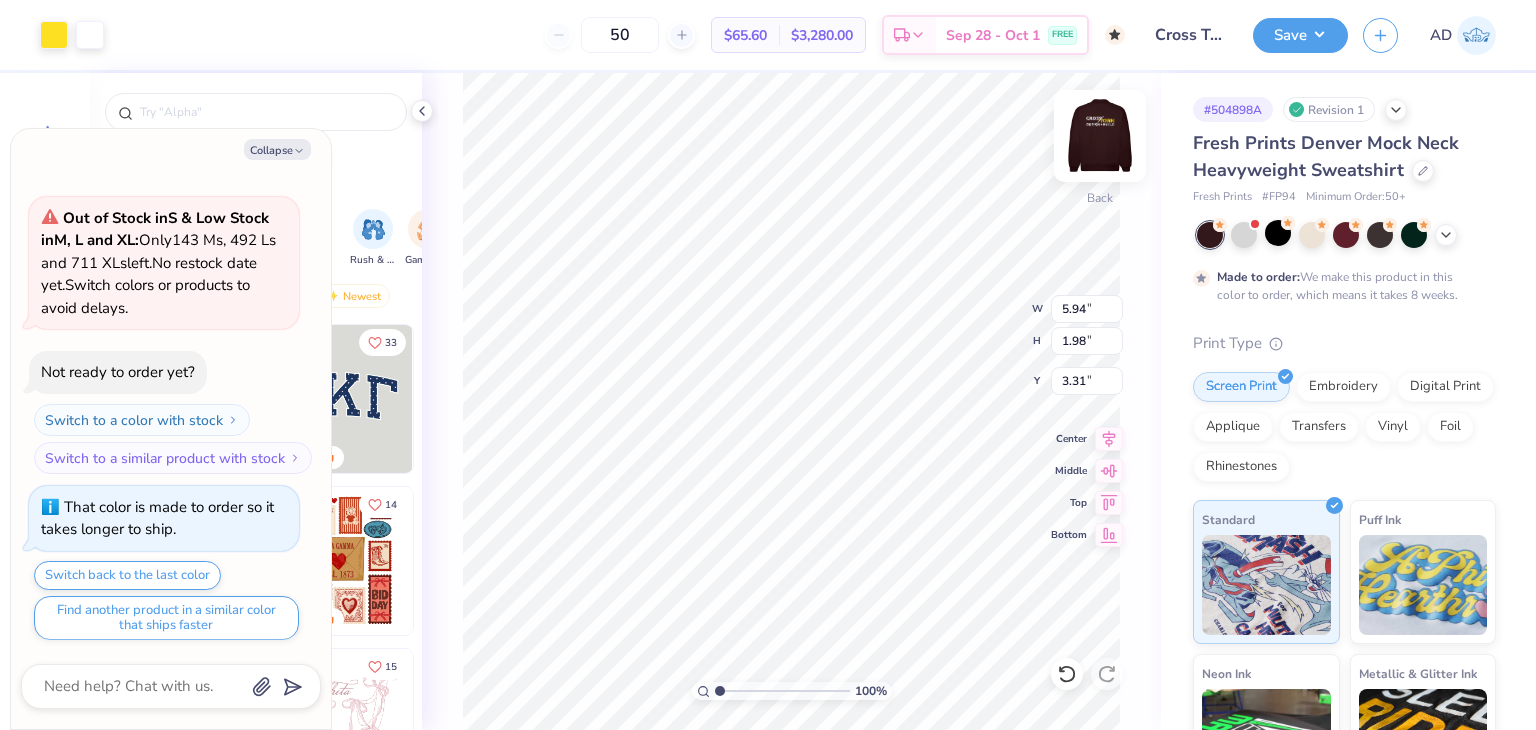 type on "x" 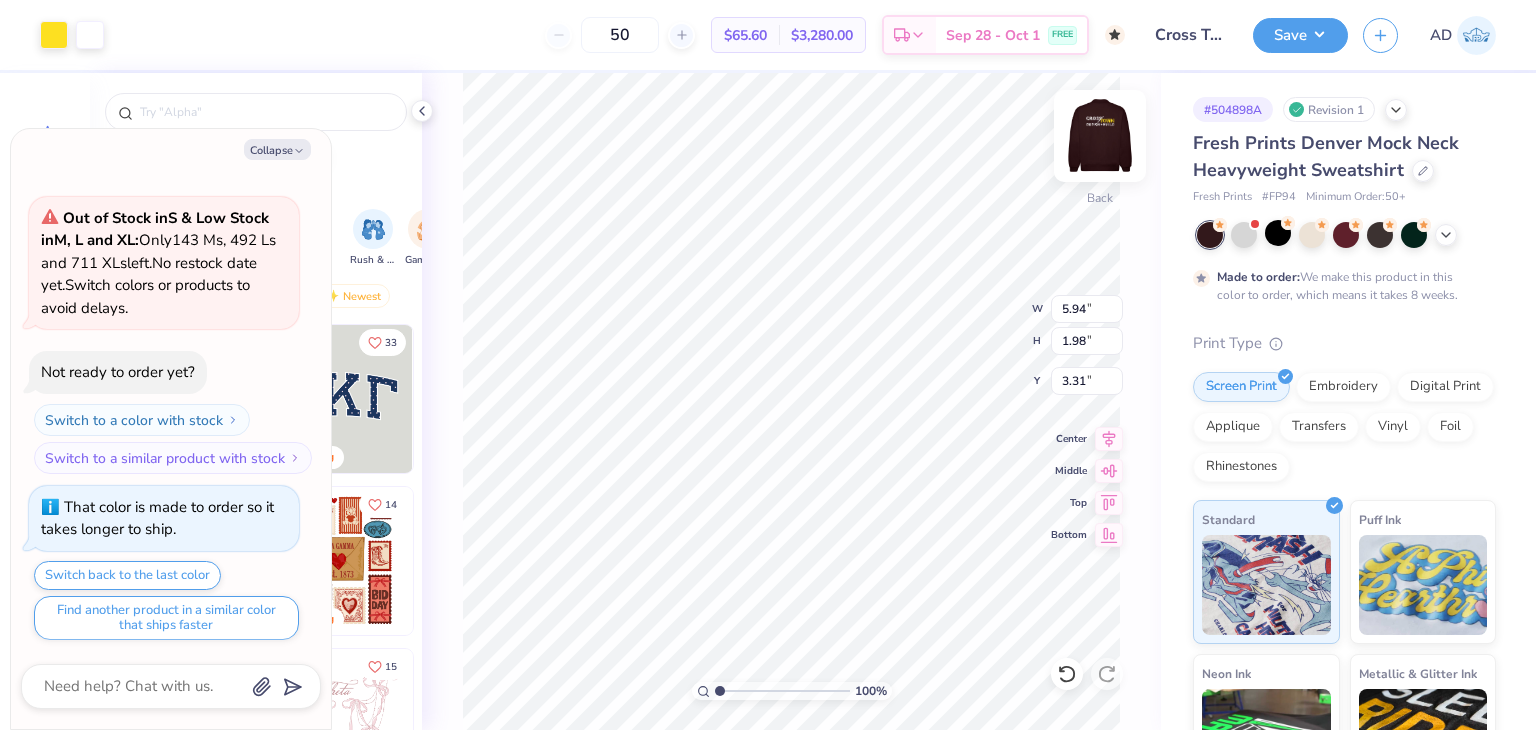 type on "4.70" 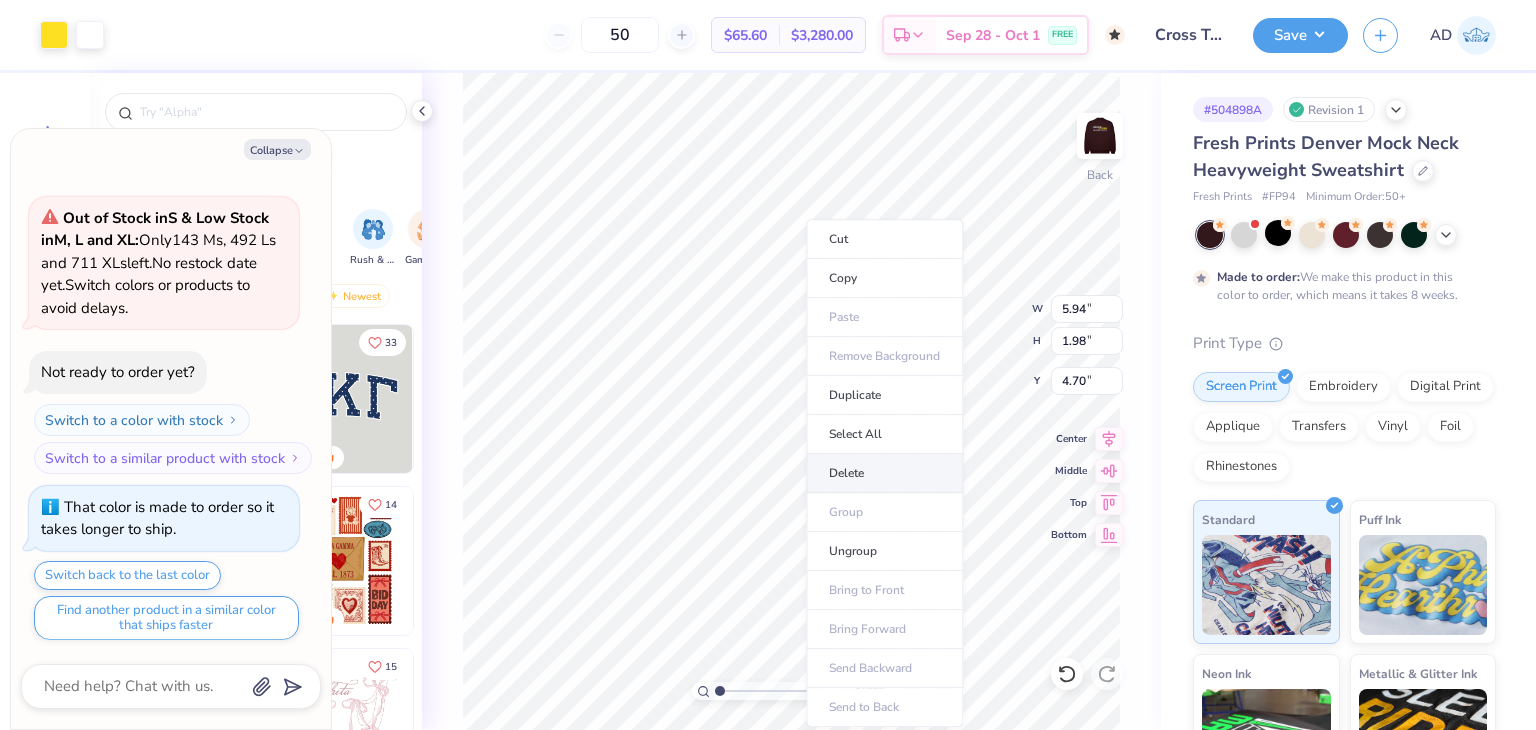 click on "Delete" at bounding box center (884, 473) 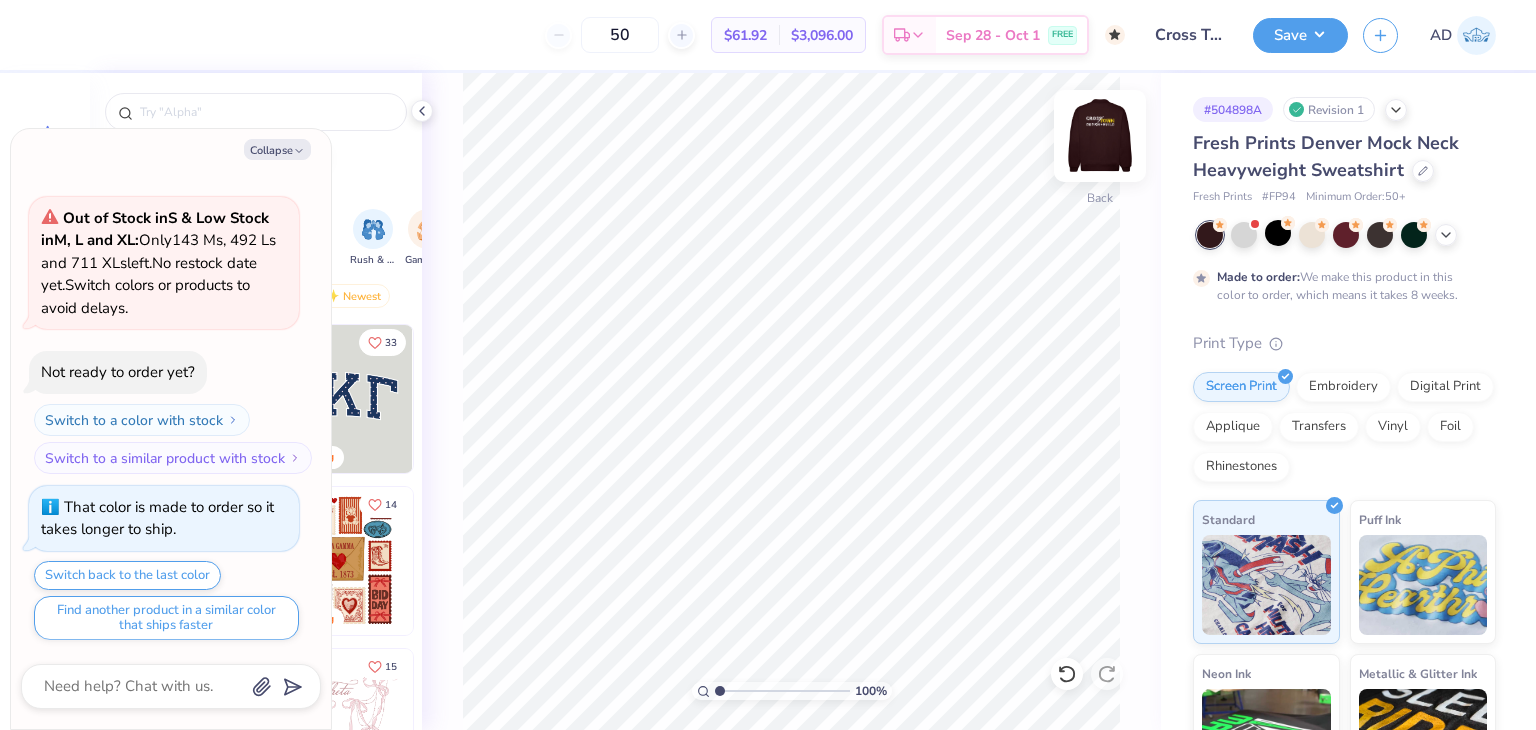click at bounding box center [1100, 136] 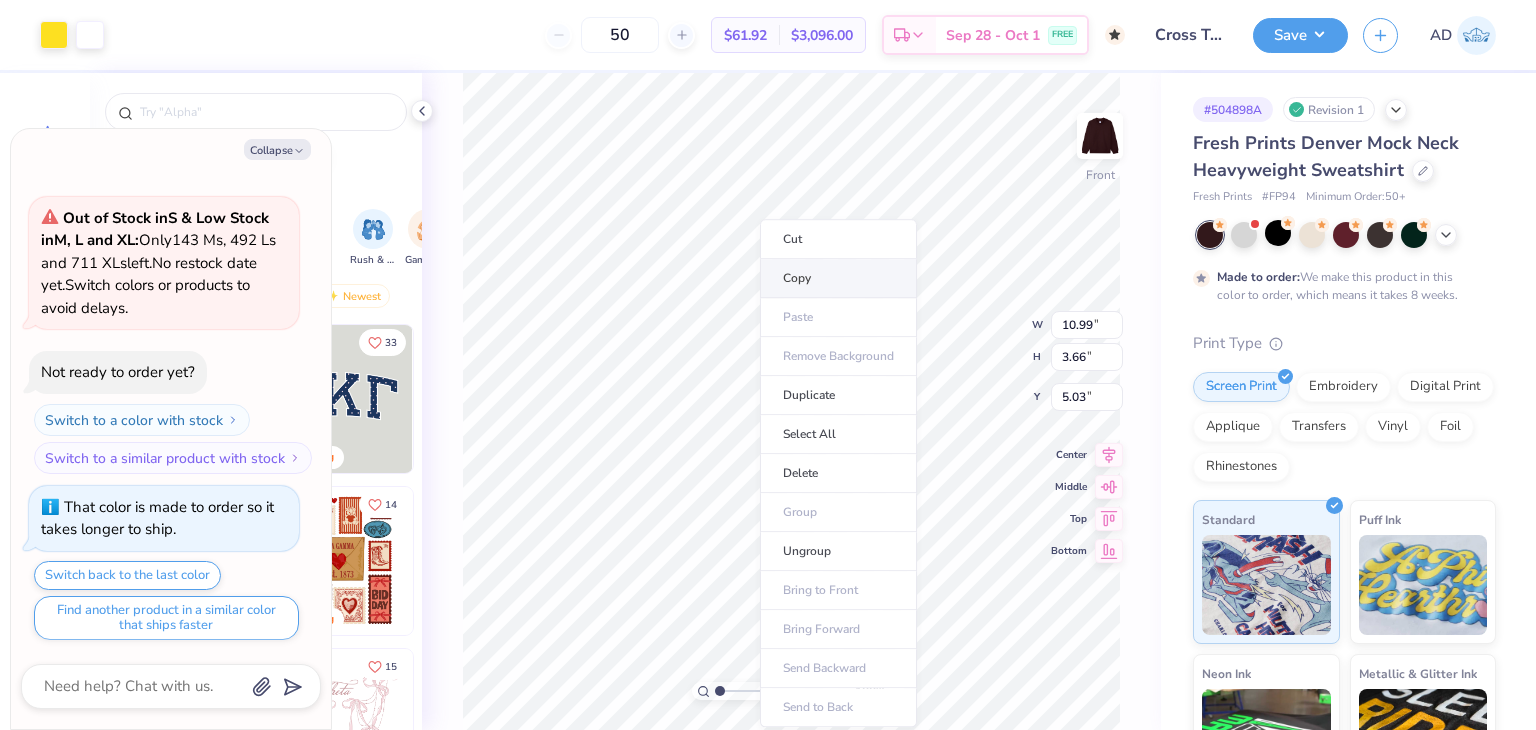 click on "Copy" at bounding box center [838, 278] 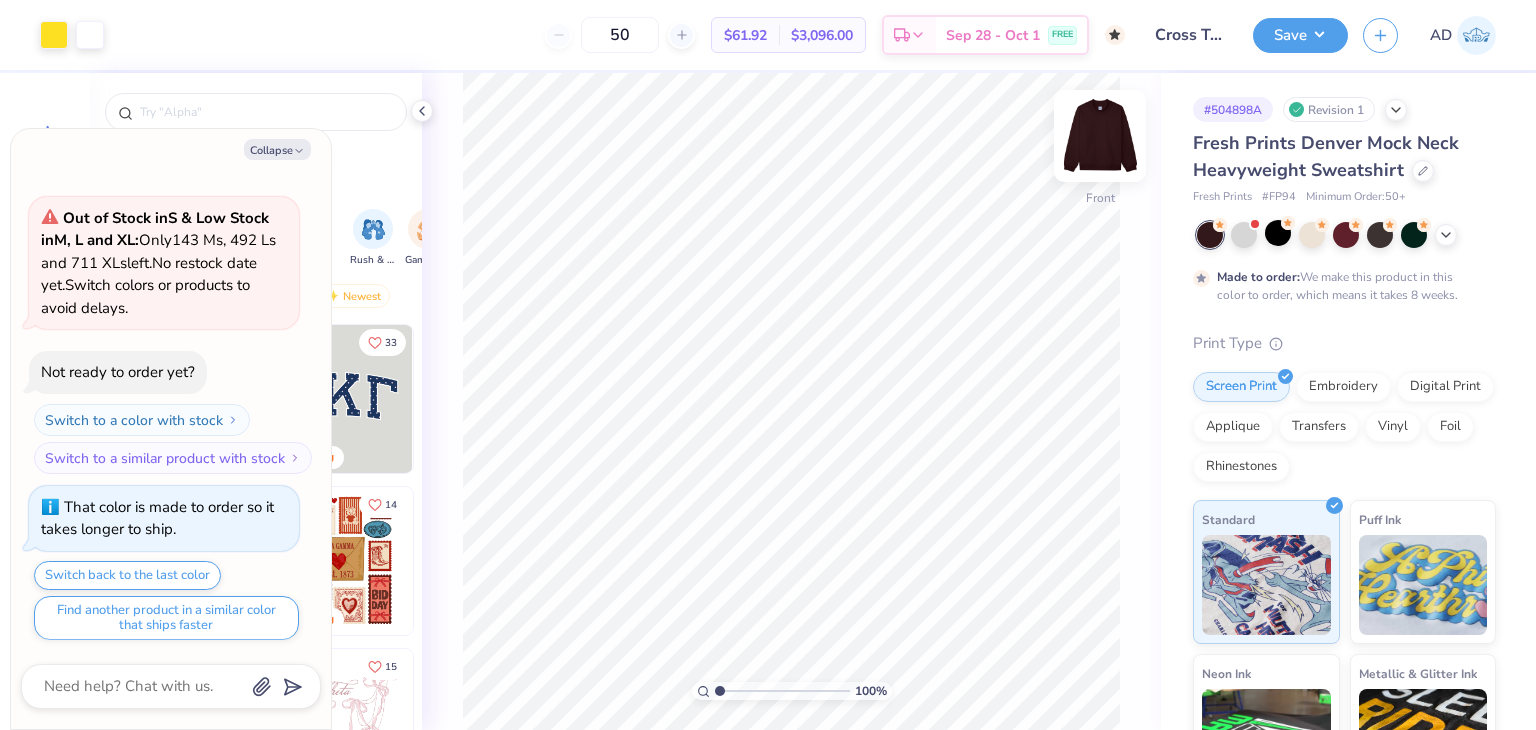 click at bounding box center (1100, 136) 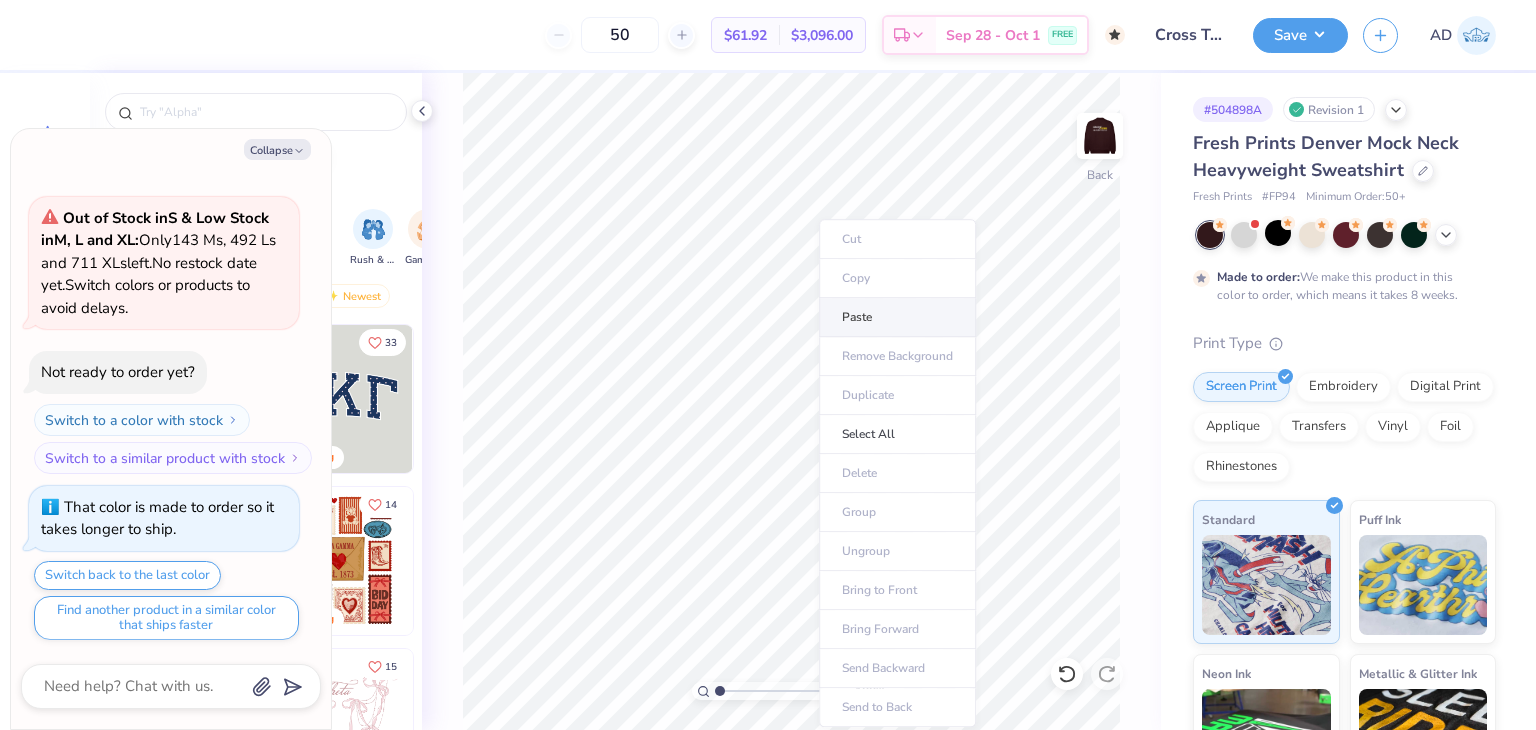click on "Paste" at bounding box center (897, 317) 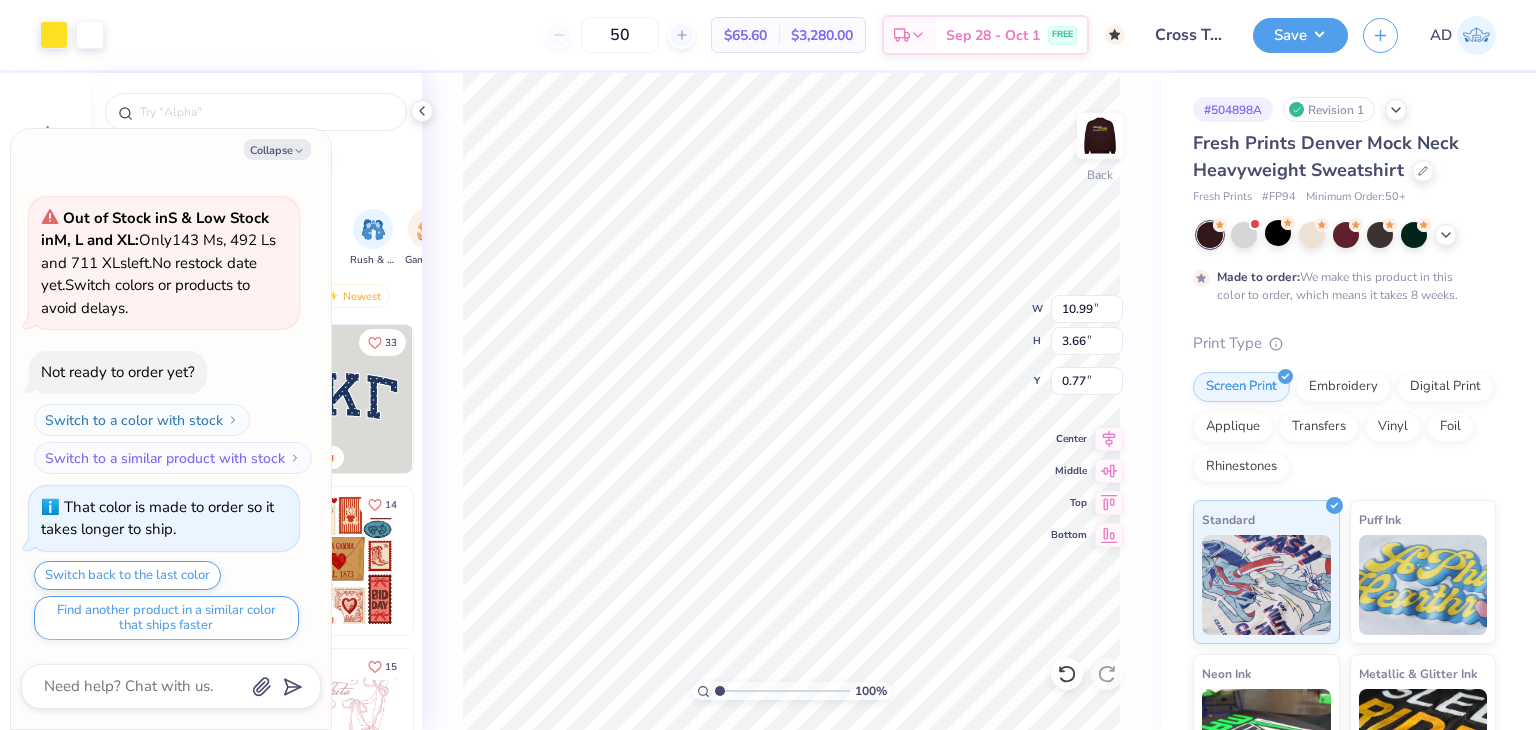 type on "x" 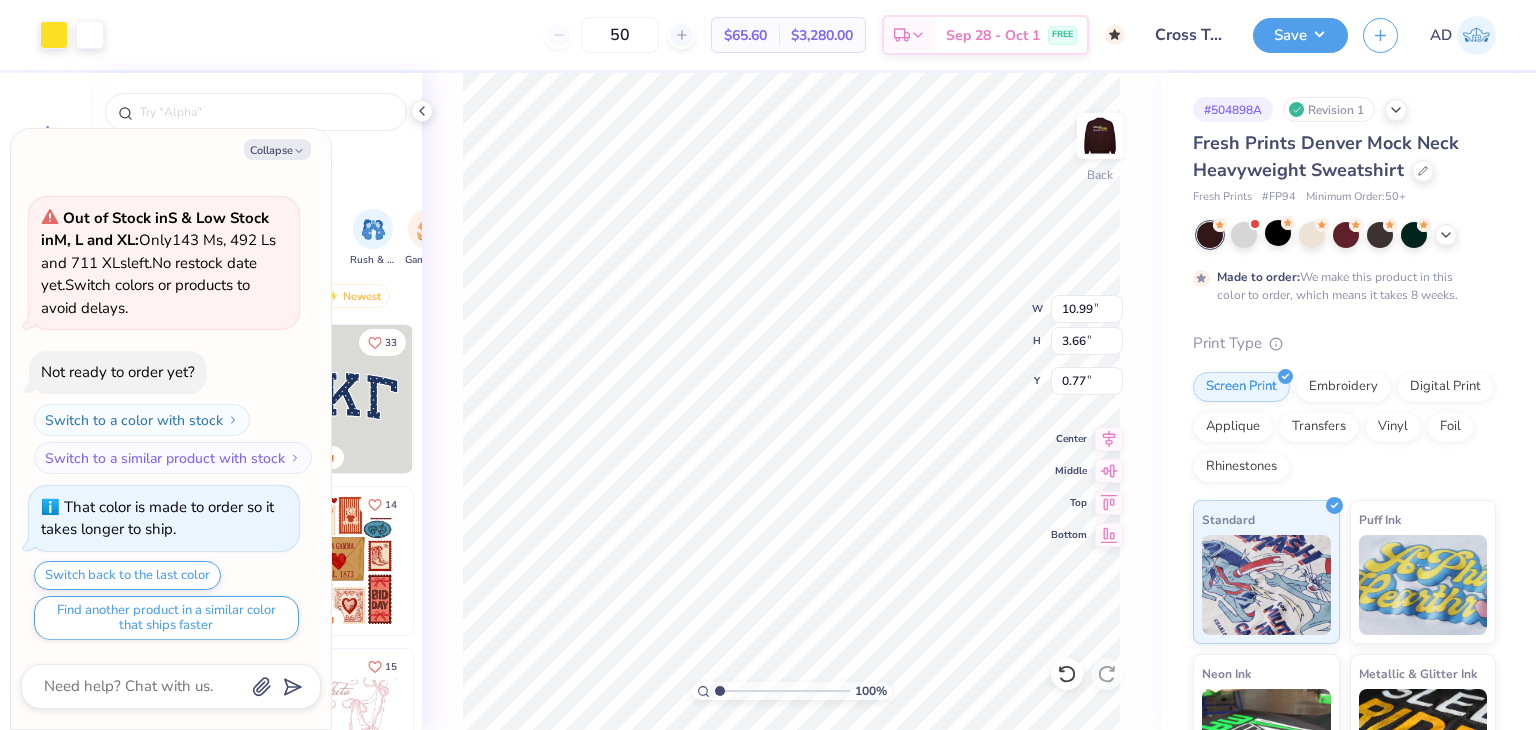 type on "12.88" 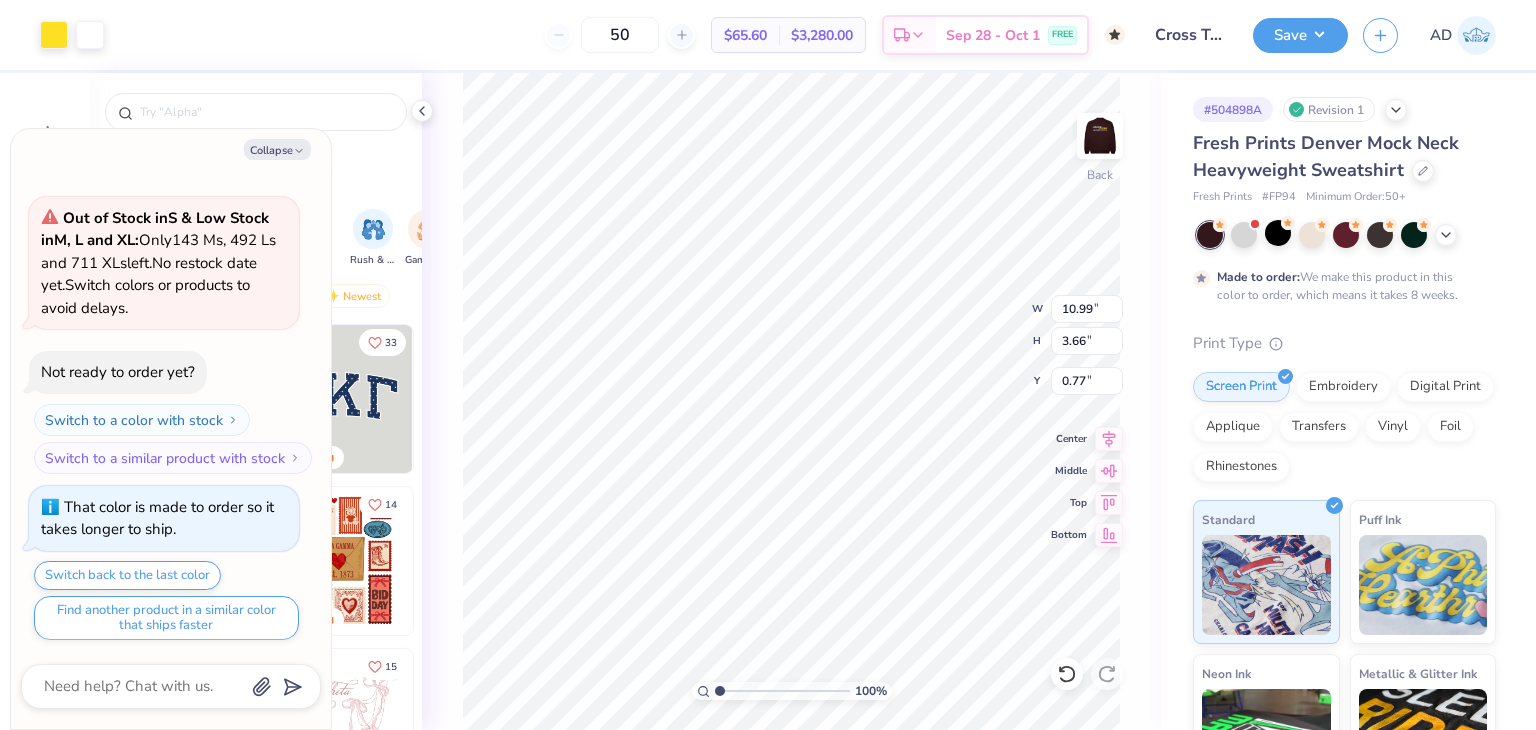 type on "4.29" 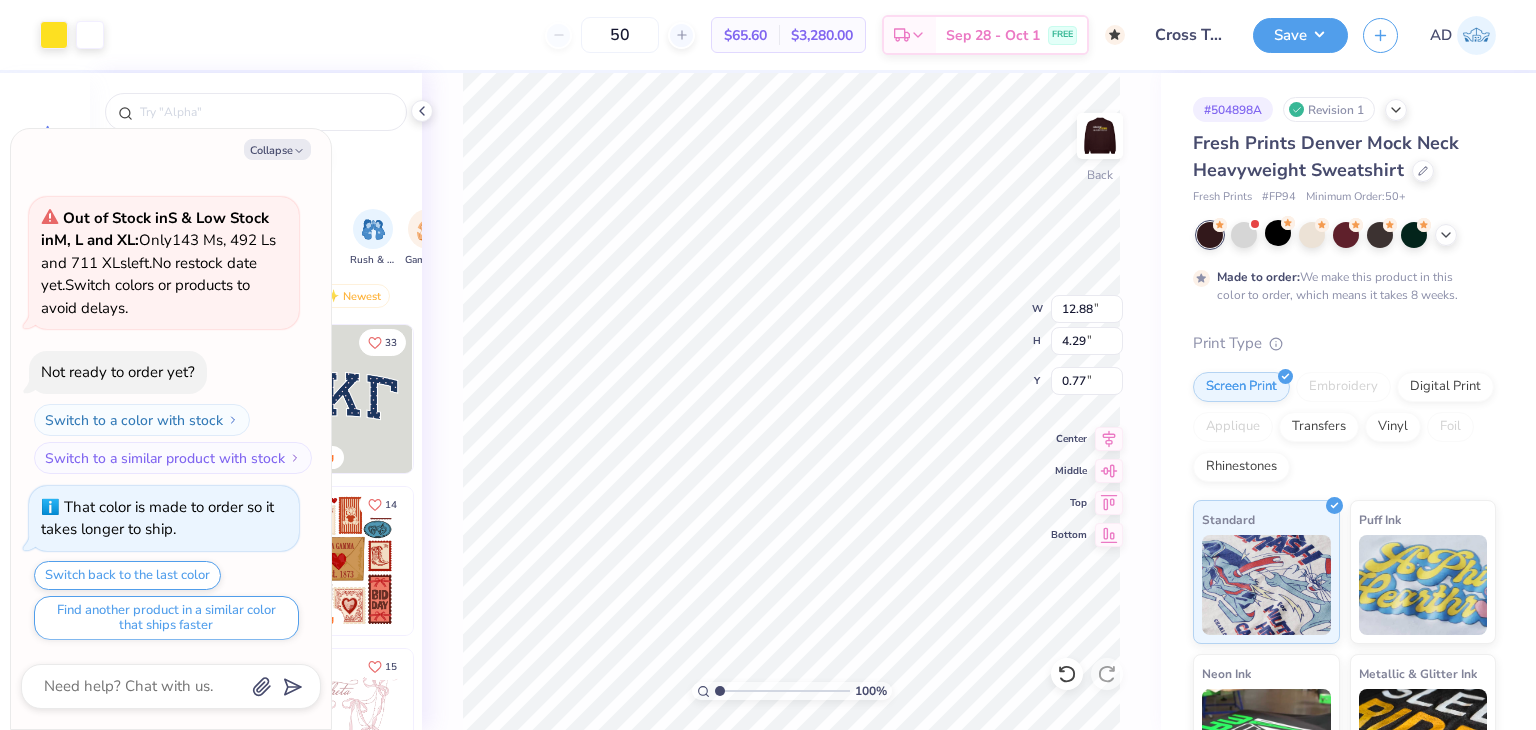 type on "x" 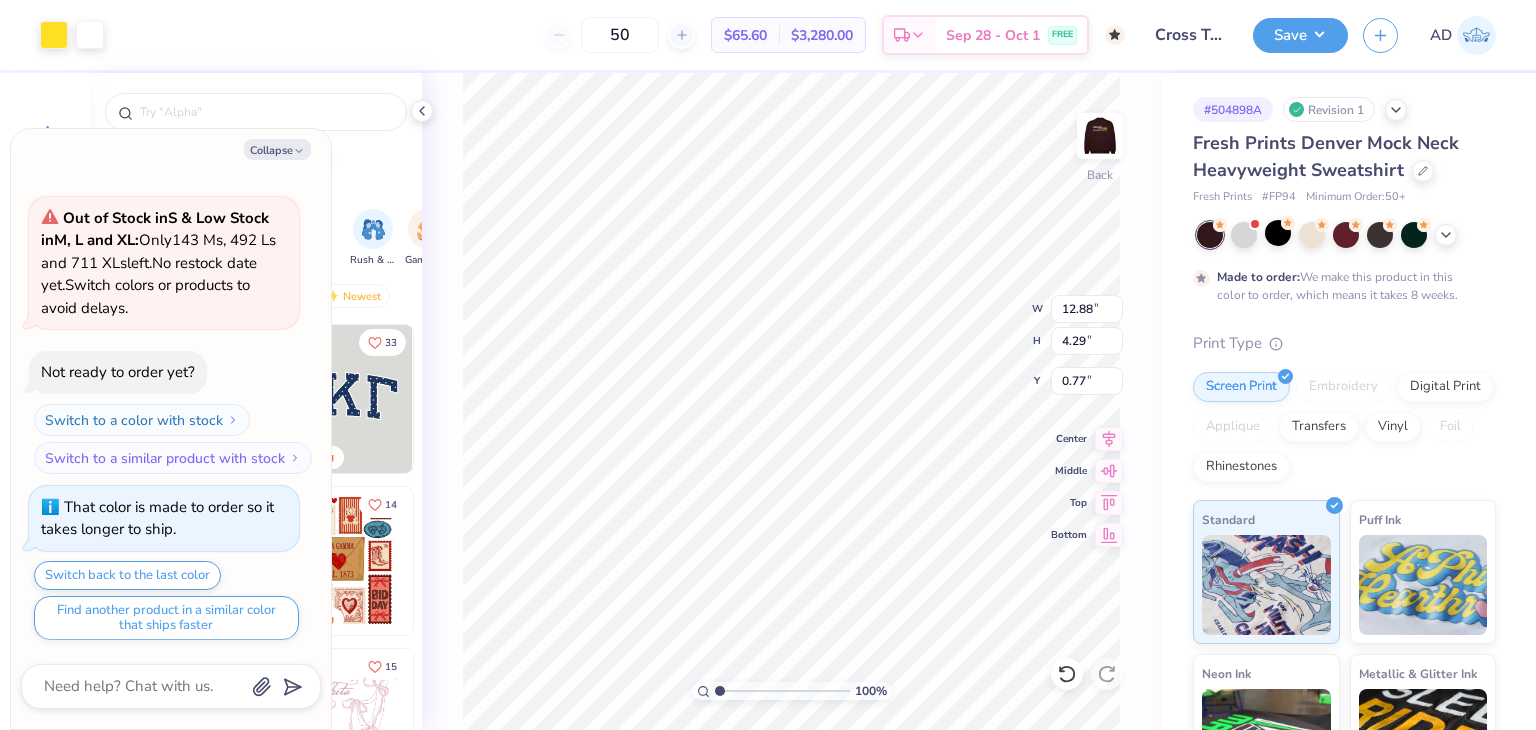 type on "3.00" 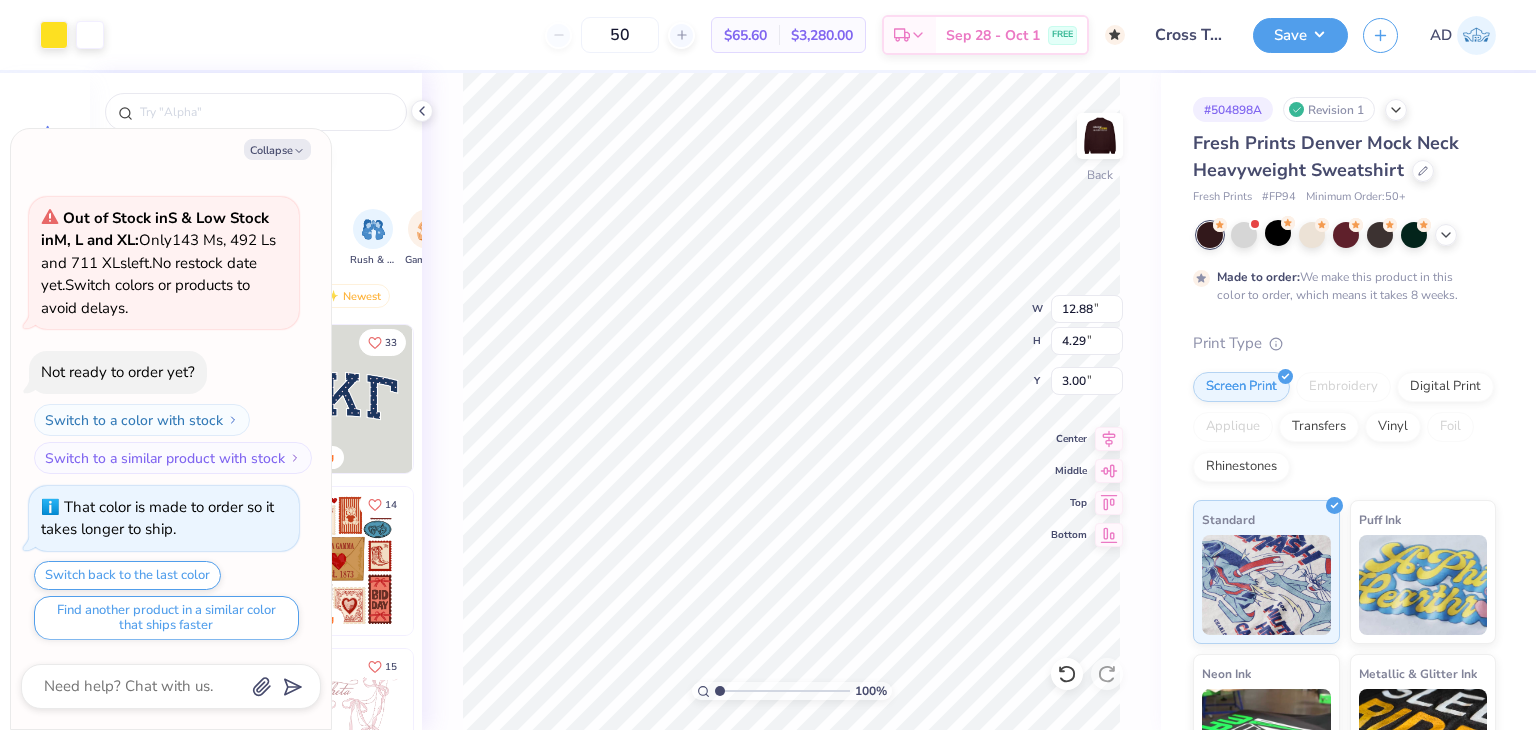 type on "x" 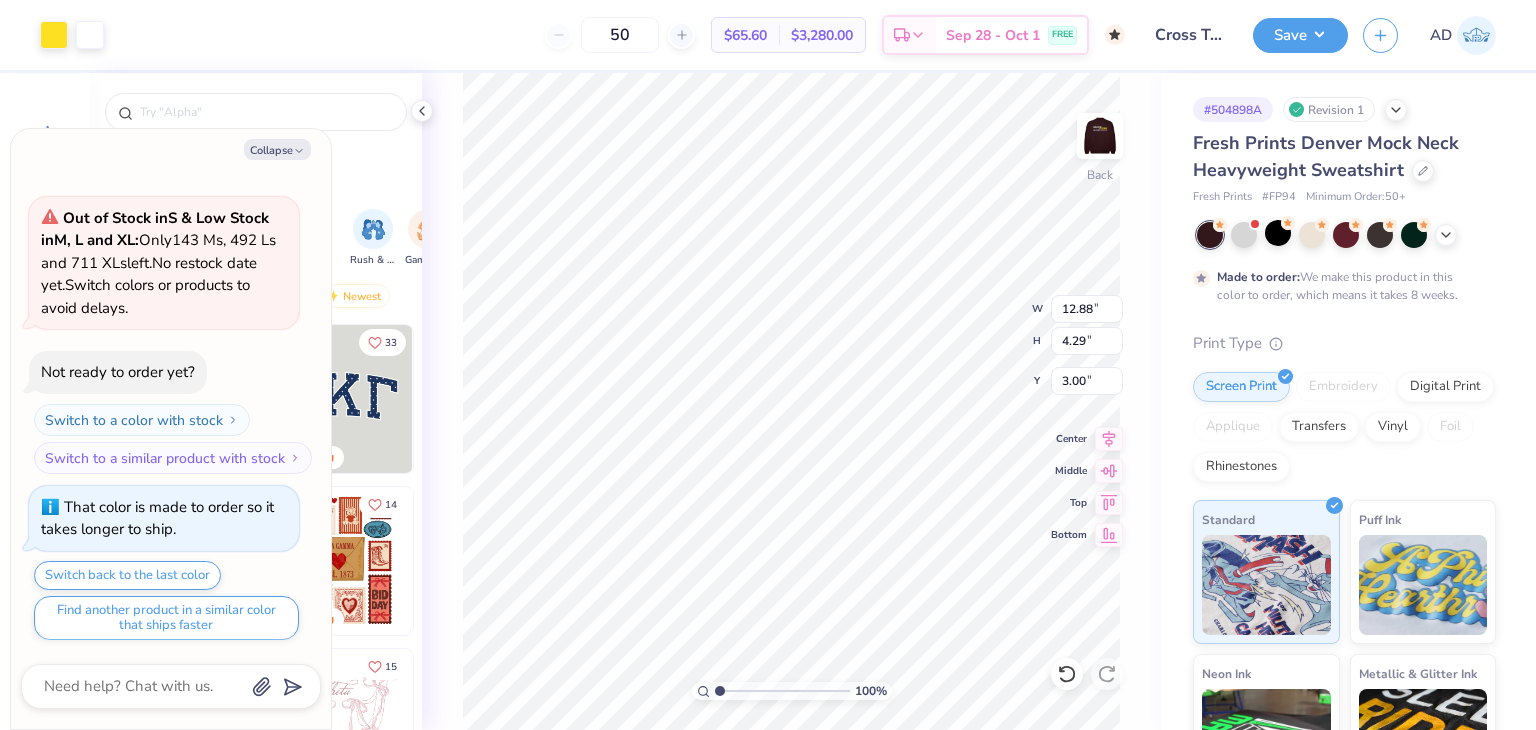 type on "7.35" 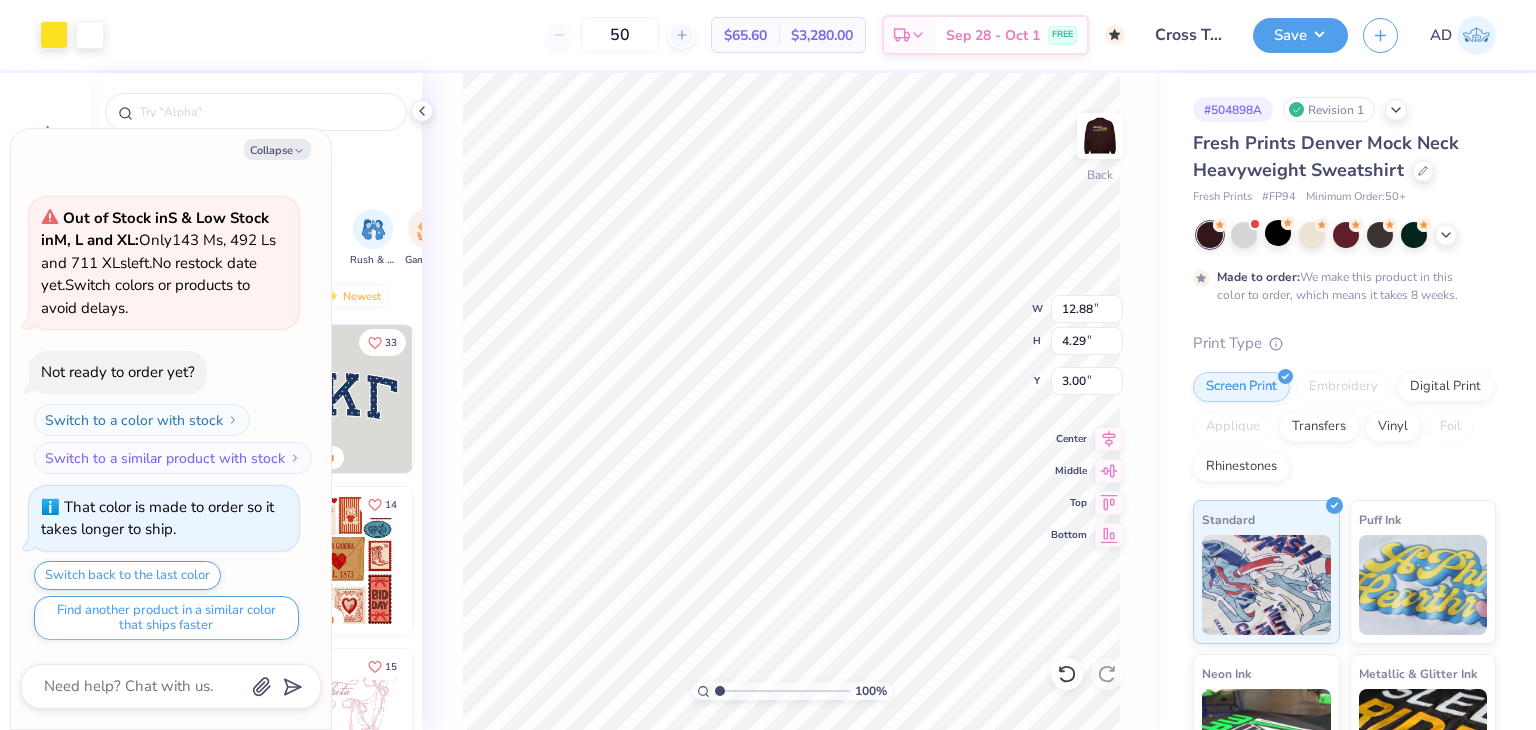 type on "2.45" 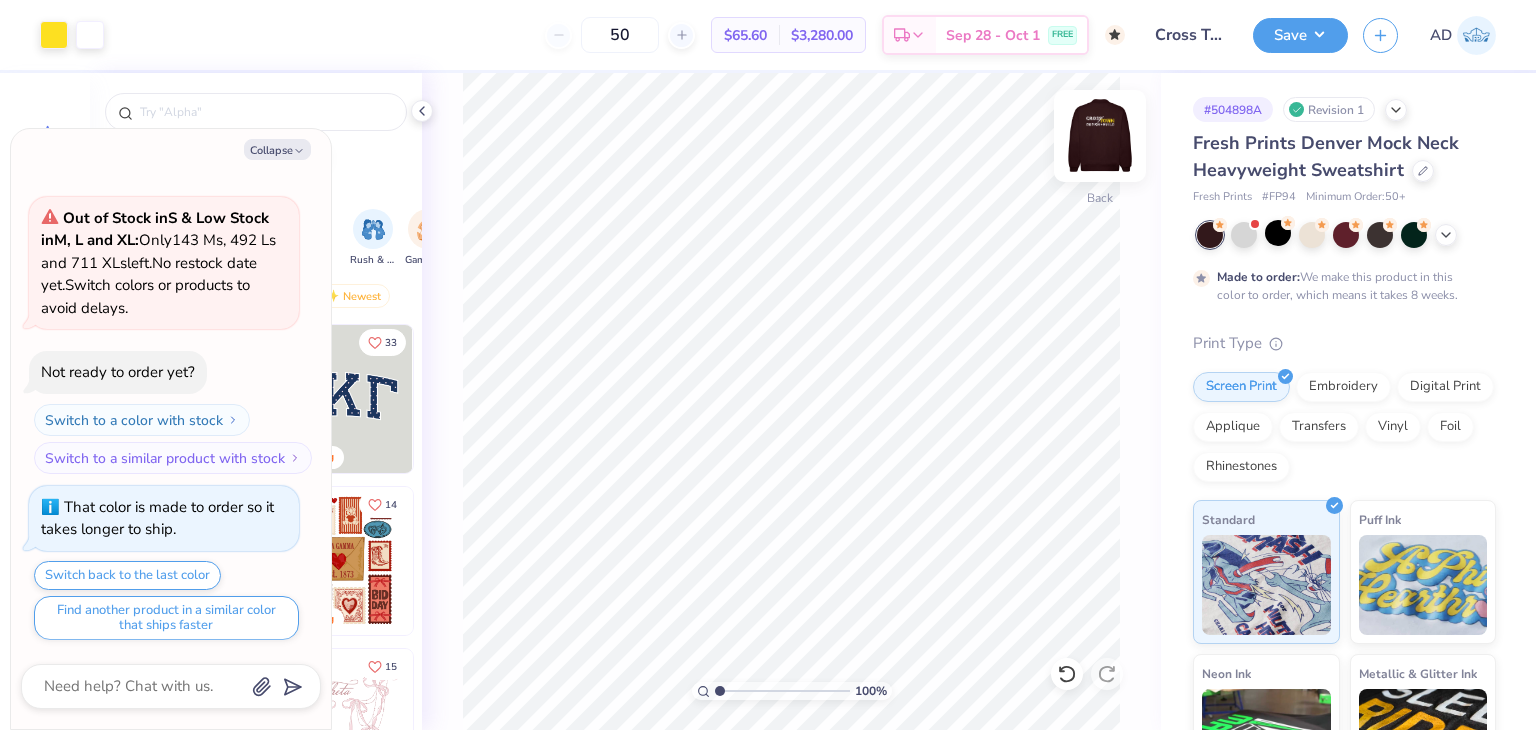 click at bounding box center [1100, 136] 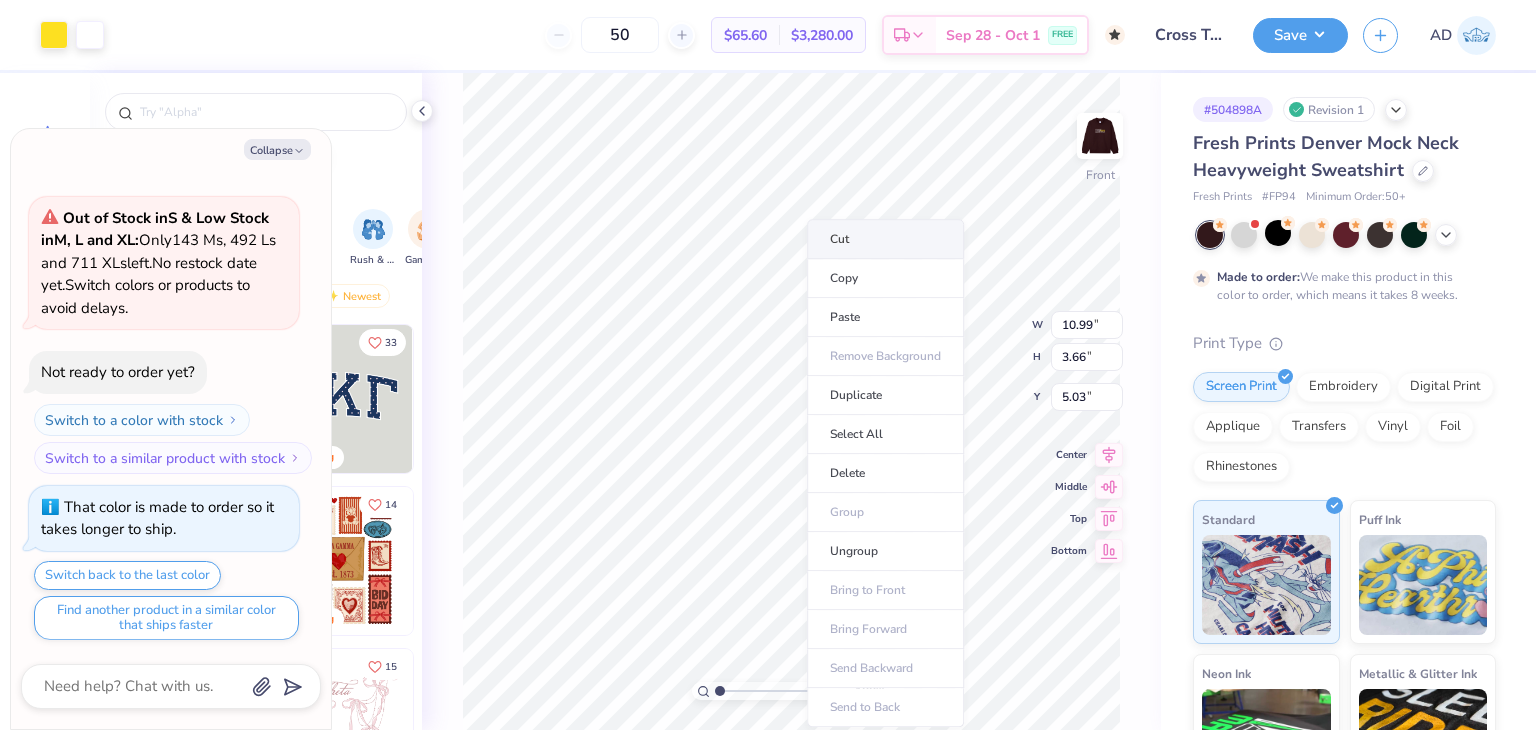 click on "Cut" at bounding box center [885, 239] 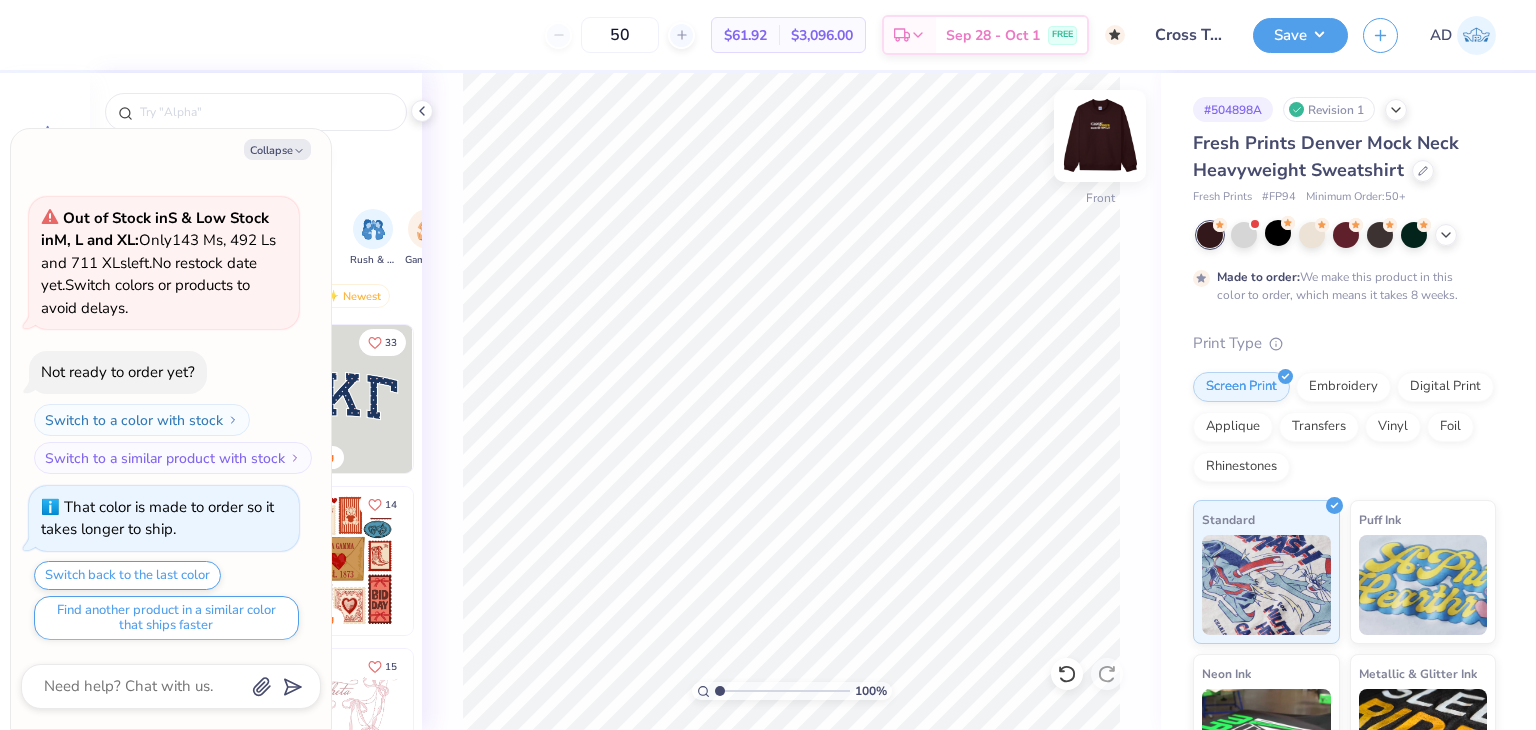 click at bounding box center (1100, 136) 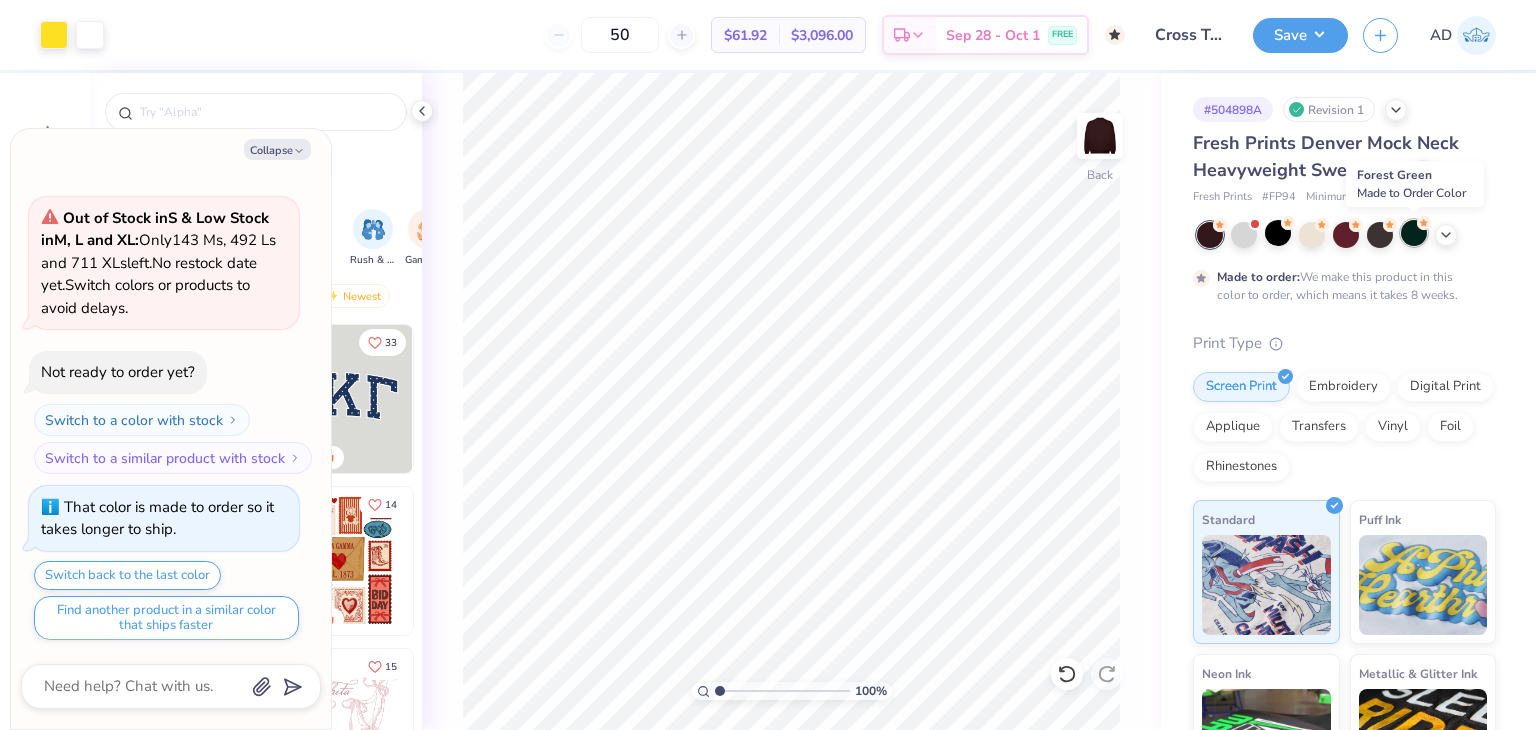 click at bounding box center (1414, 233) 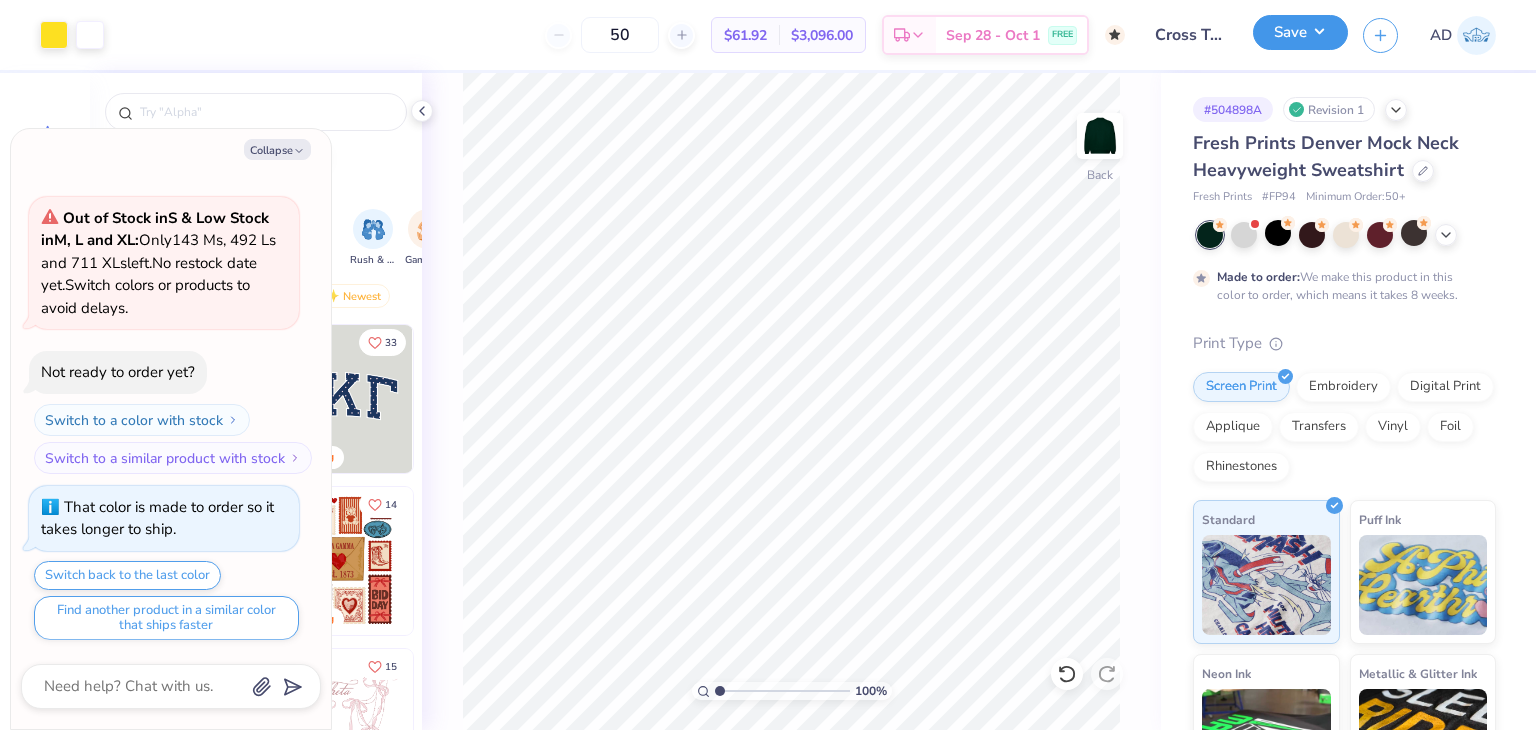 click on "Save" at bounding box center [1300, 32] 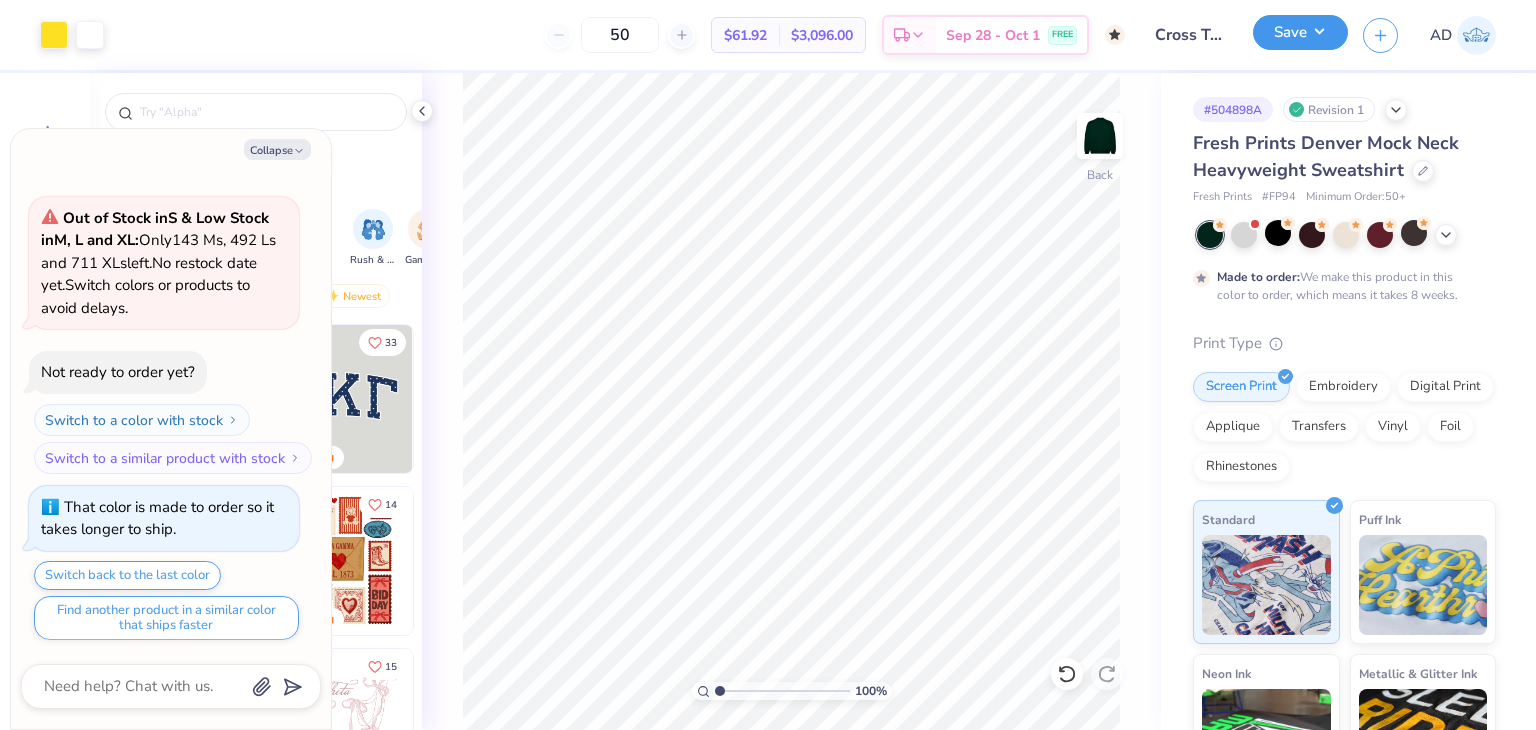 type on "x" 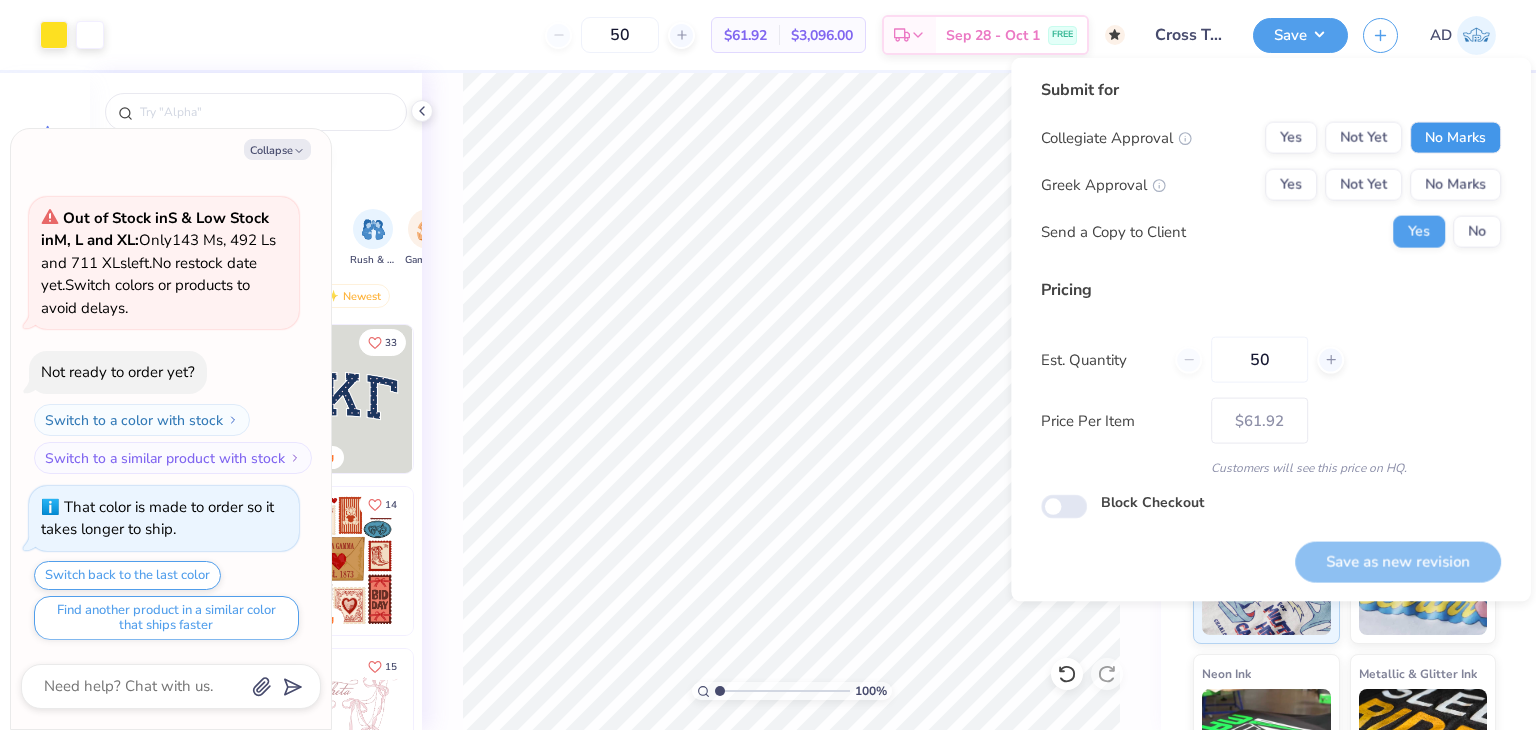 click on "No Marks" at bounding box center (1455, 138) 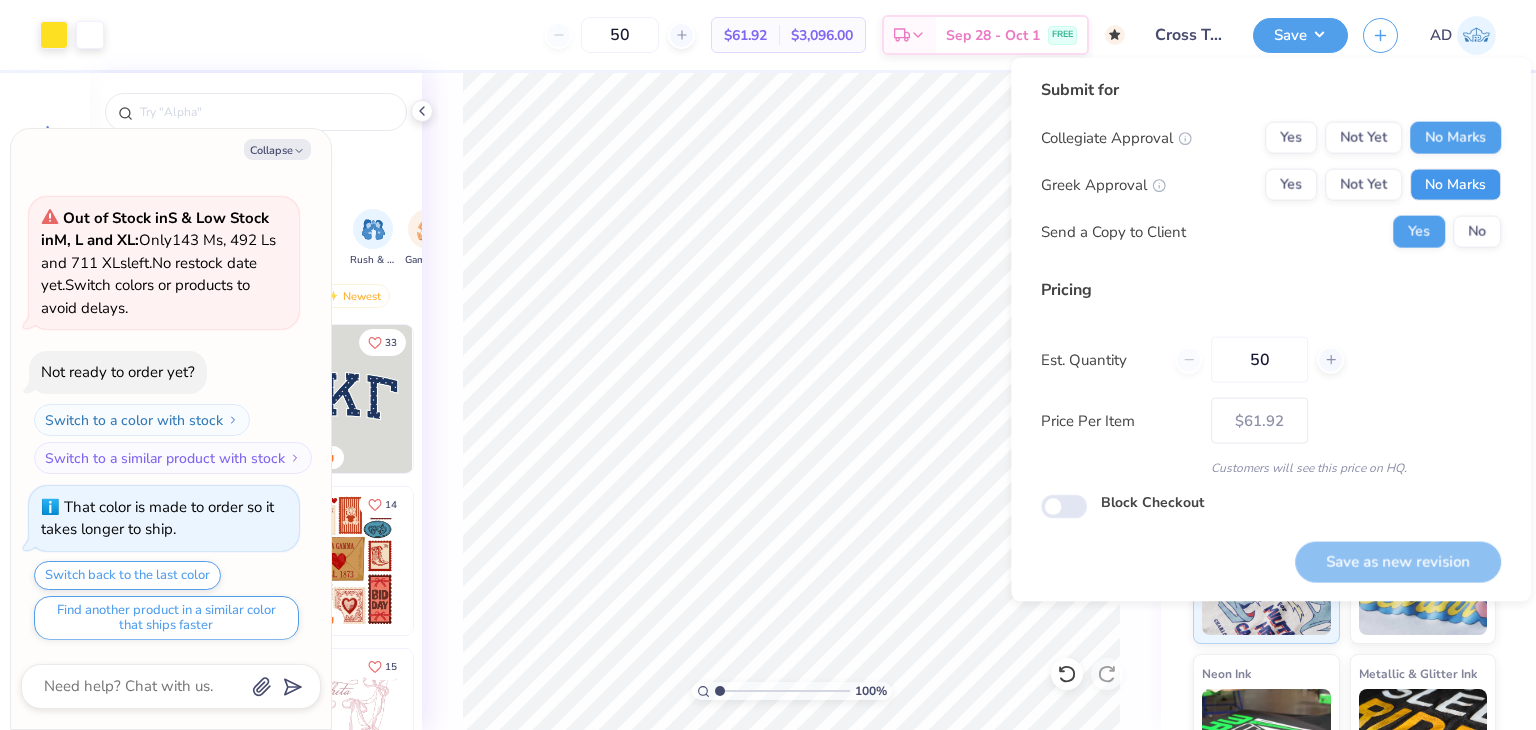 click on "No Marks" at bounding box center [1455, 185] 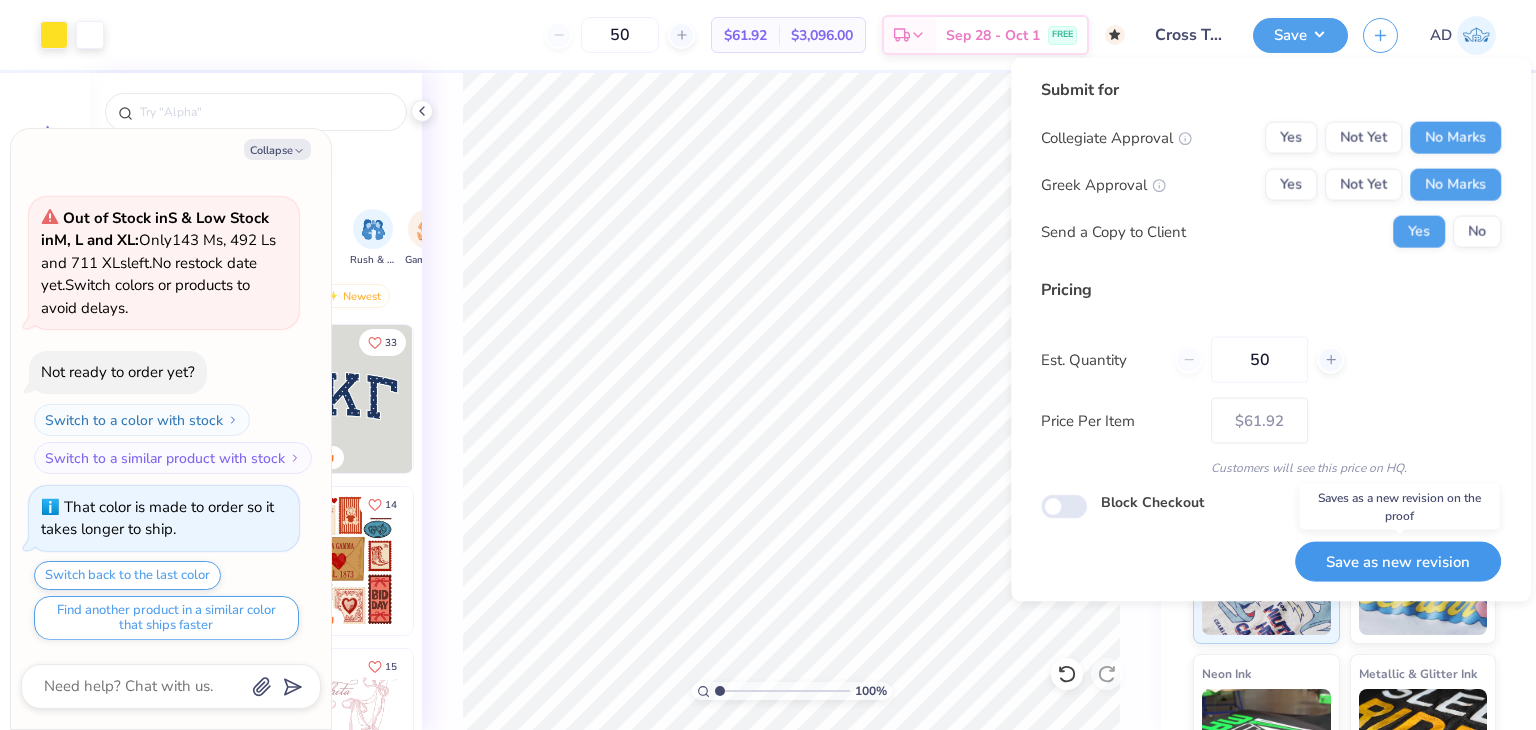 click on "Save as new revision" at bounding box center (1398, 561) 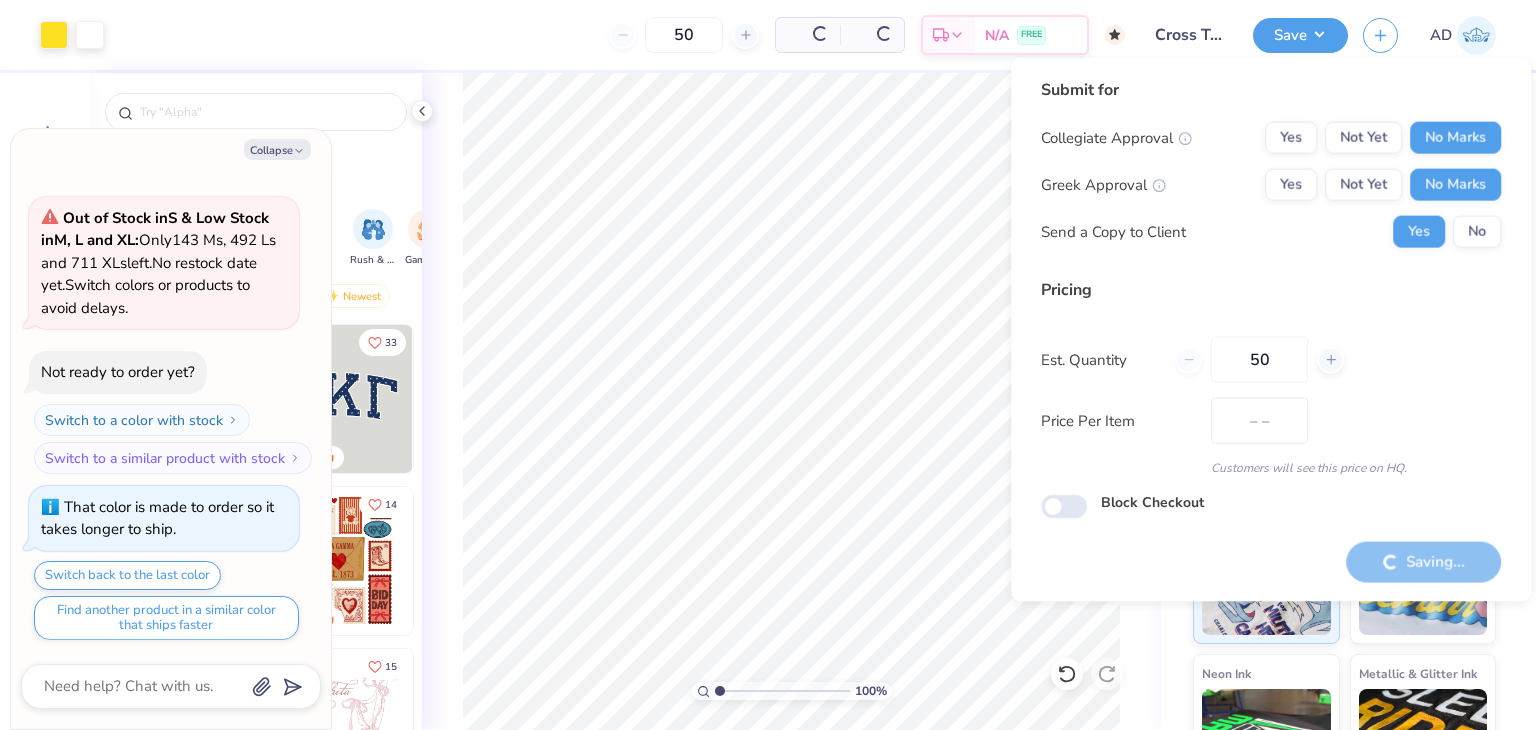 type on "$61.92" 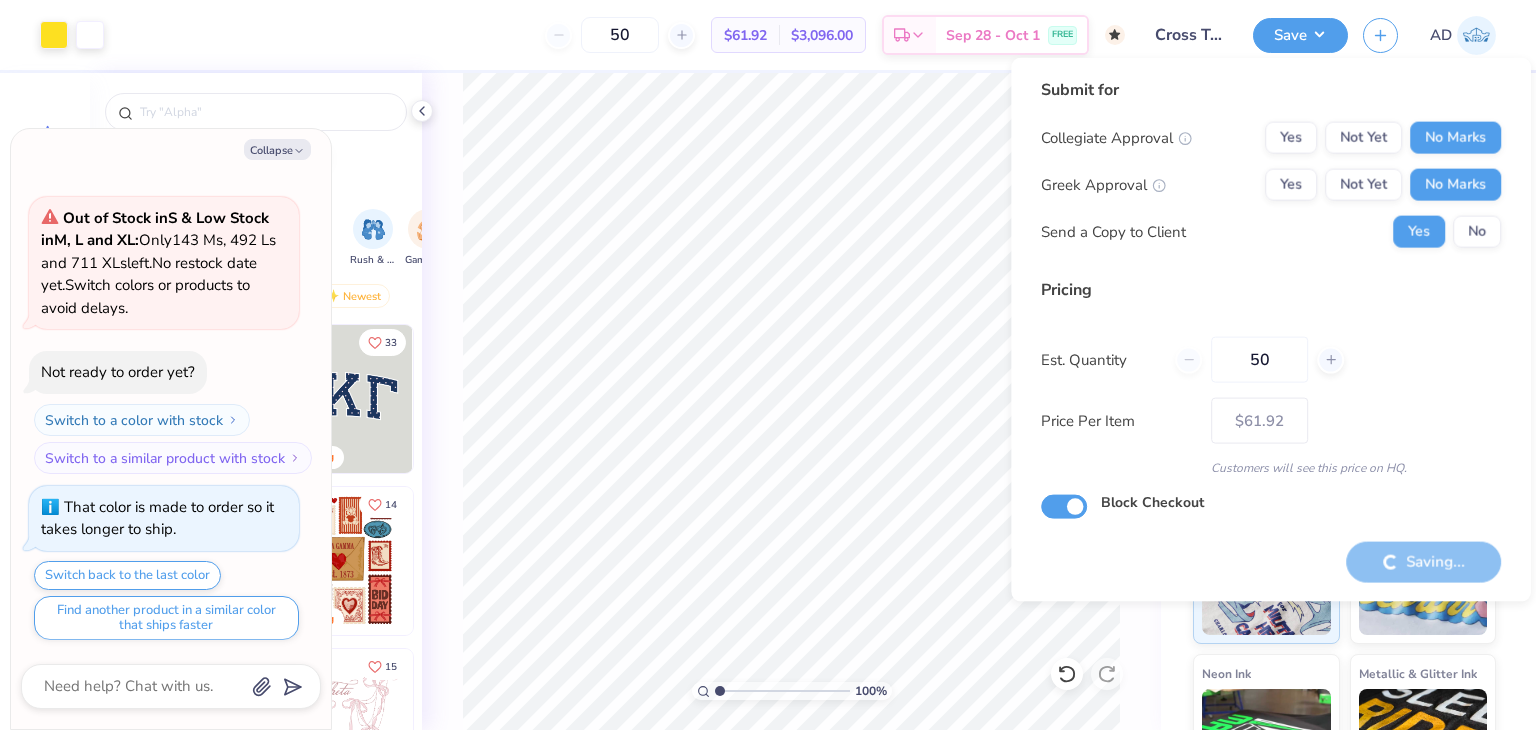 type on "x" 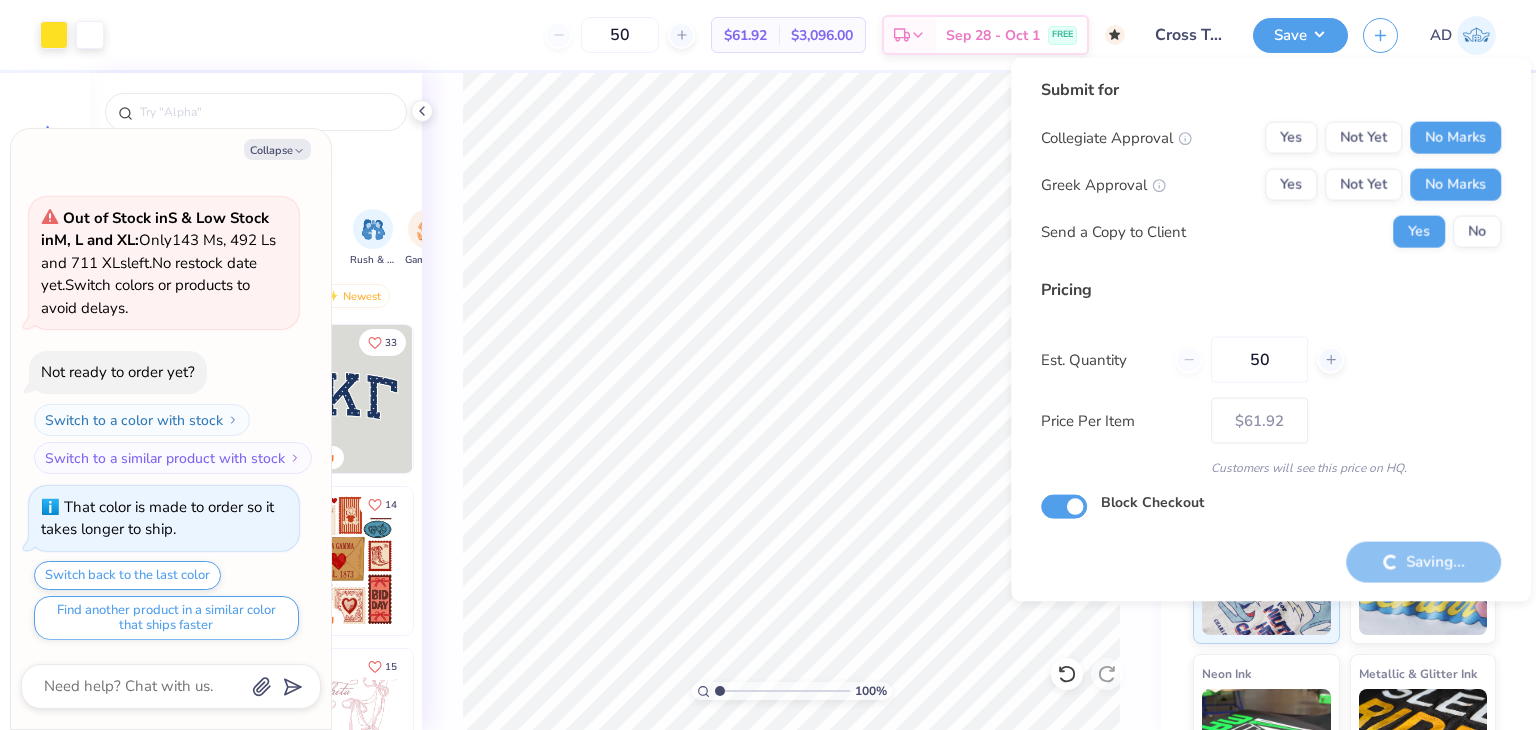 checkbox on "true" 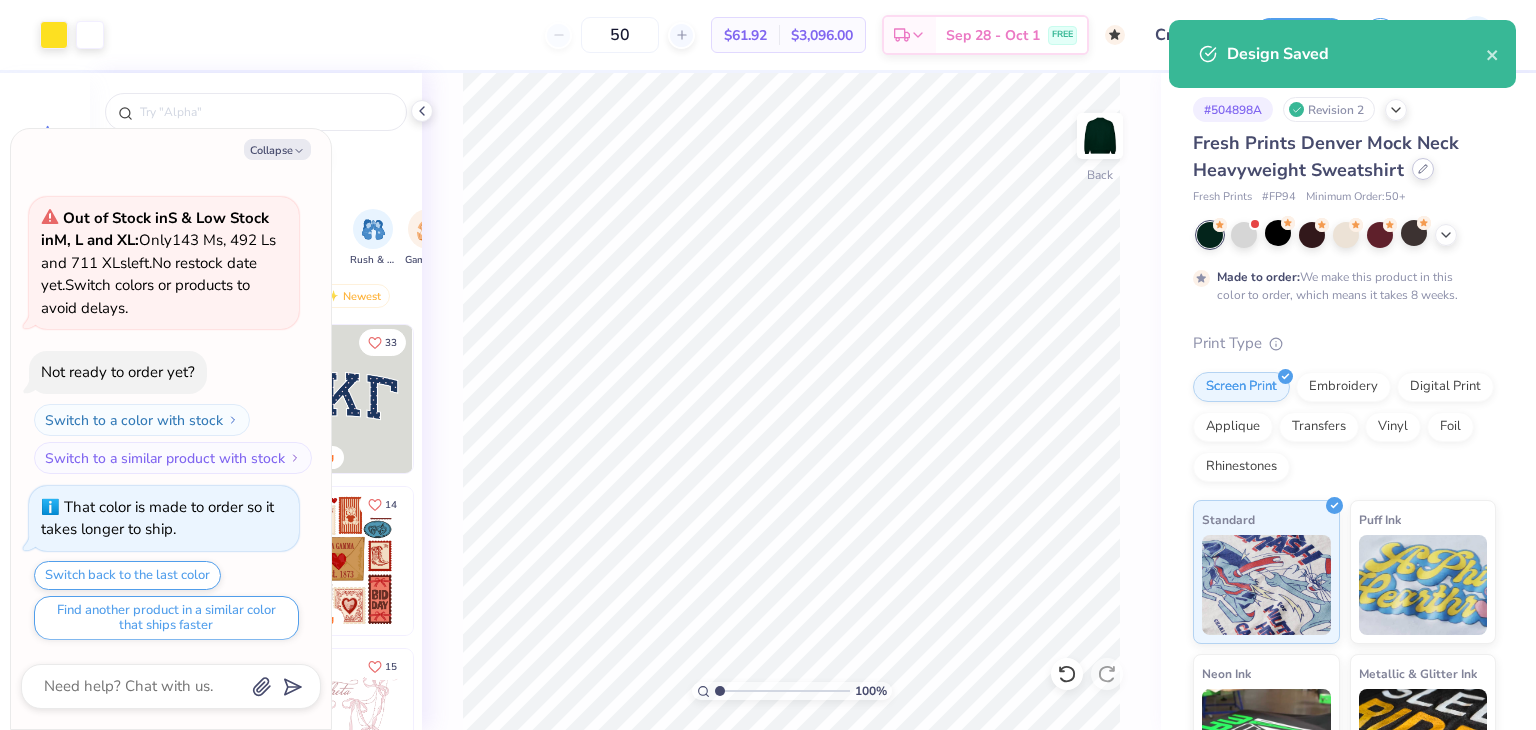 click 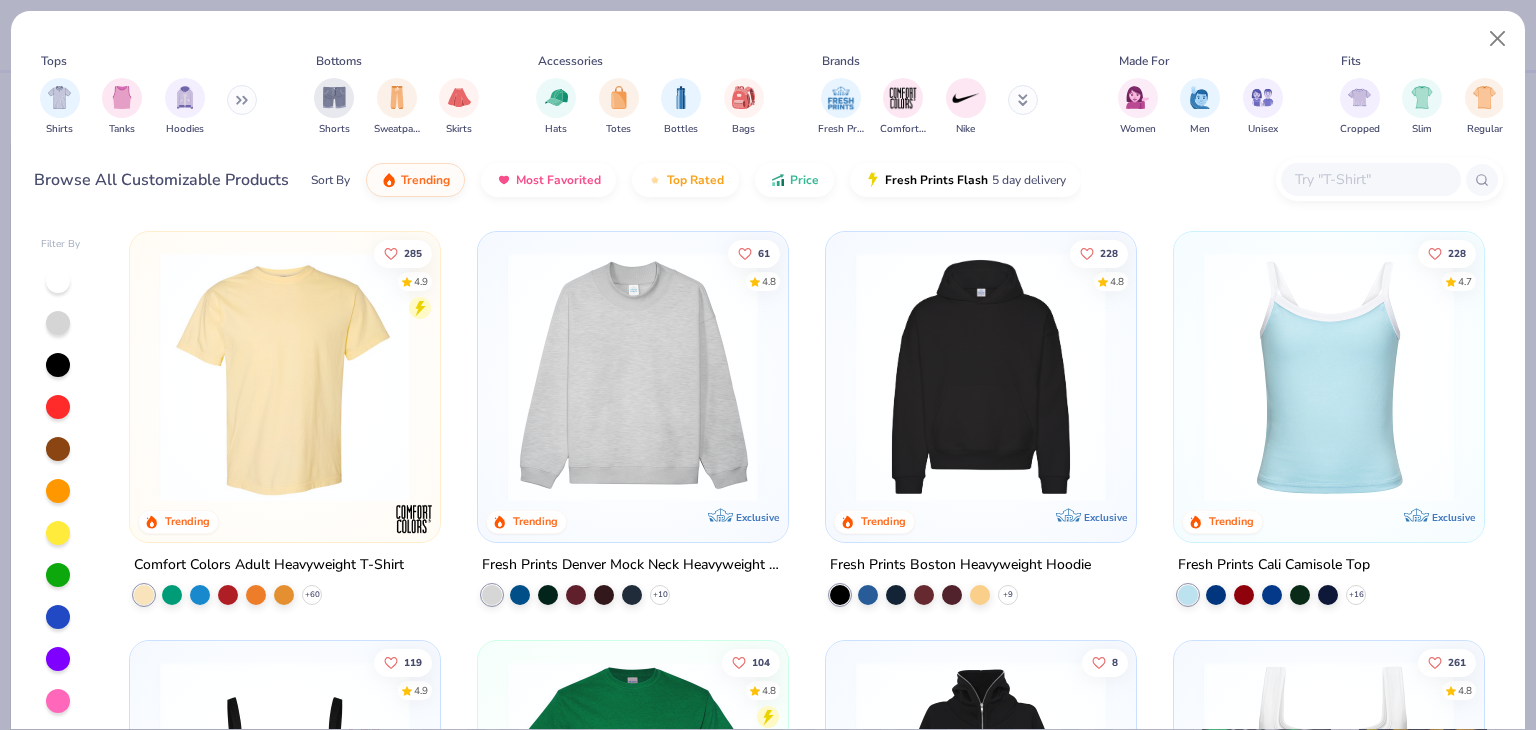click 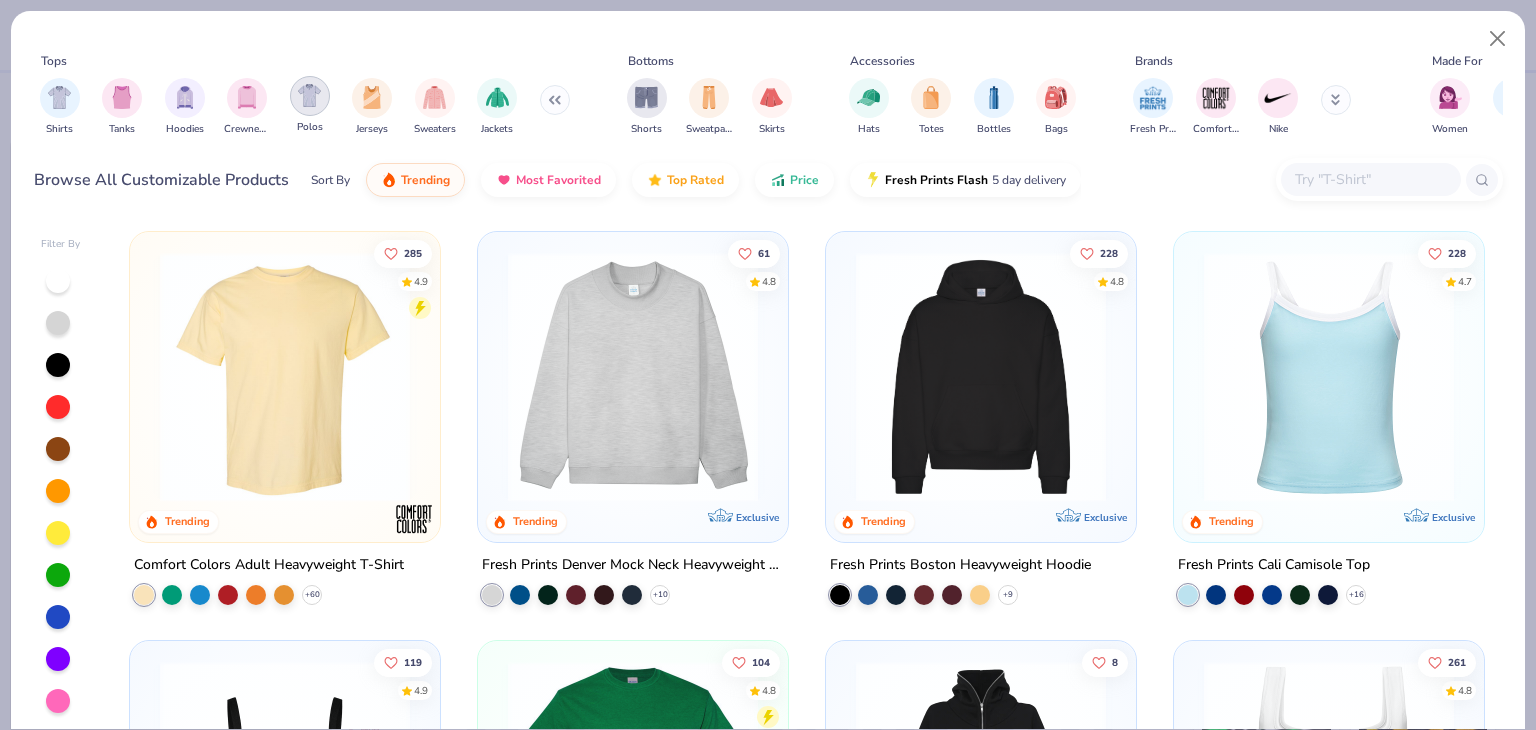 click at bounding box center [309, 95] 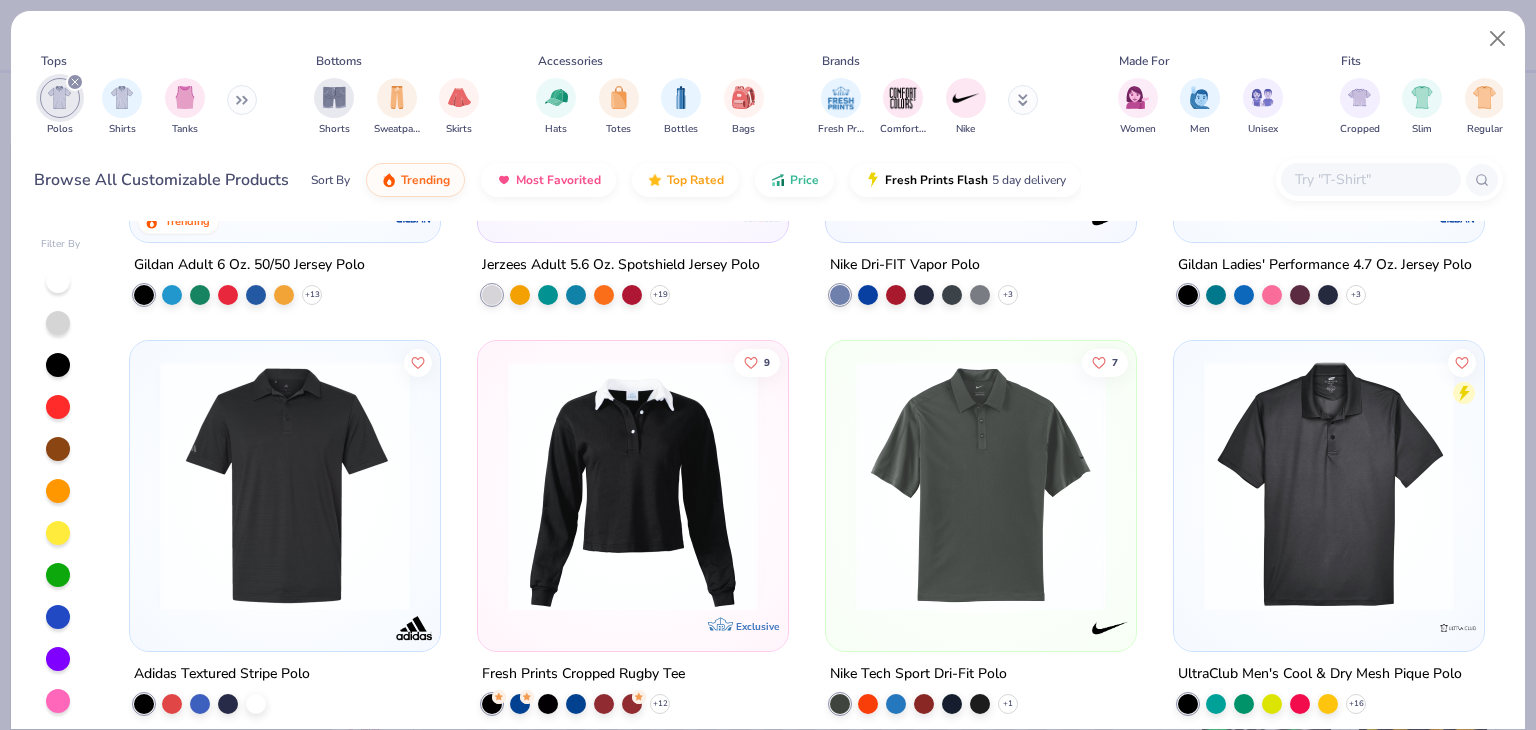 scroll, scrollTop: 100, scrollLeft: 0, axis: vertical 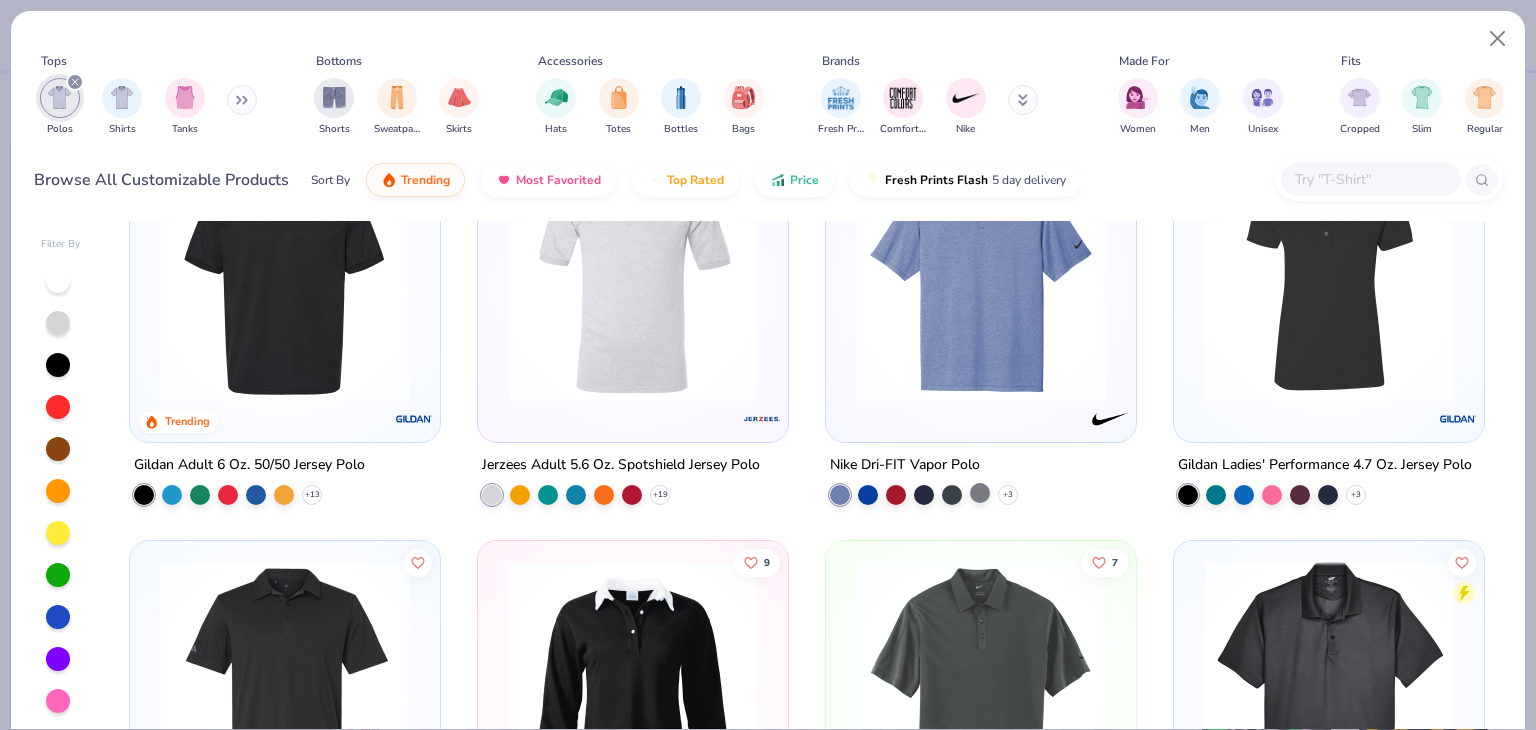 click at bounding box center (980, 493) 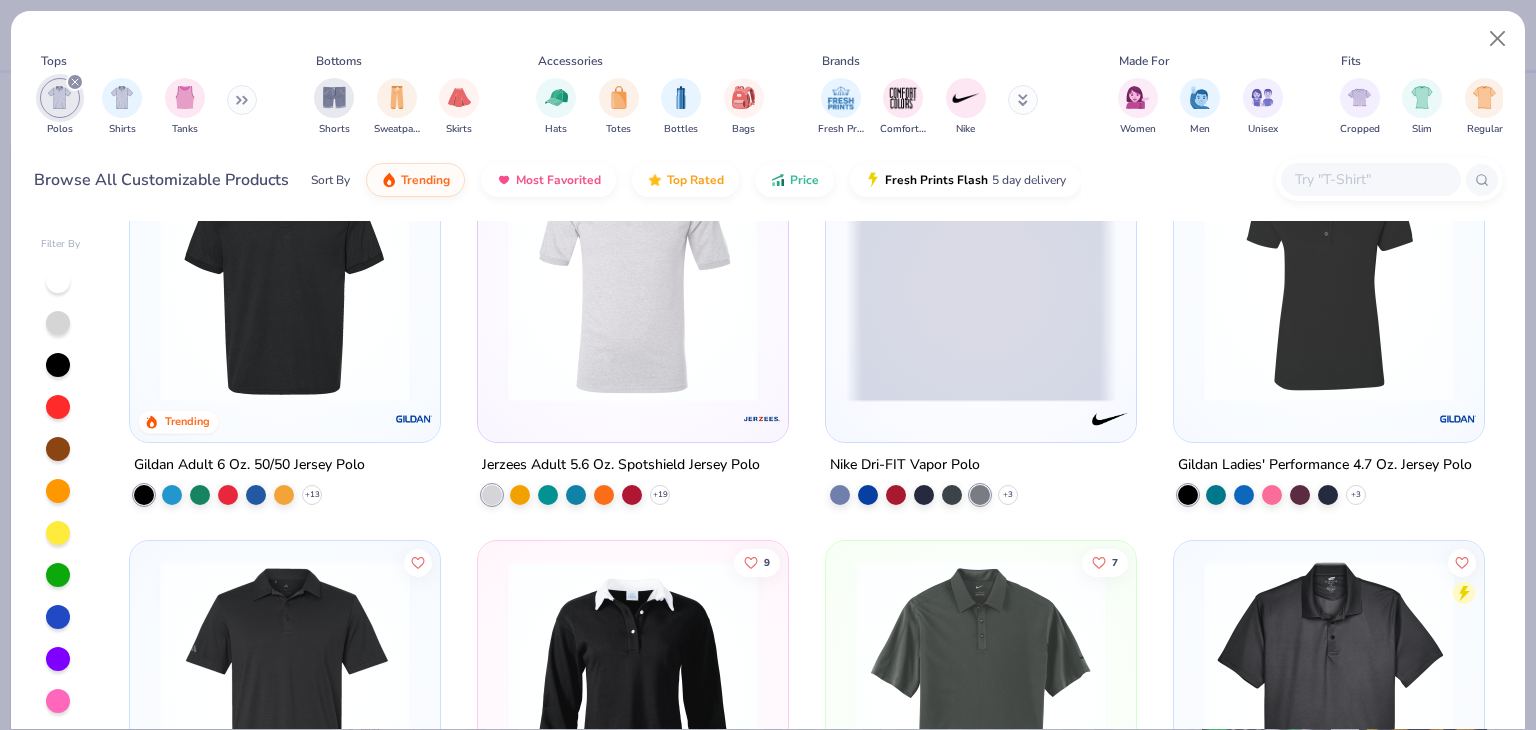 click on "Nike Dri-FIT Vapor Polo" at bounding box center [905, 465] 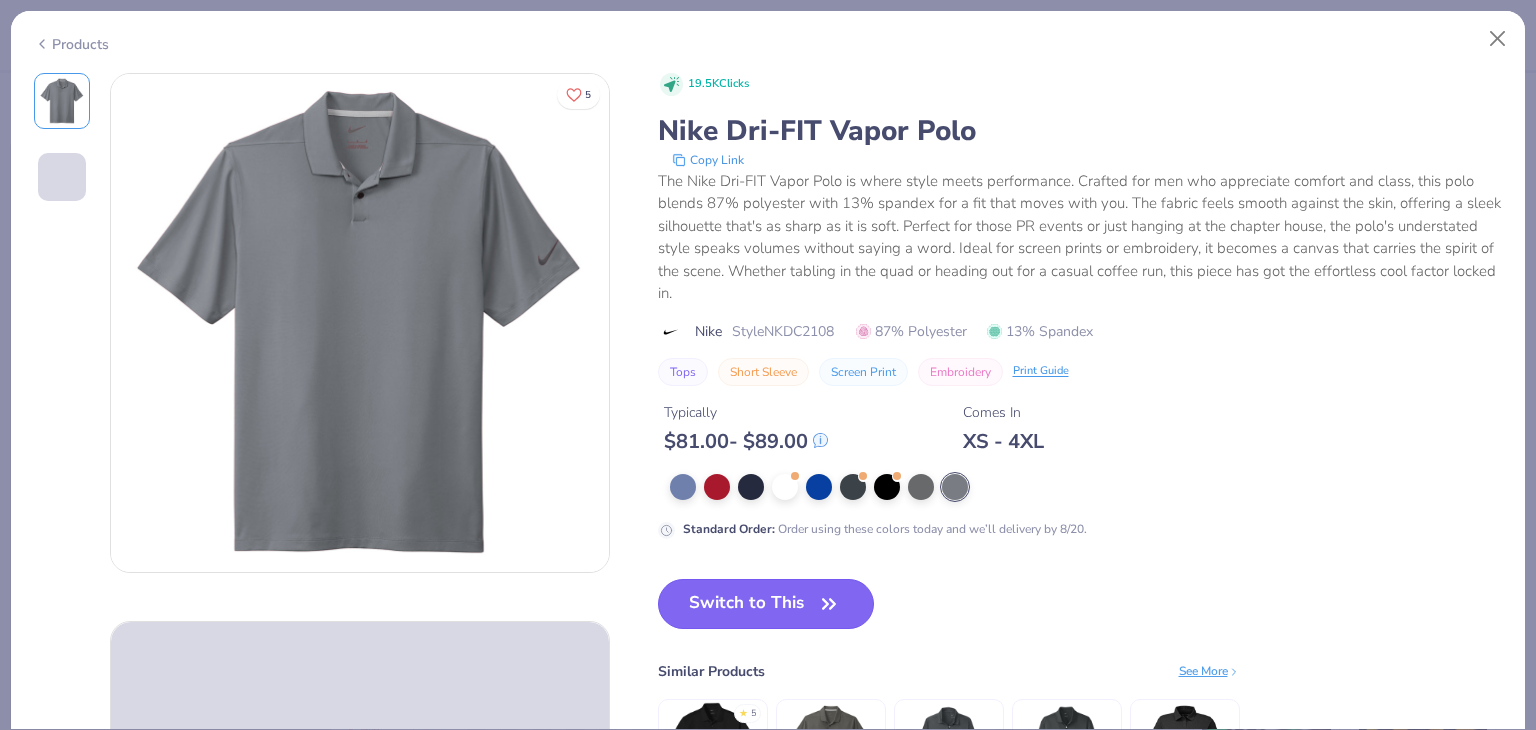 click on "Switch to This" at bounding box center [766, 604] 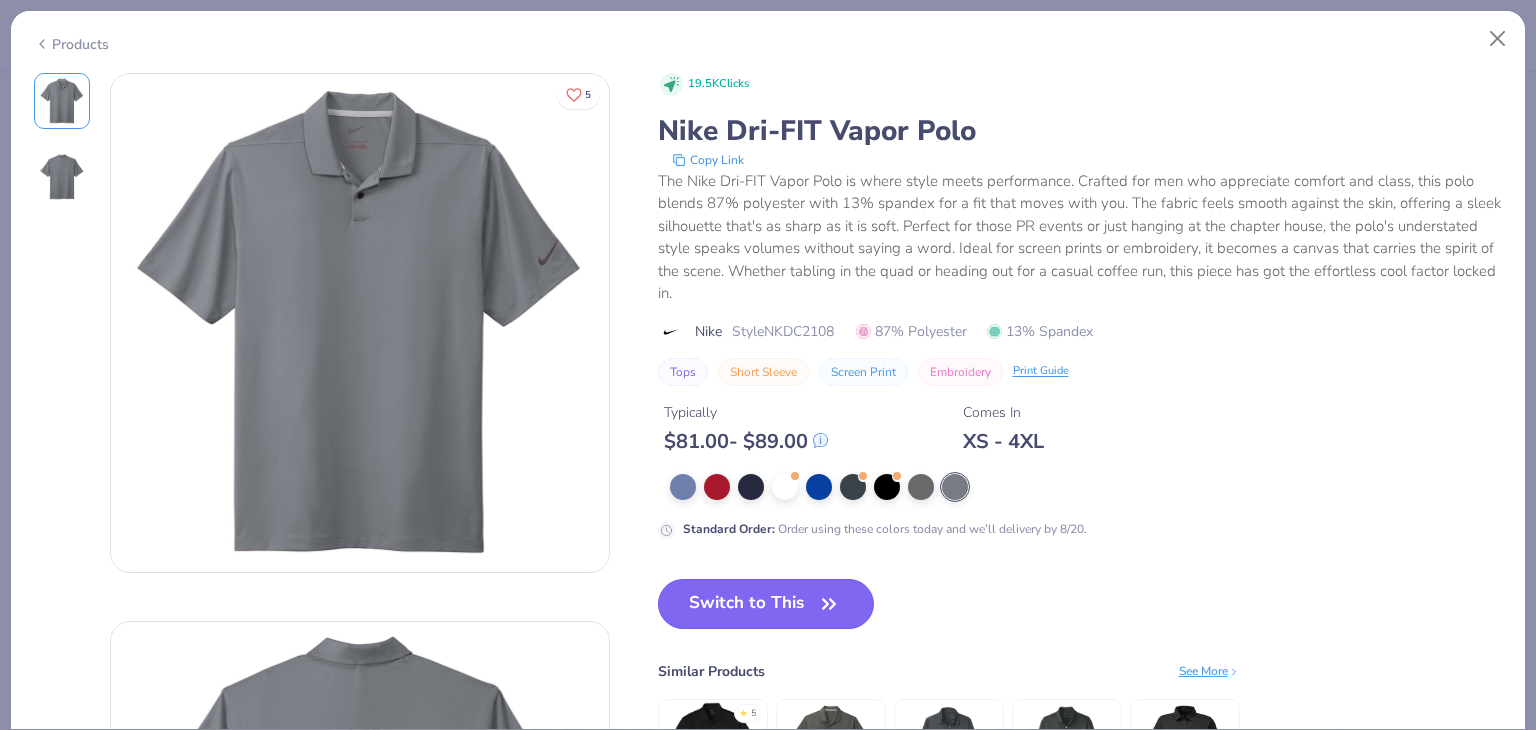 scroll, scrollTop: 181, scrollLeft: 0, axis: vertical 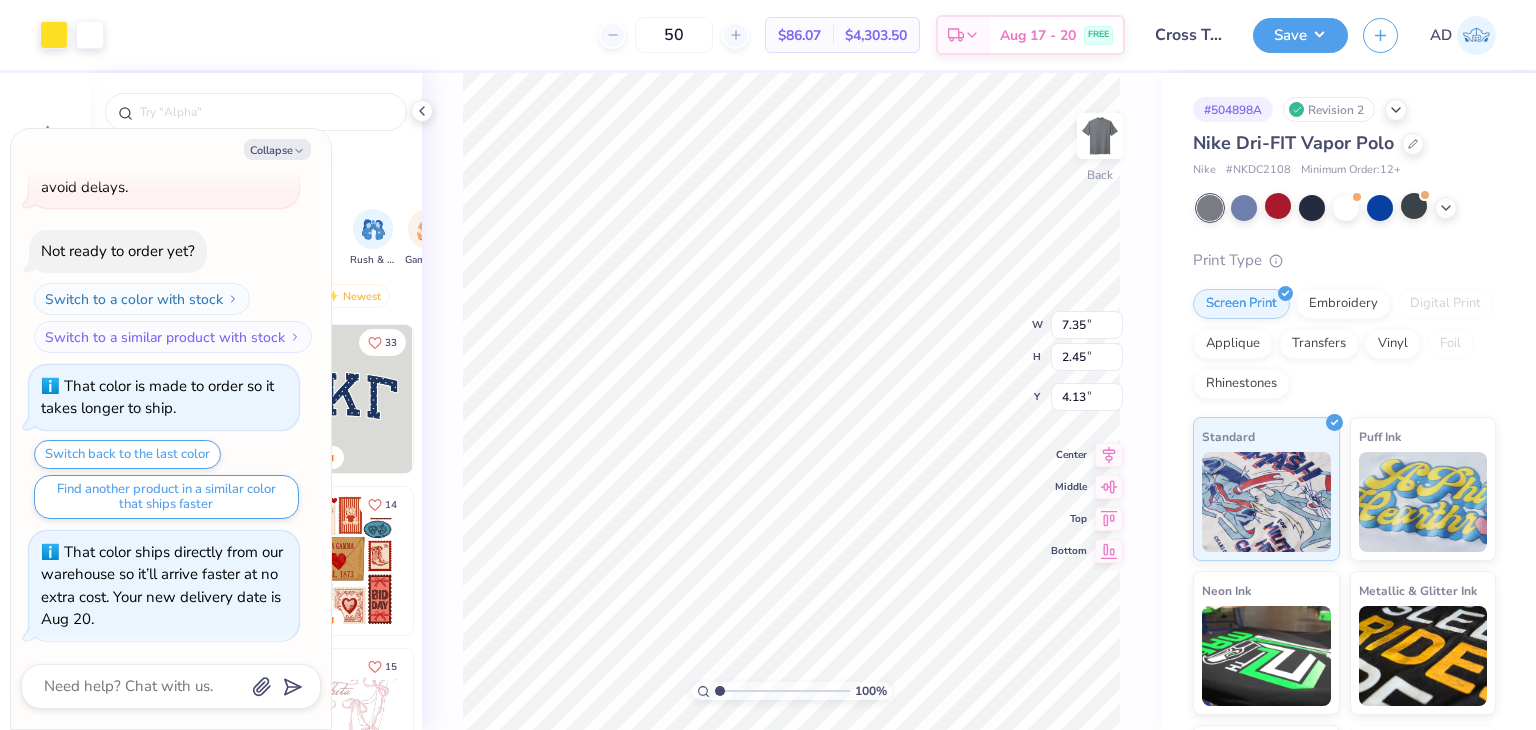 type on "x" 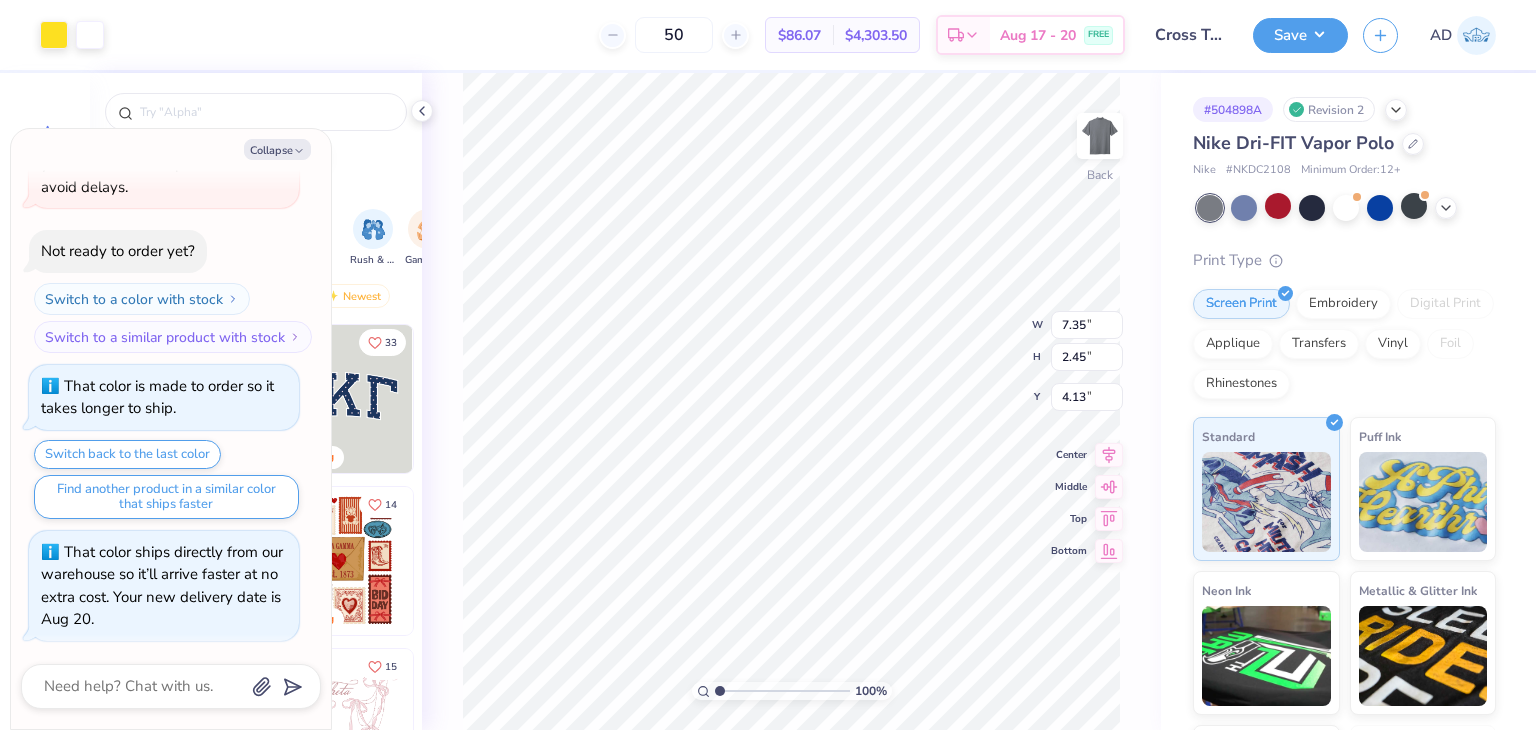 type on "5.36" 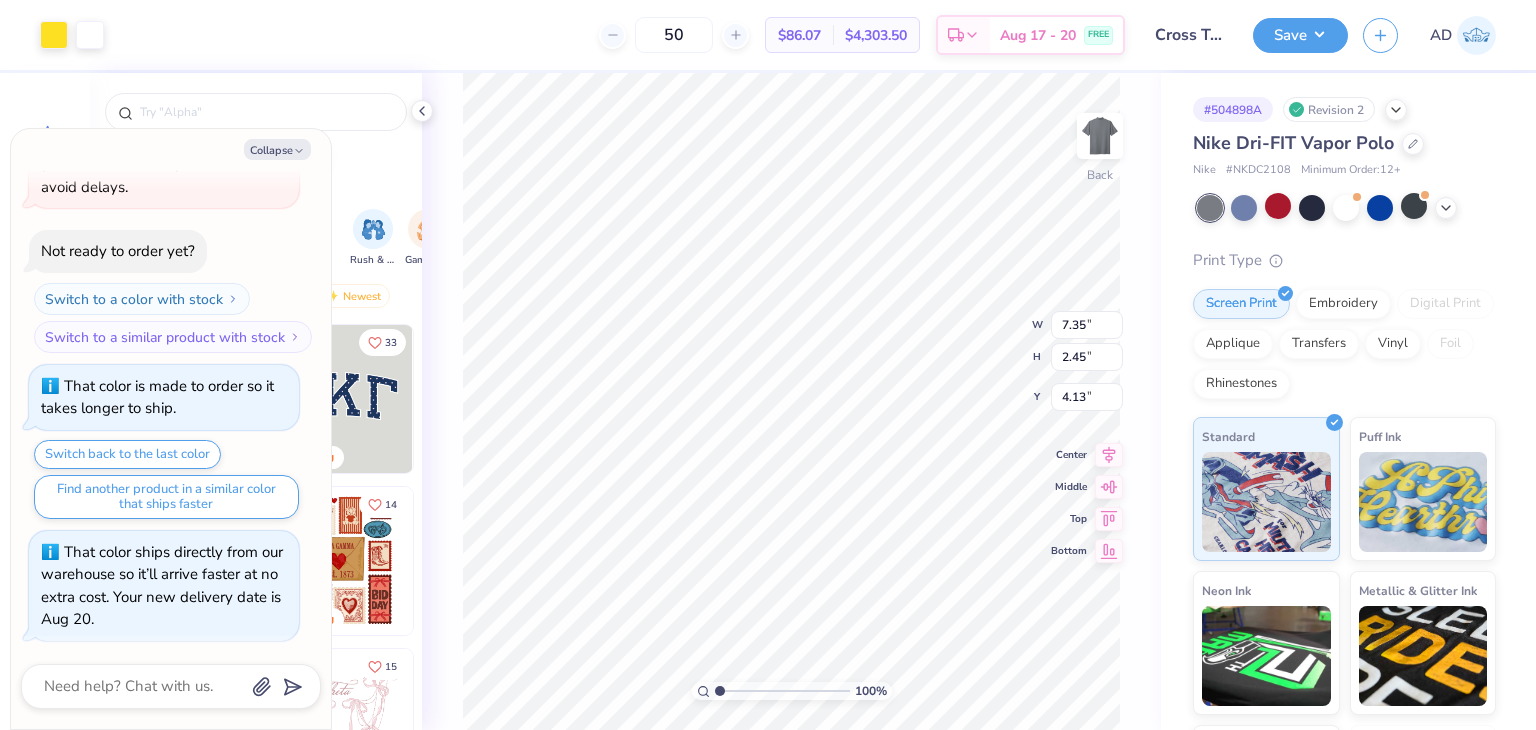 type on "1.79" 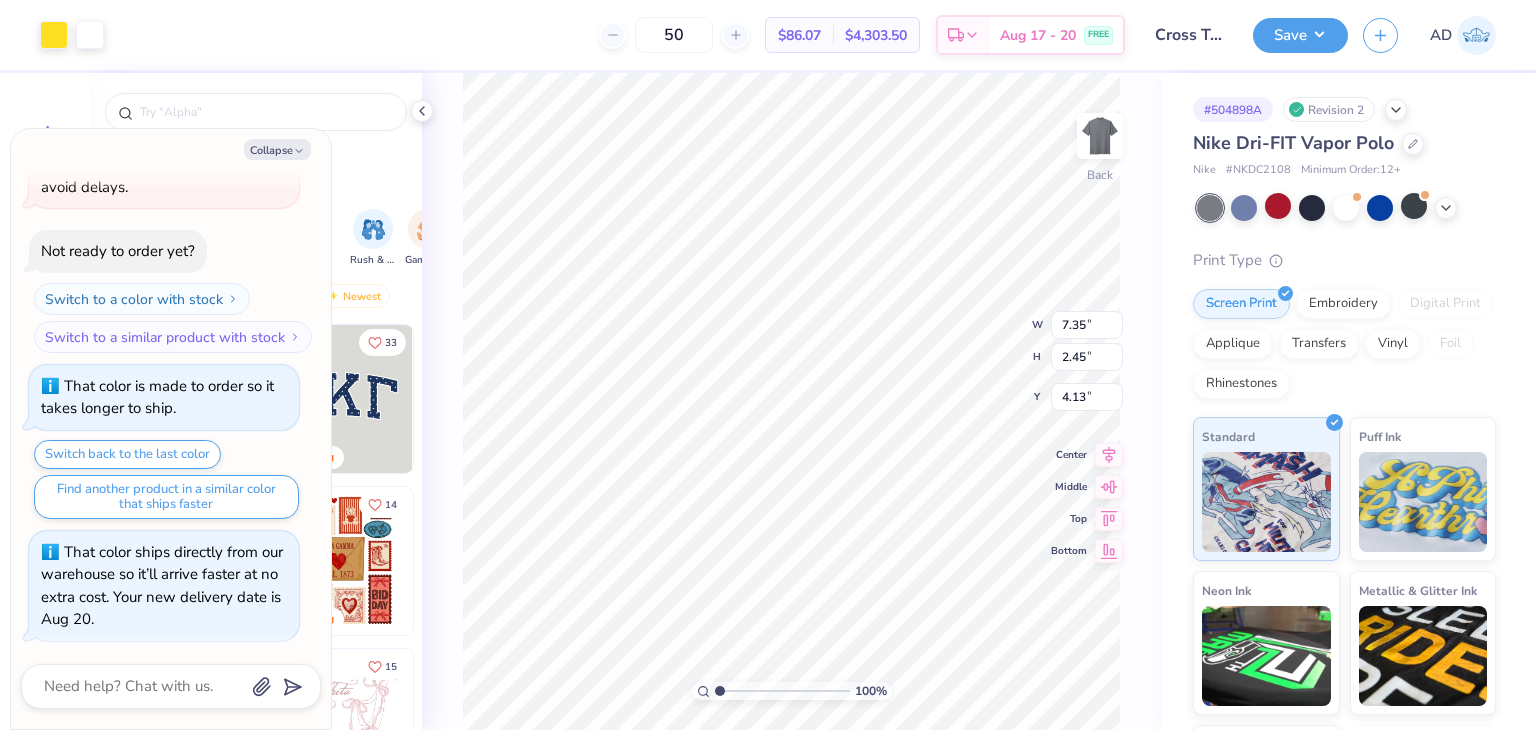 type on "4.79" 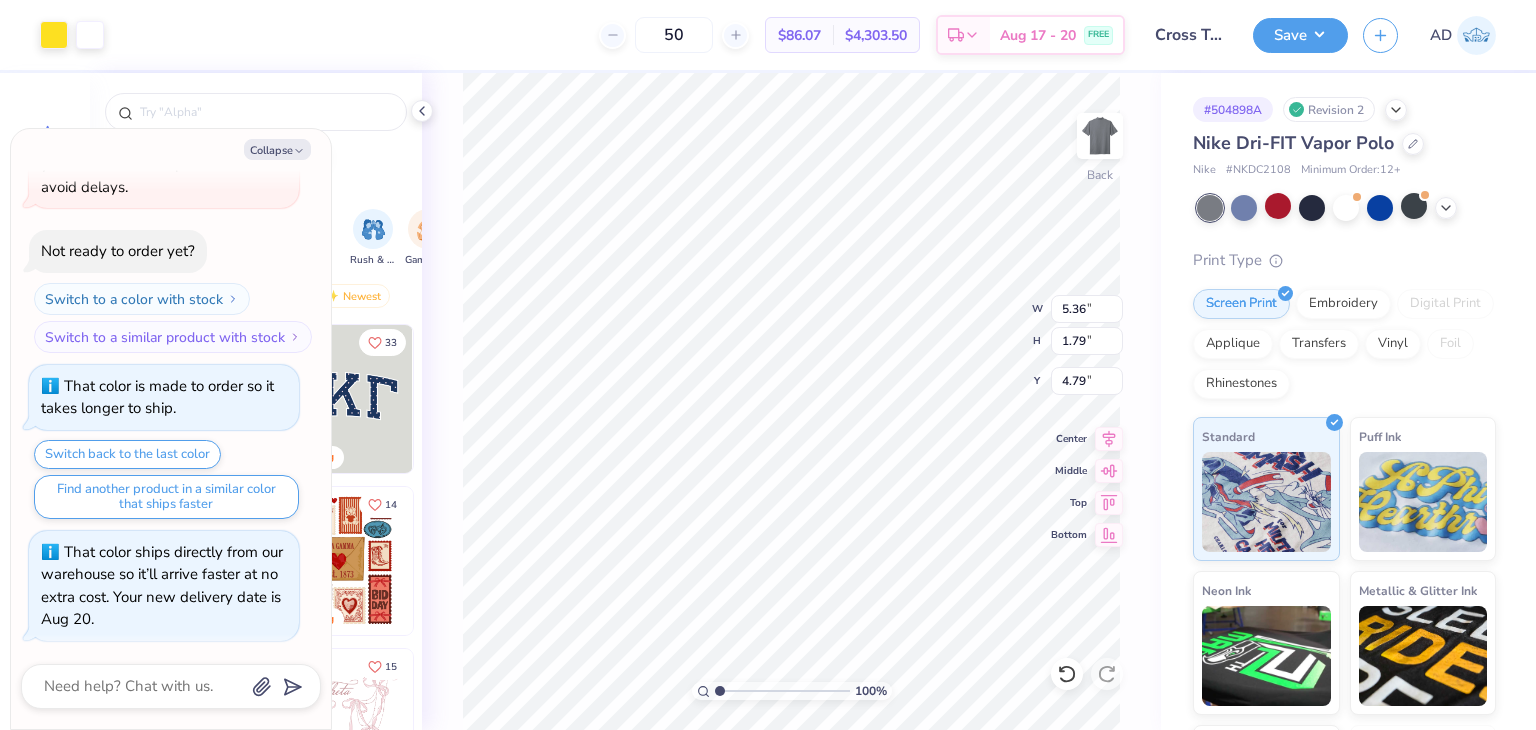 type on "x" 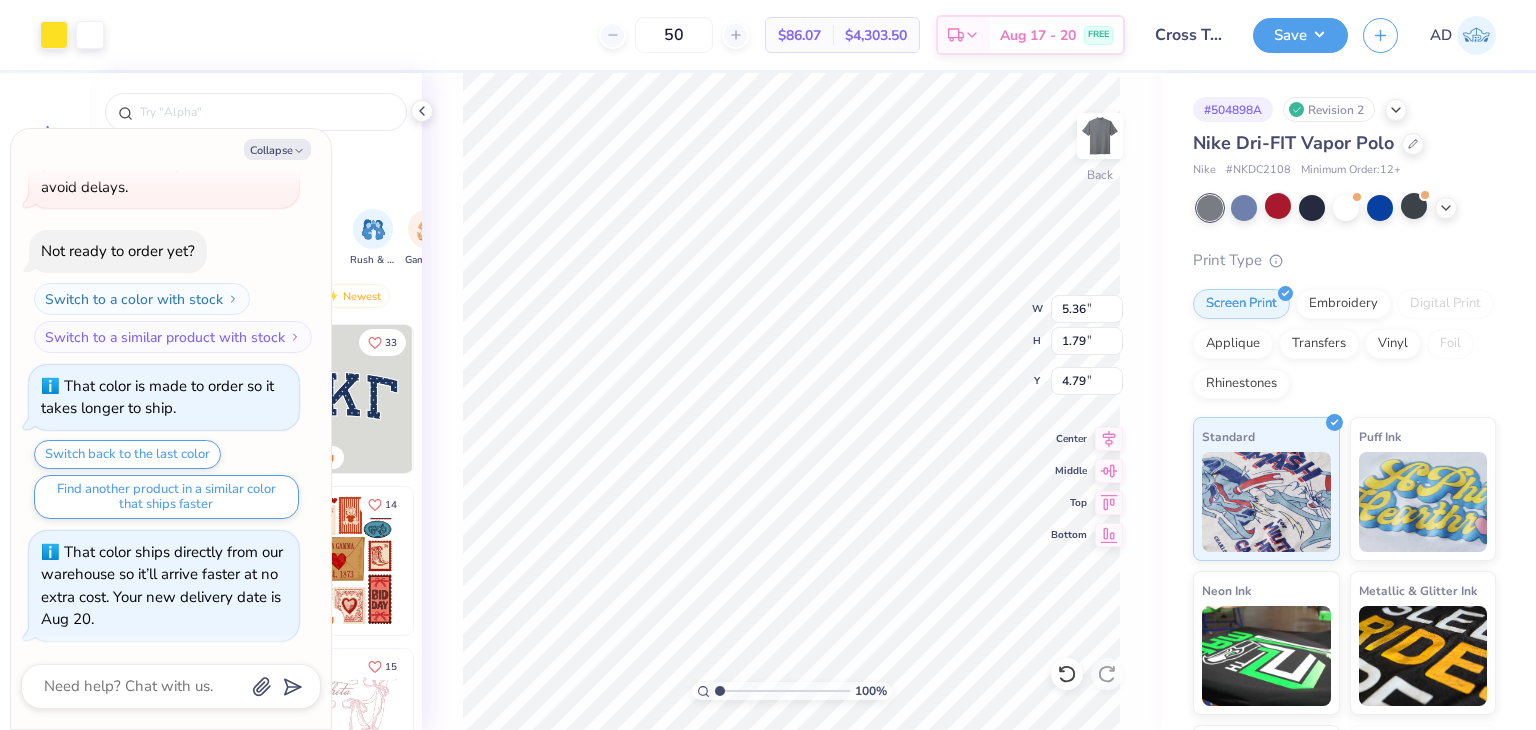 type on "3.00" 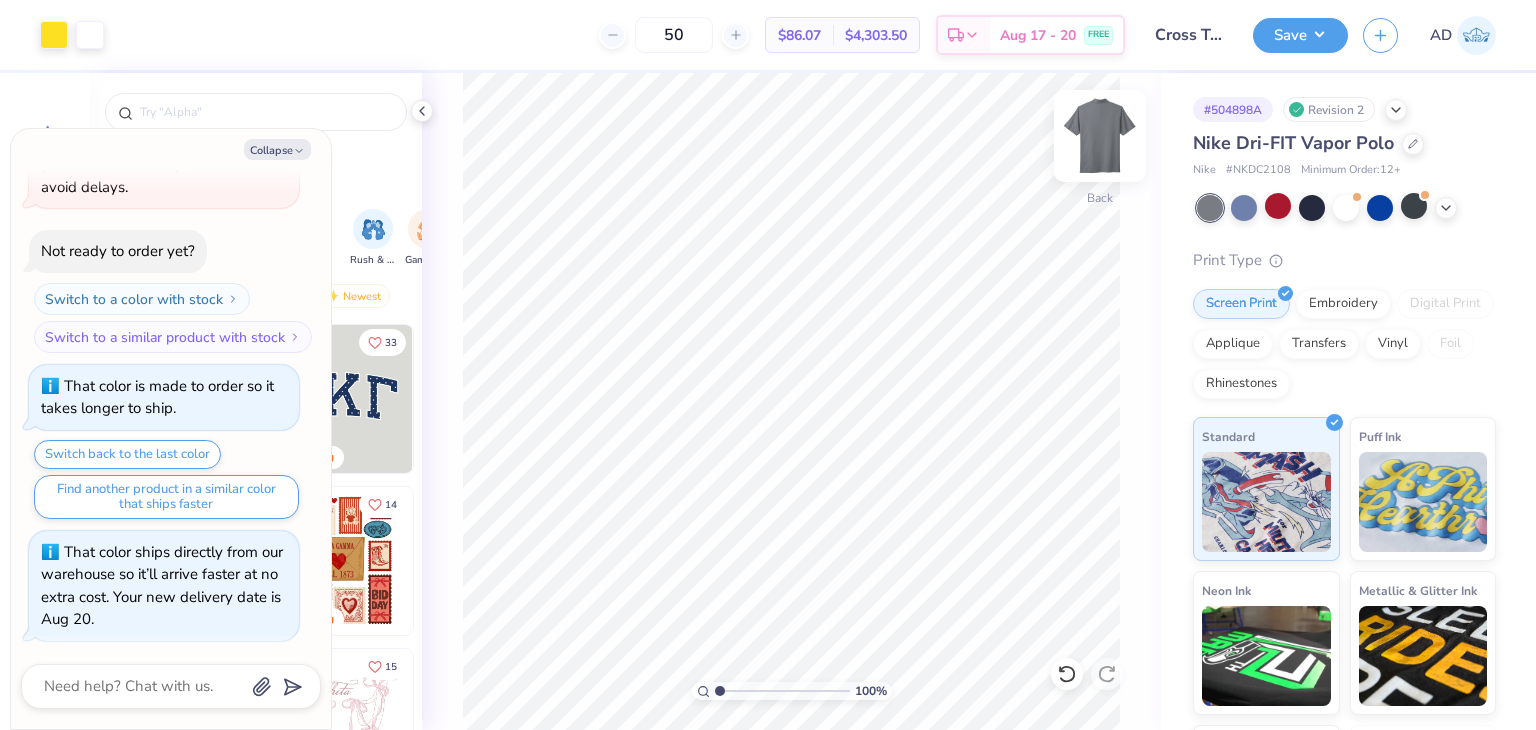 click at bounding box center (1100, 136) 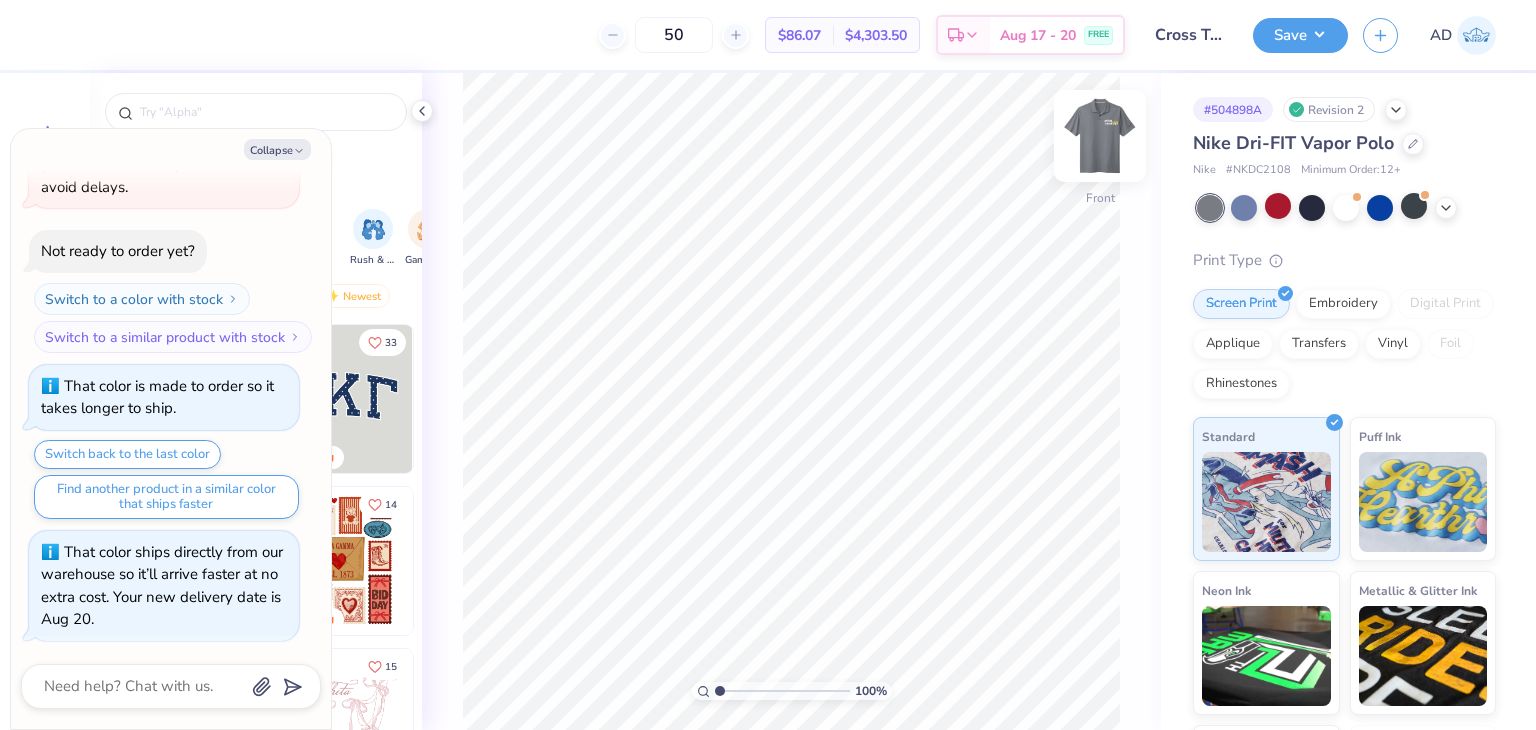 click at bounding box center (1100, 136) 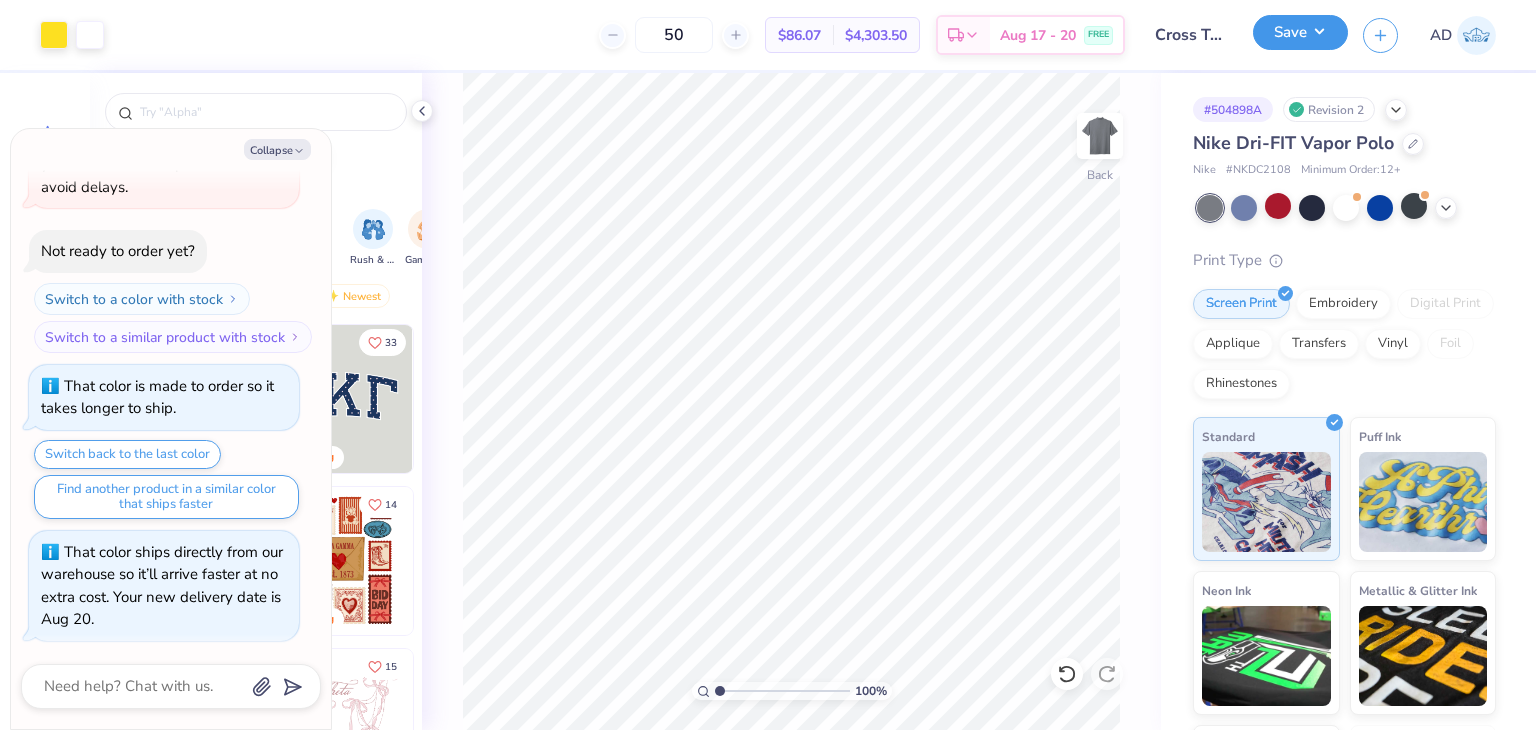 click on "Save" at bounding box center (1300, 32) 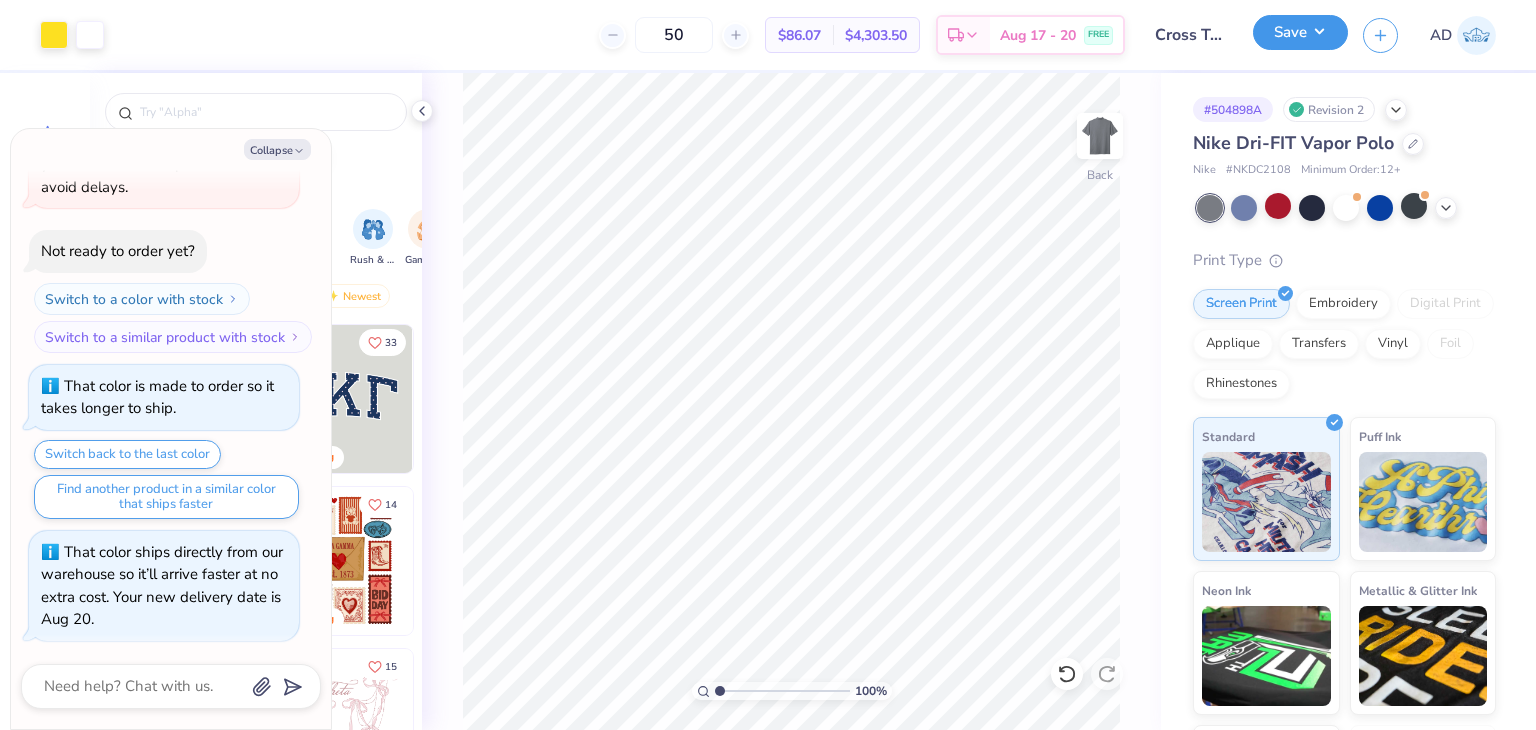 type on "x" 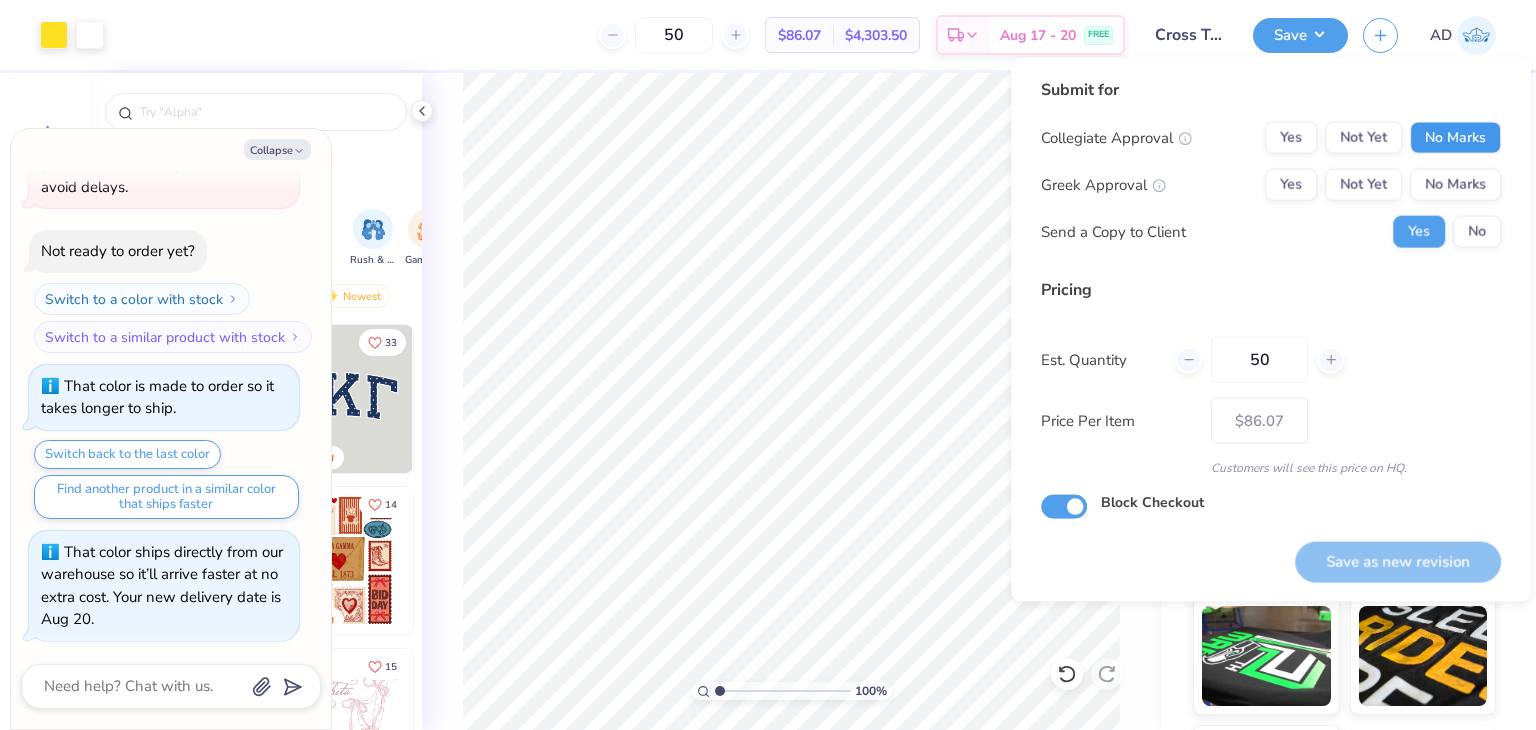click on "No Marks" at bounding box center (1455, 138) 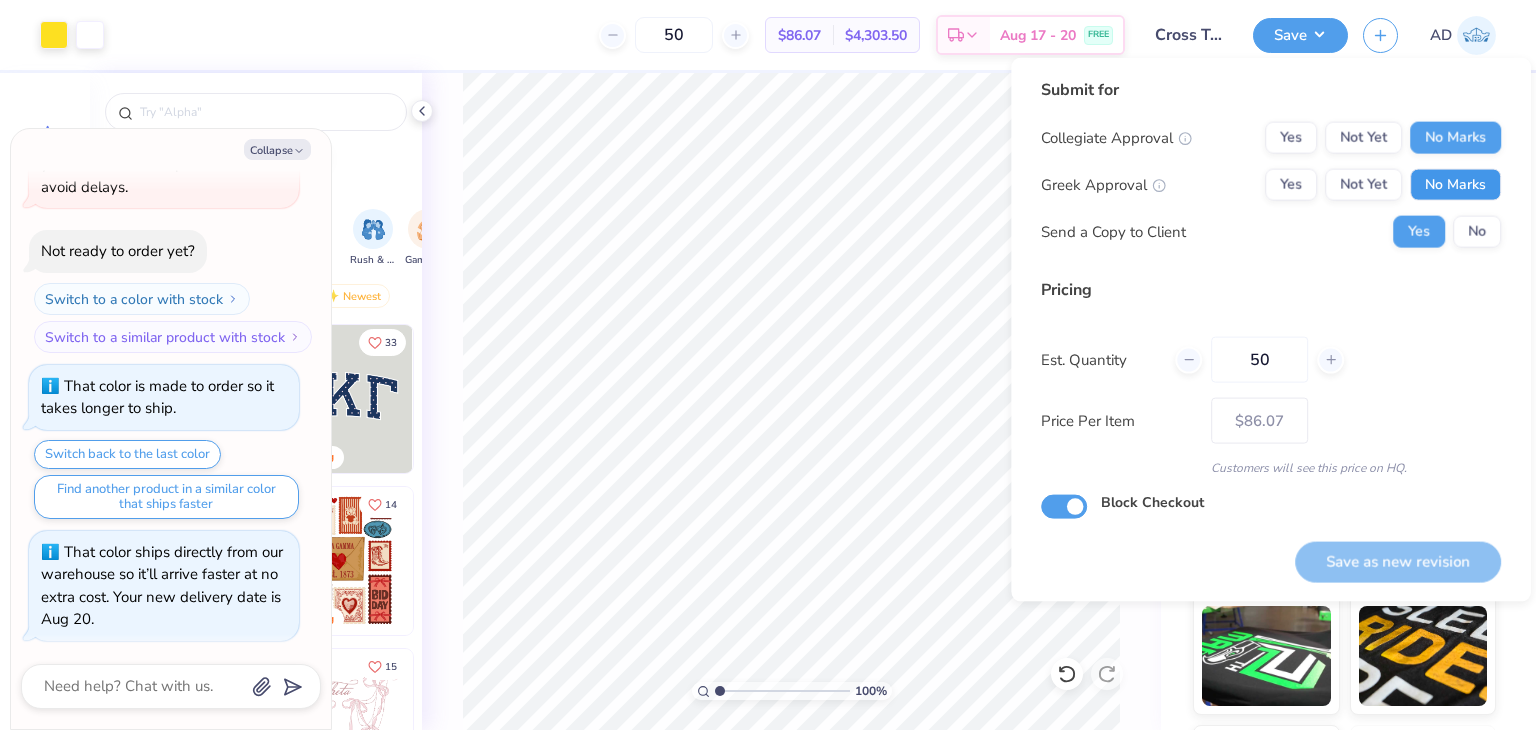 click on "No Marks" at bounding box center [1455, 185] 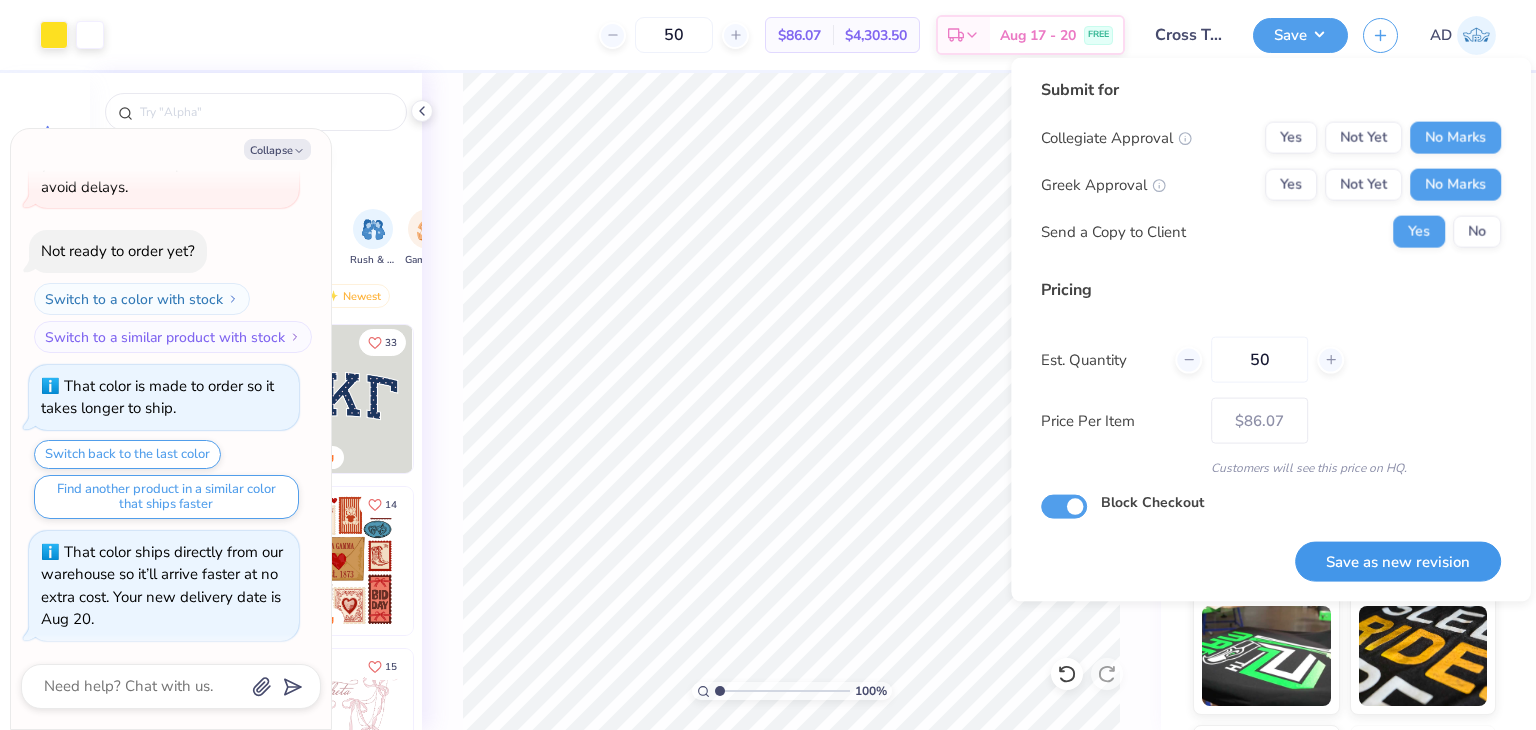 click on "Save as new revision" at bounding box center [1398, 561] 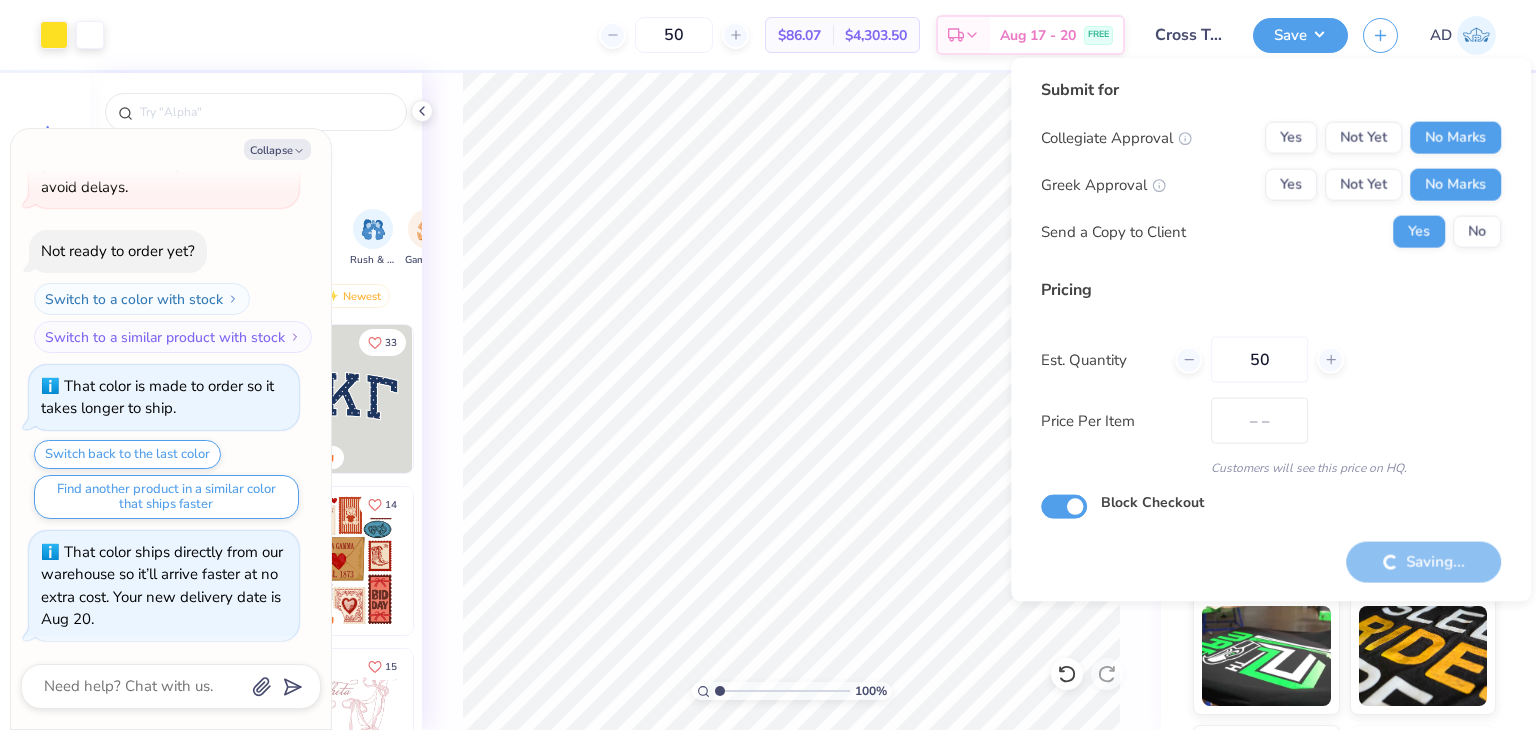 type on "$86.07" 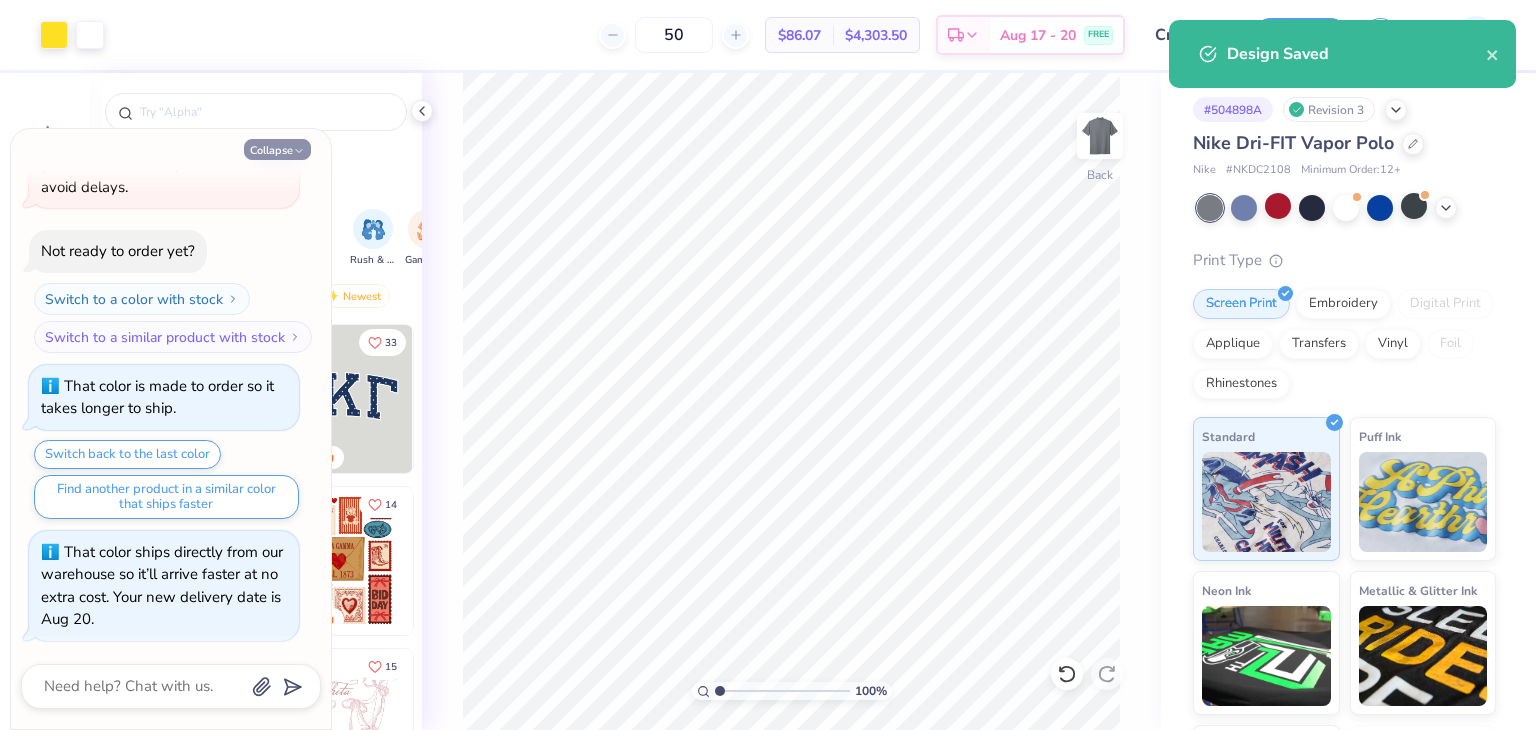 click on "Collapse" at bounding box center [277, 149] 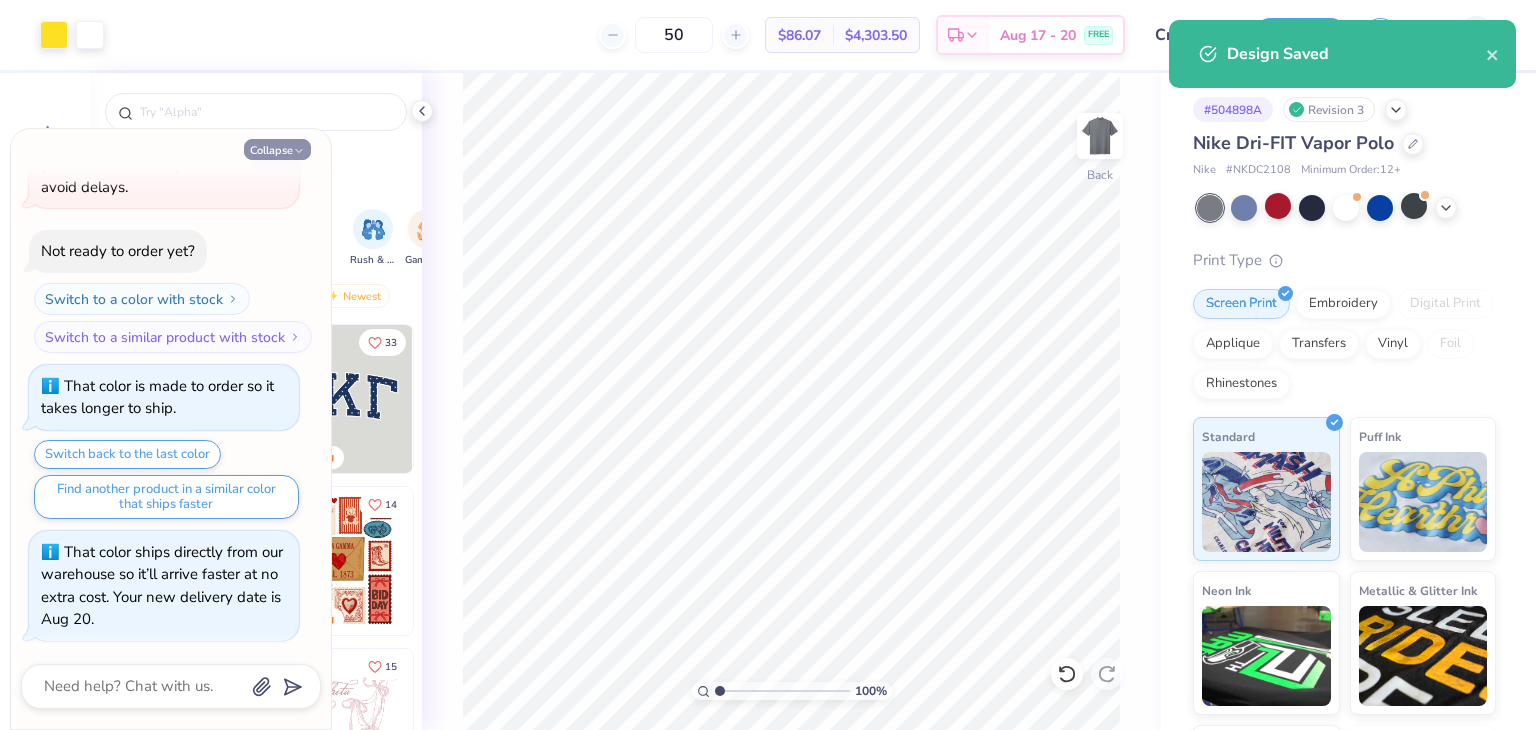 type on "x" 